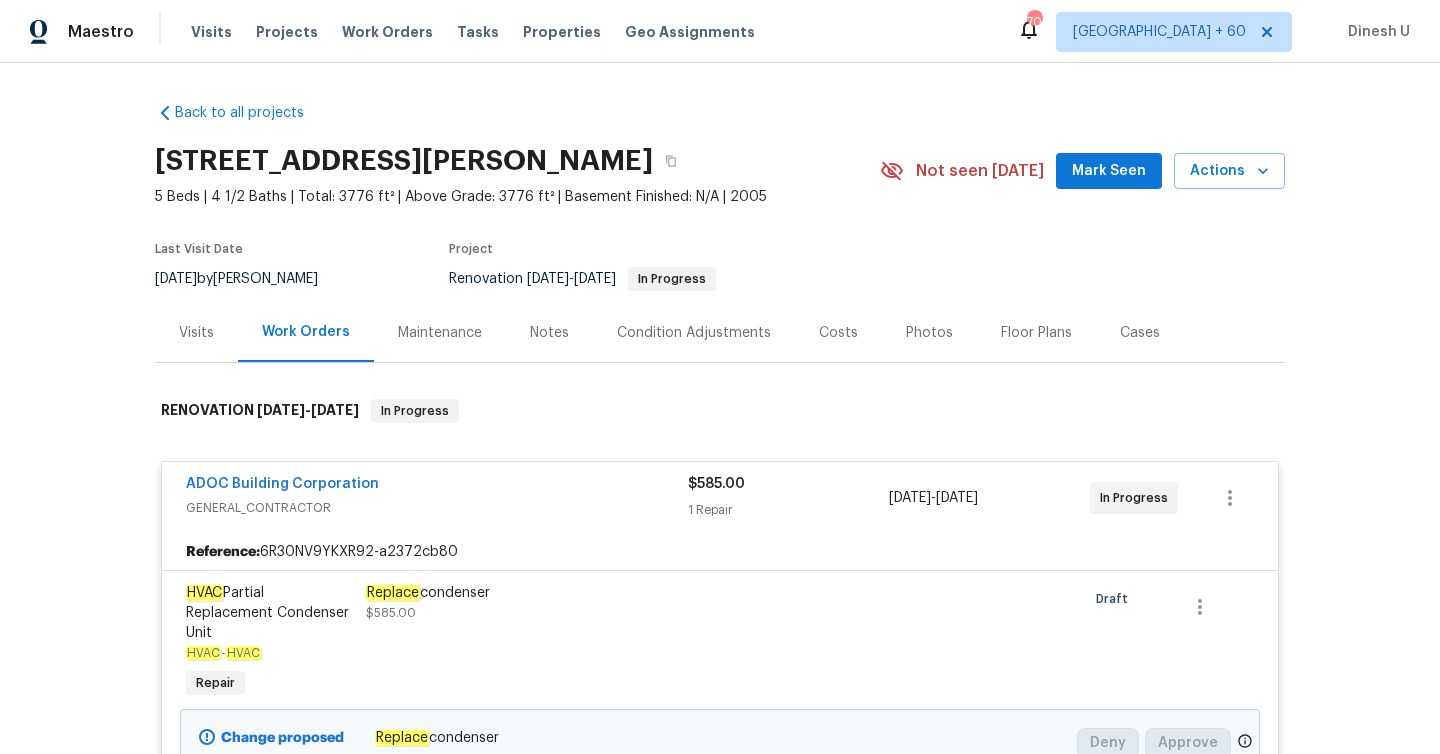 scroll, scrollTop: 0, scrollLeft: 0, axis: both 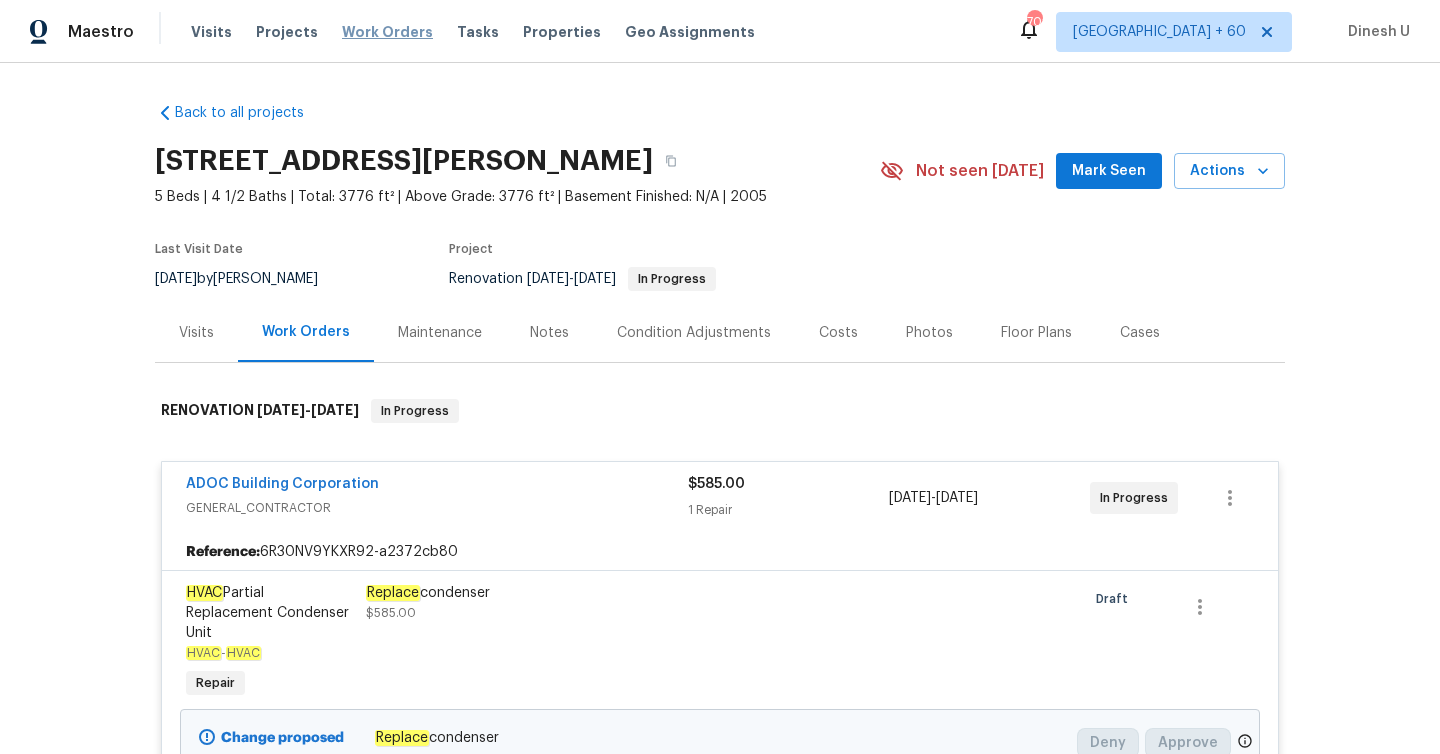 click on "Work Orders" at bounding box center [387, 32] 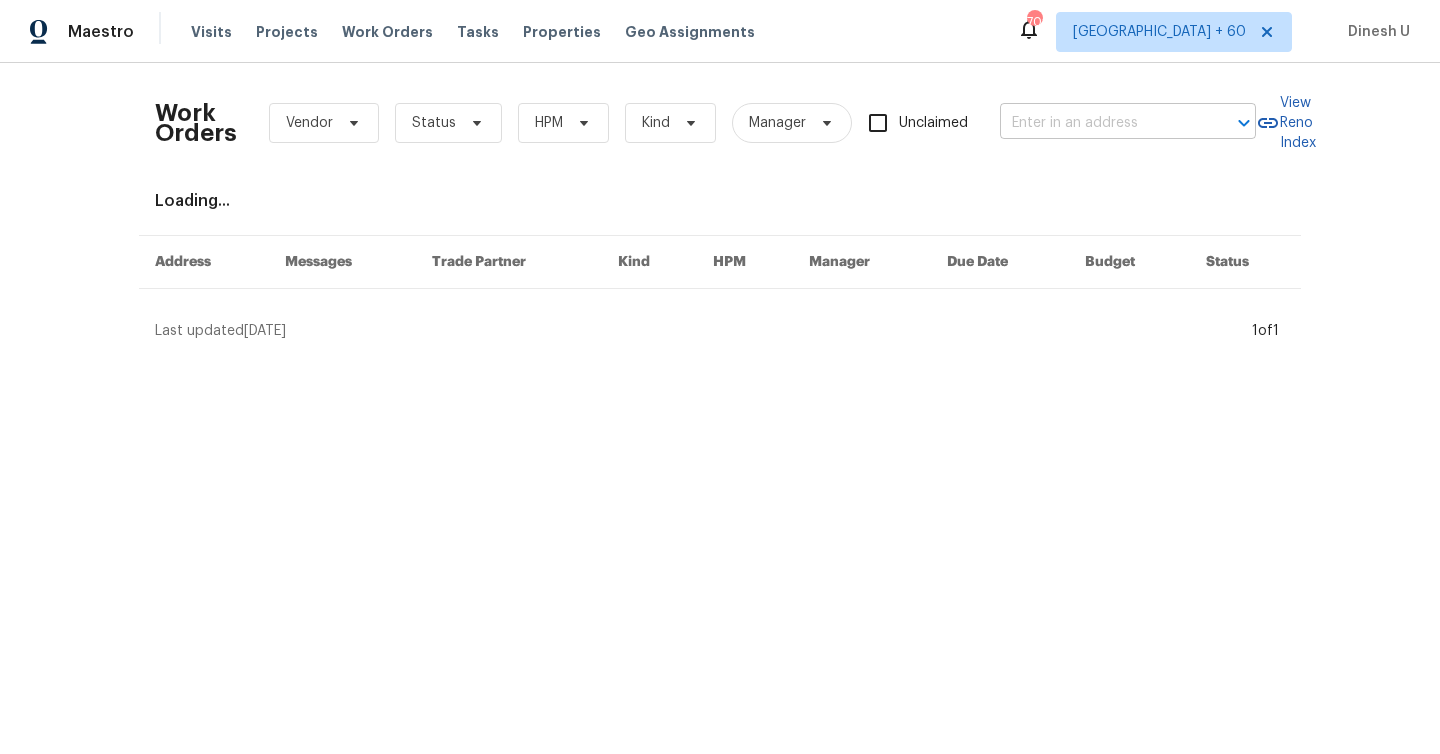 click at bounding box center [1100, 123] 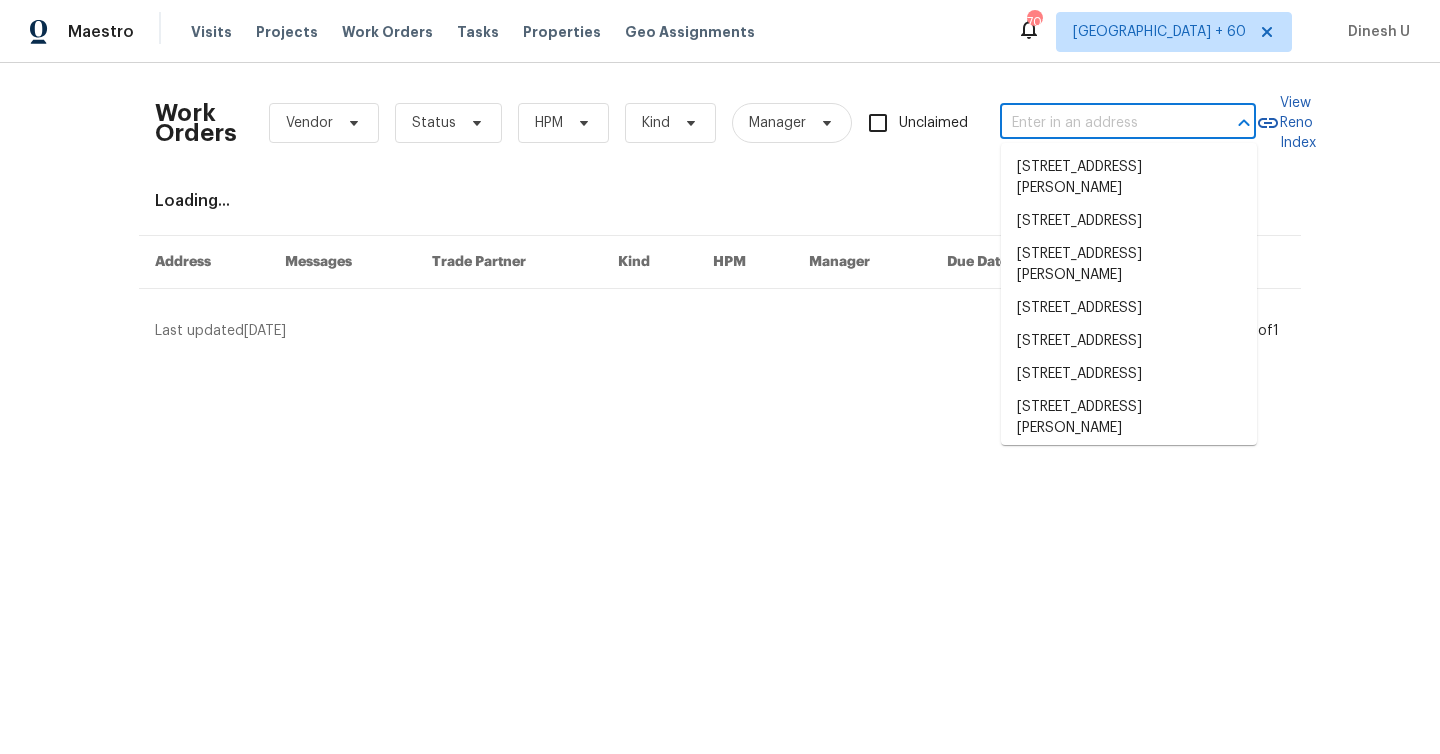 paste on "[STREET_ADDRESS]" 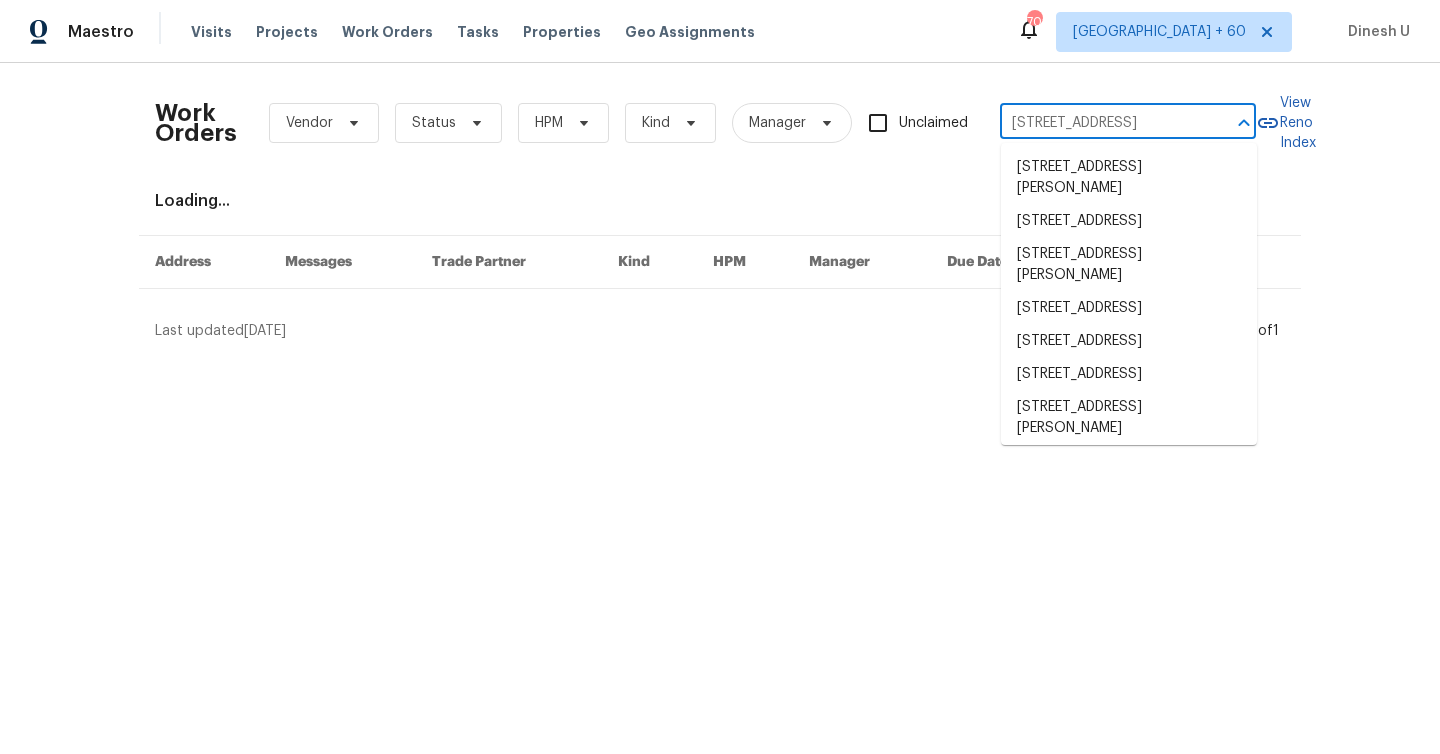 scroll, scrollTop: 0, scrollLeft: 134, axis: horizontal 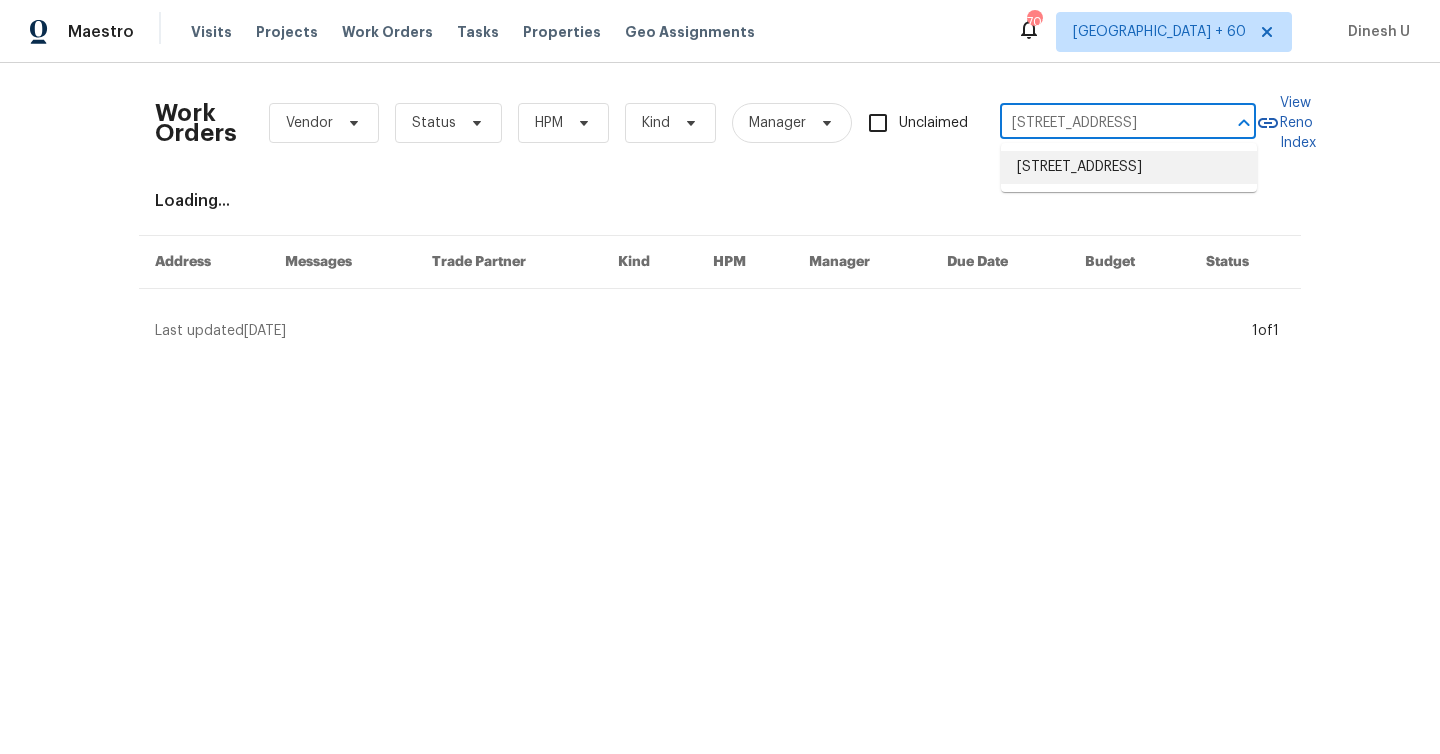 click on "[STREET_ADDRESS]" at bounding box center [1129, 167] 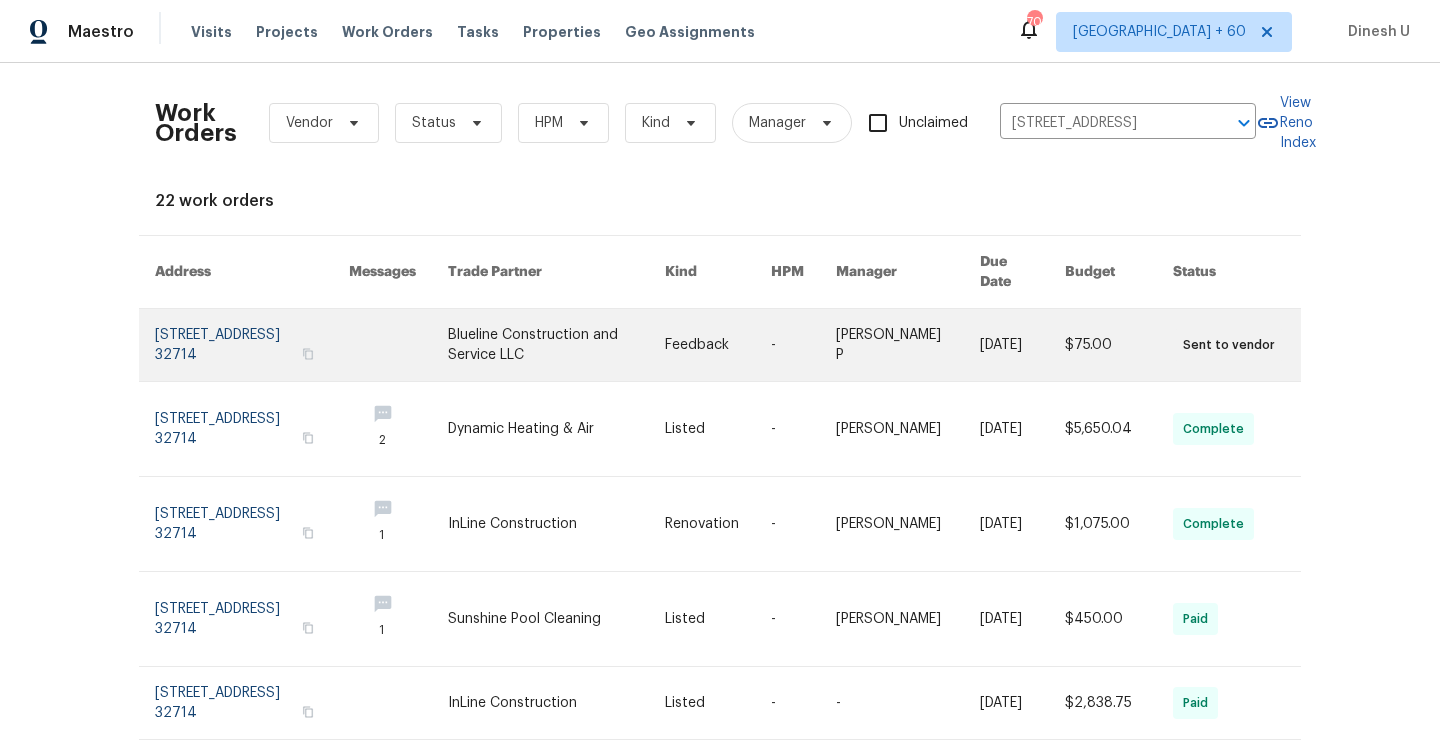 click at bounding box center [252, 345] 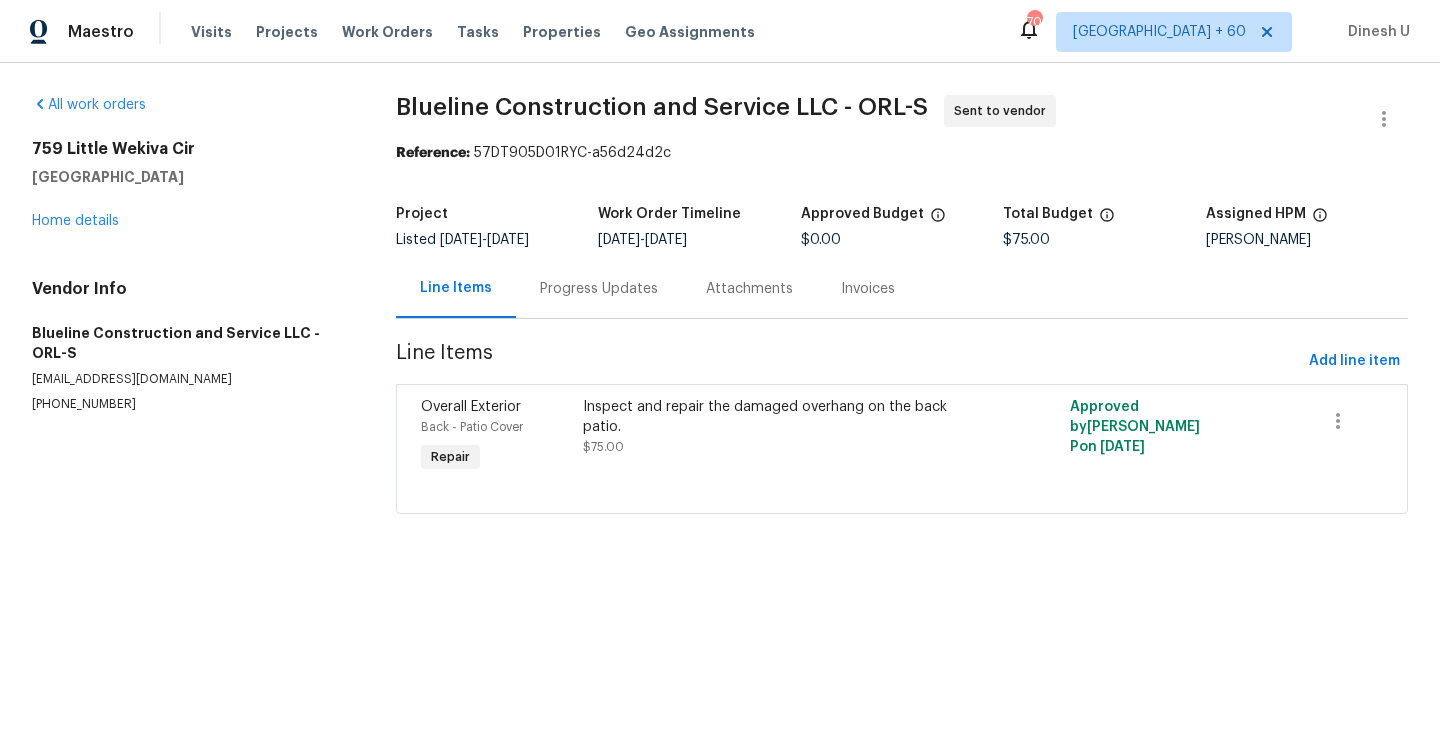 click on "[STREET_ADDRESS] Home details" at bounding box center (190, 185) 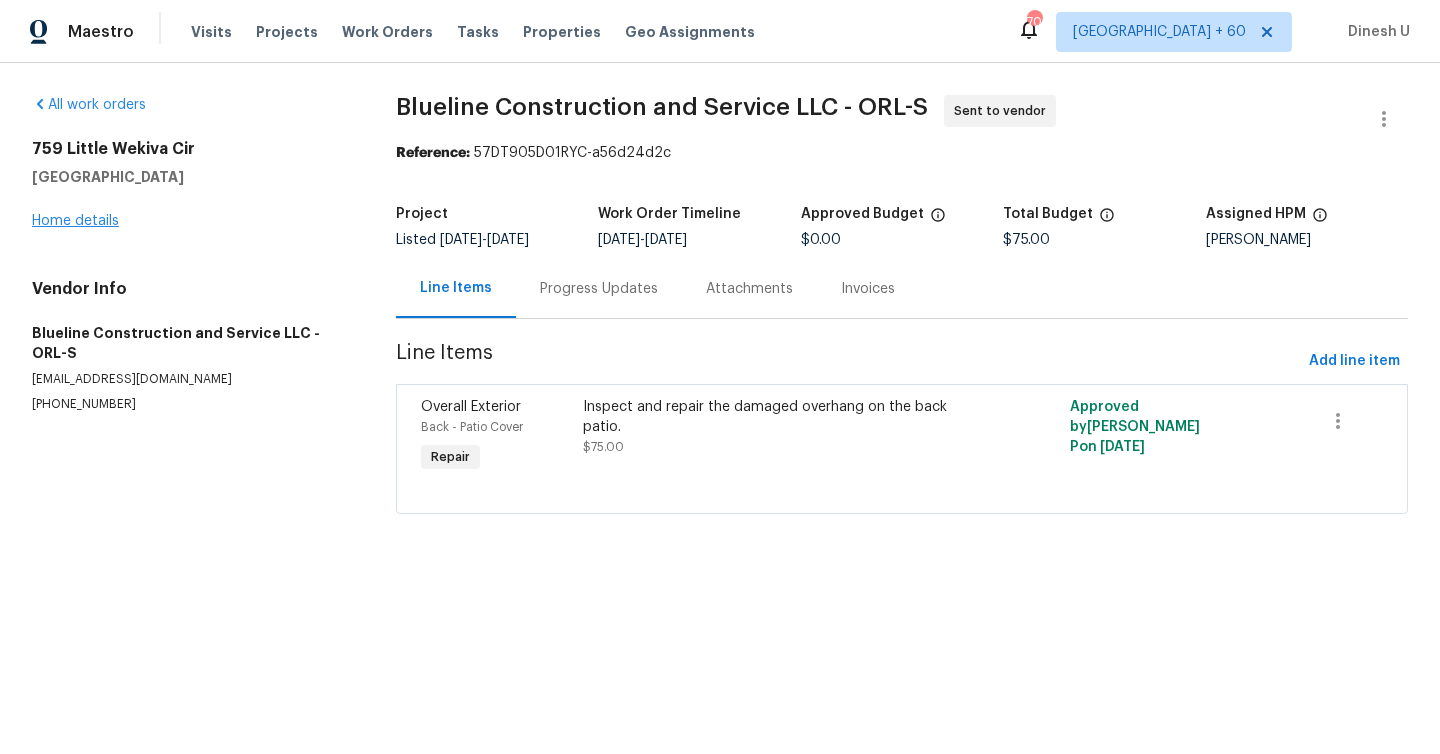 click on "Home details" at bounding box center (75, 221) 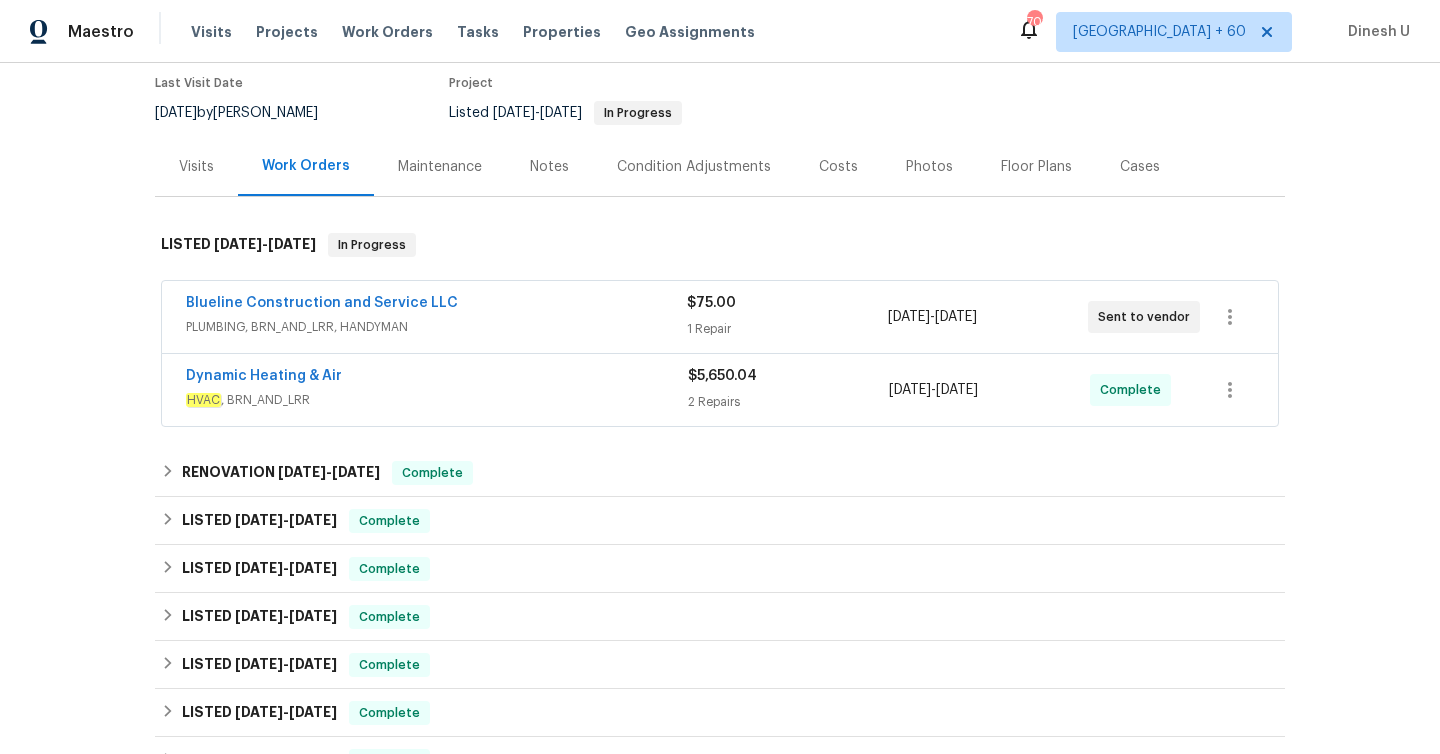 scroll, scrollTop: 199, scrollLeft: 0, axis: vertical 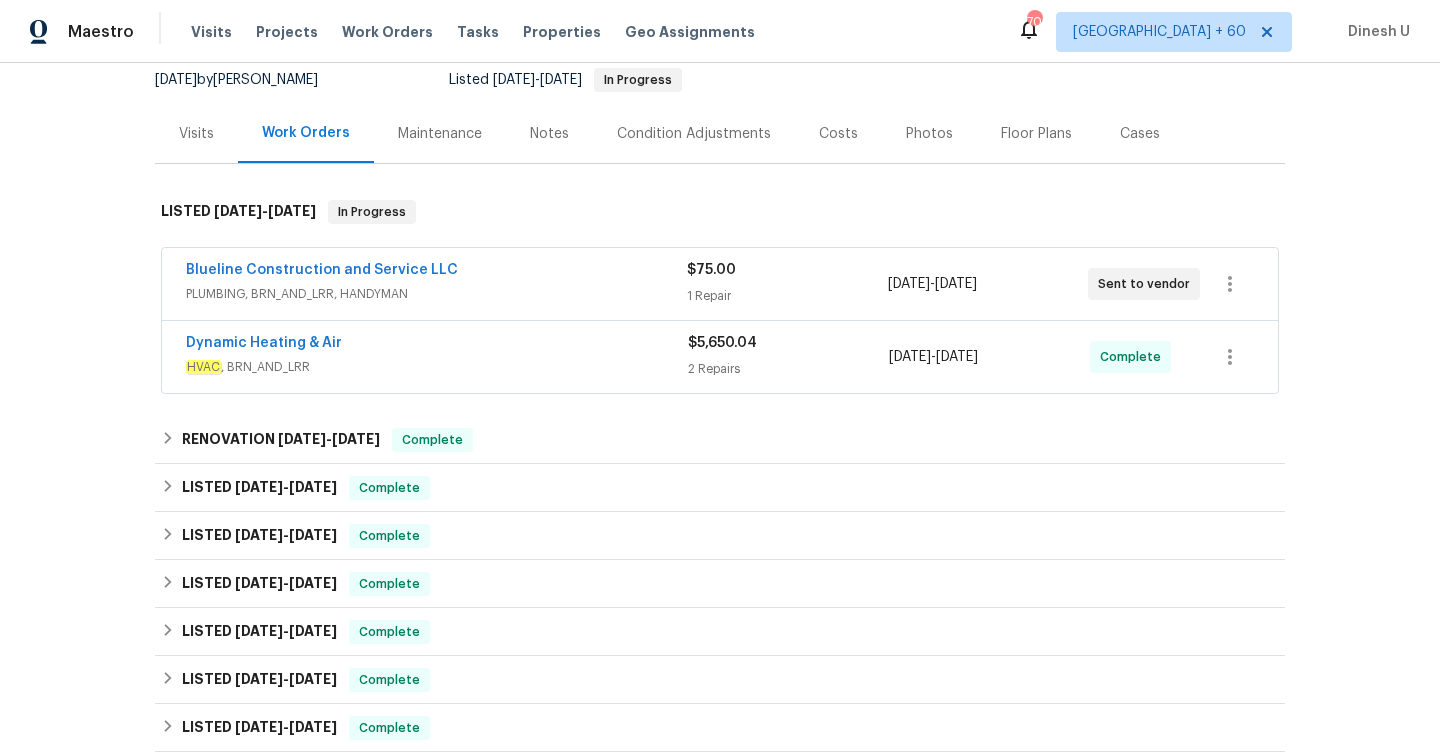 click on "$75.00 1 Repair" at bounding box center (787, 284) 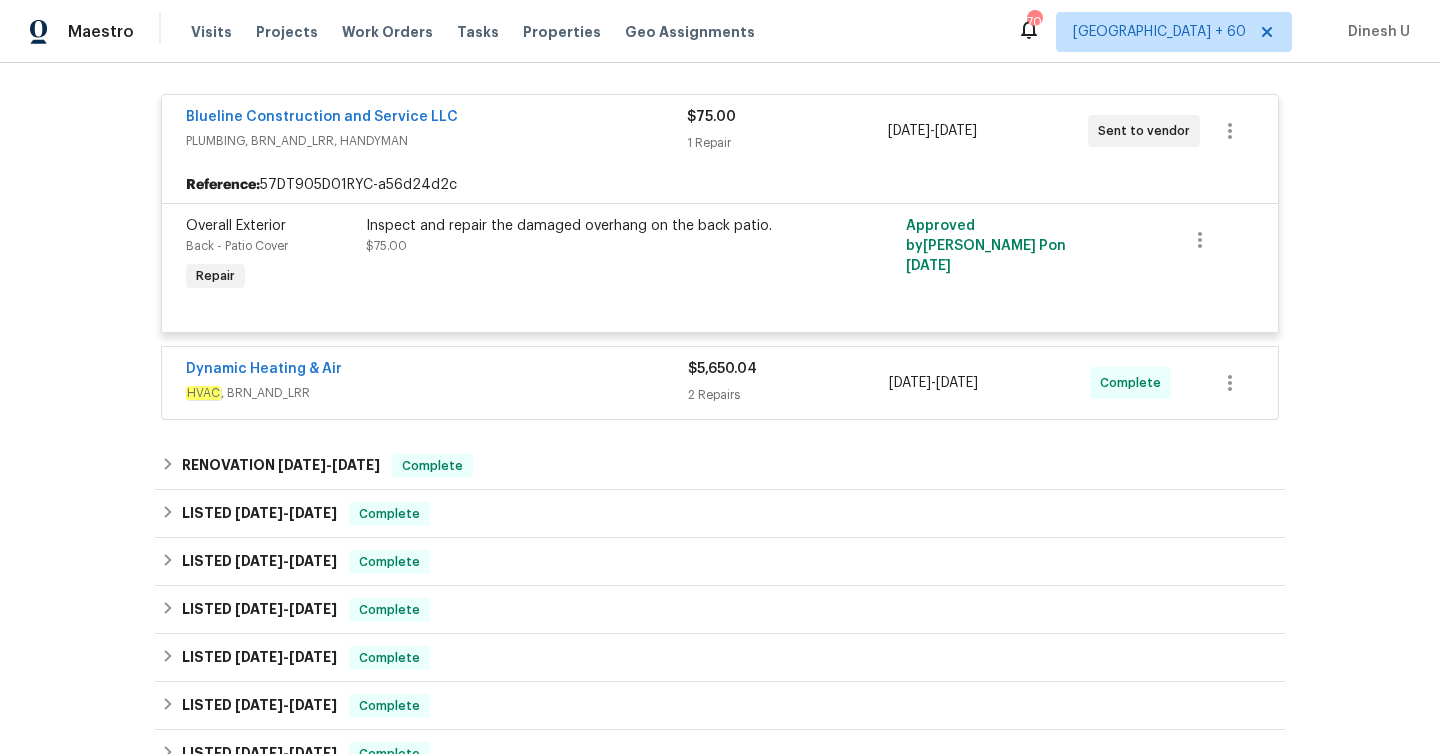 scroll, scrollTop: 427, scrollLeft: 0, axis: vertical 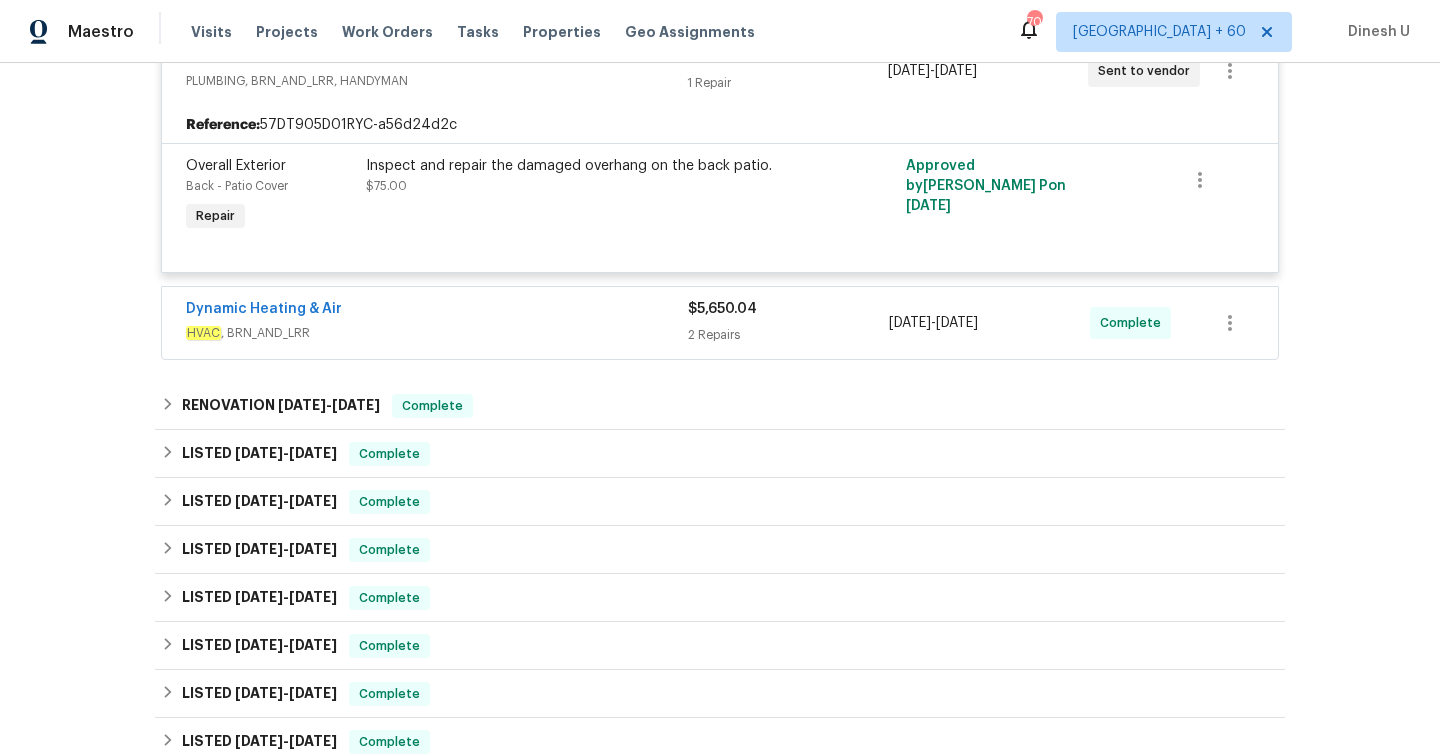 click on "$5,650.04" at bounding box center [722, 309] 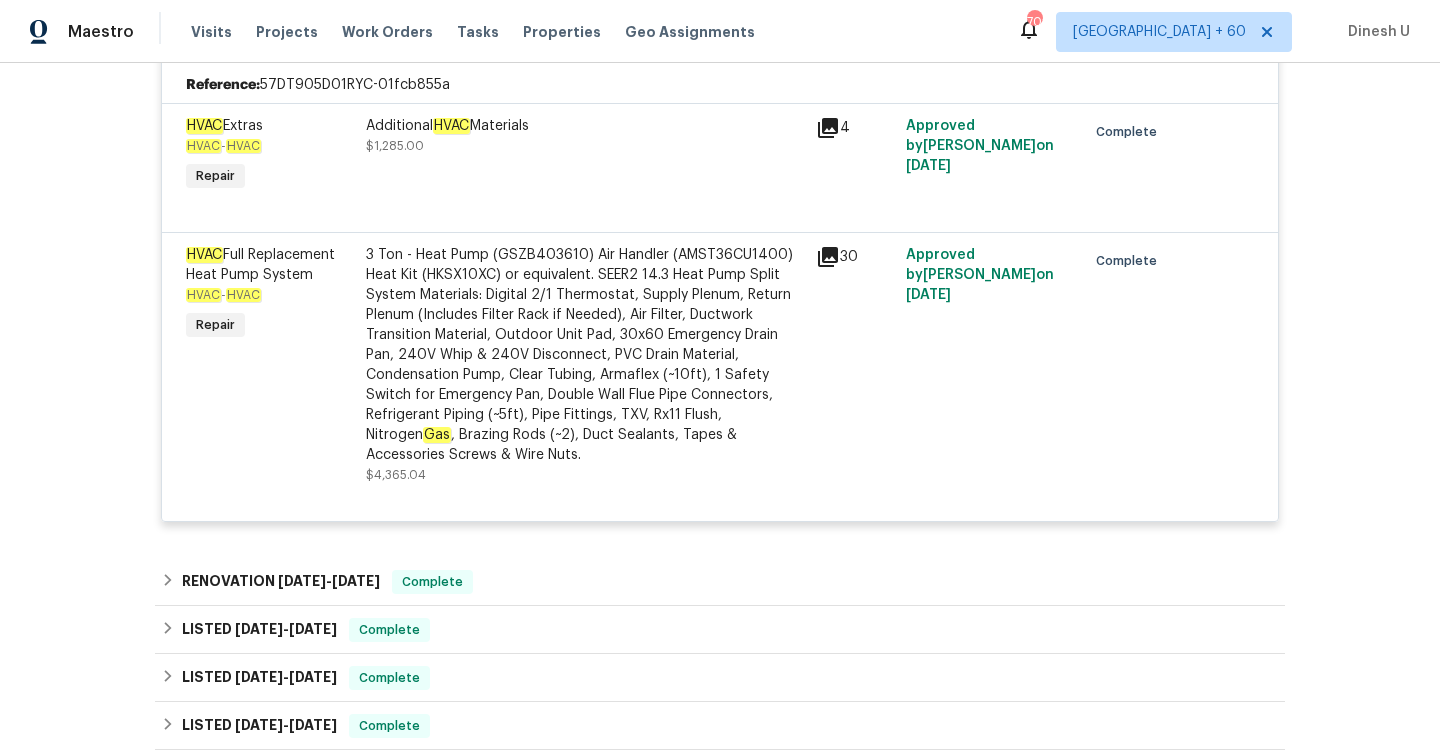 scroll, scrollTop: 719, scrollLeft: 0, axis: vertical 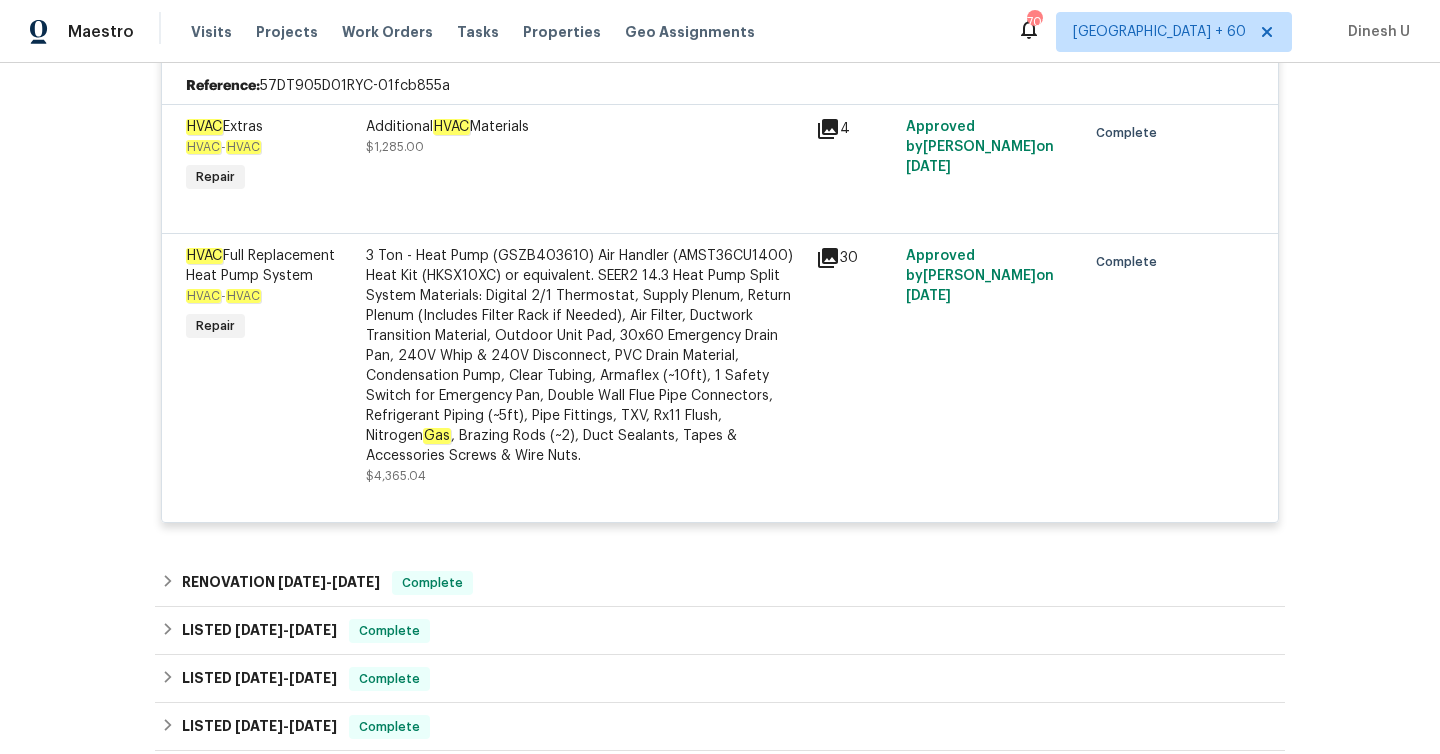 click on "3 Ton - Heat Pump (GSZB403610) Air Handler (AMST36CU1400) Heat Kit (HKSX10XC) or equivalent. SEER2 14.3  Heat Pump Split System Materials:  Digital 2/1 Thermostat, Supply Plenum, Return Plenum (Includes Filter Rack if Needed), Air Filter, Ductwork Transition Material, Outdoor Unit Pad, 30x60 Emergency Drain Pan, 240V Whip & 240V Disconnect, PVC Drain Material, Condensation Pump, Clear Tubing, Armaflex (~10ft), 1 Safety Switch for Emergency Pan, Double Wall Flue Pipe Connectors, Refrigerant Piping (~5ft), Pipe Fittings, TXV, Rx11 Flush, Nitrogen  Gas , Brazing Rods (~2), Duct Sealants, Tapes & Accessories Screws & Wire Nuts." at bounding box center [585, 356] 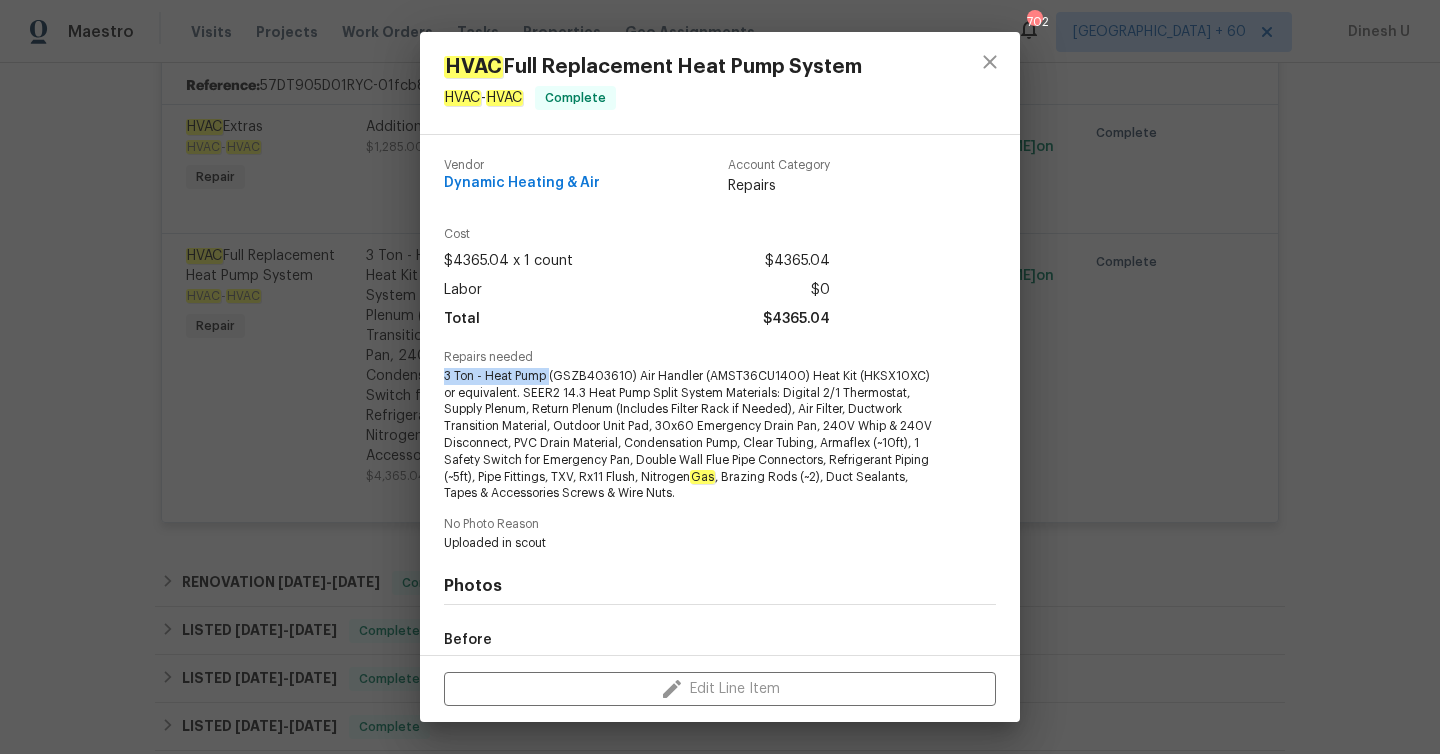 drag, startPoint x: 445, startPoint y: 377, endPoint x: 550, endPoint y: 378, distance: 105.00476 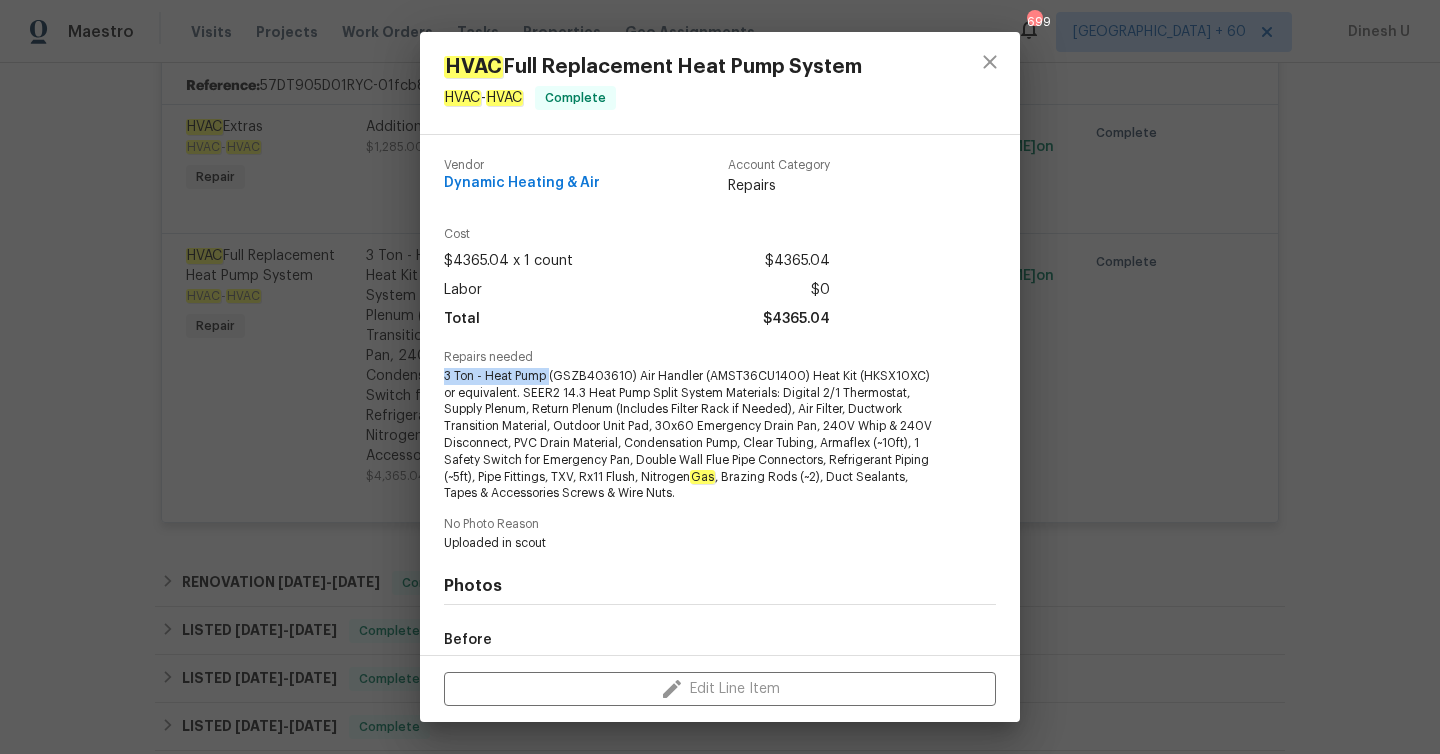 click on "HVAC  Full Replacement Heat Pump System HVAC  -  HVAC Complete Vendor Dynamic Heating & Air Account Category Repairs Cost $4365.04 x 1 count $4365.04 Labor $0 Total $4365.04 Repairs needed 3 Ton - Heat Pump (GSZB403610) Air Handler (AMST36CU1400) Heat Kit (HKSX10XC) or equivalent. SEER2 14.3  Heat Pump Split System Materials:  Digital 2/1 Thermostat, Supply Plenum, Return Plenum (Includes Filter Rack if Needed), Air Filter, Ductwork Transition Material, Outdoor Unit Pad, 30x60 Emergency Drain Pan, 240V Whip & 240V Disconnect, PVC Drain Material, Condensation Pump, Clear Tubing, Armaflex (~10ft), 1 Safety Switch for Emergency Pan, Double Wall Flue Pipe Connectors, Refrigerant Piping (~5ft), Pipe Fittings, TXV, Rx11 Flush, Nitrogen  Gas , Brazing Rods (~2), Duct Sealants, Tapes & Accessories Screws & Wire Nuts. No Photo Reason Uploaded in scout  Photos Before  +13 After  +9  Edit Line Item" at bounding box center (720, 377) 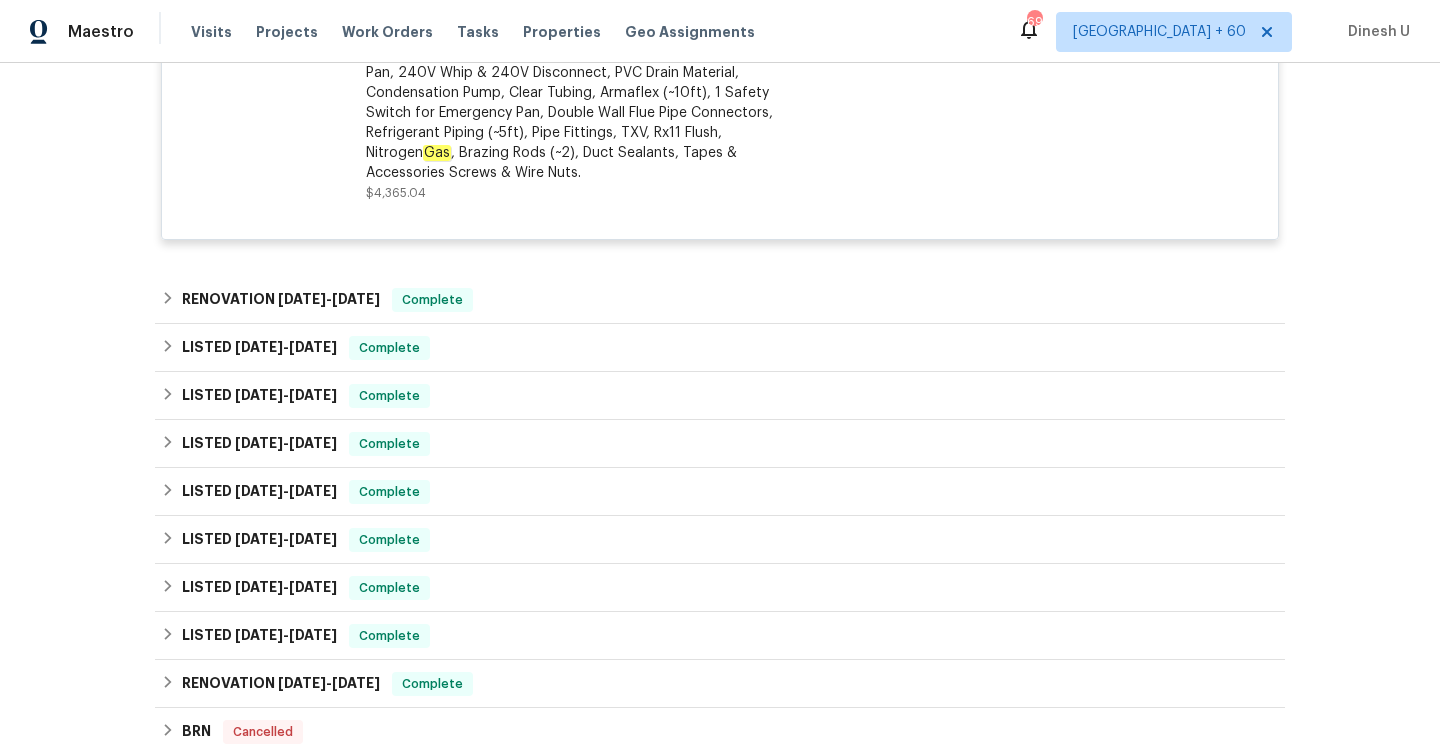 scroll, scrollTop: 1005, scrollLeft: 0, axis: vertical 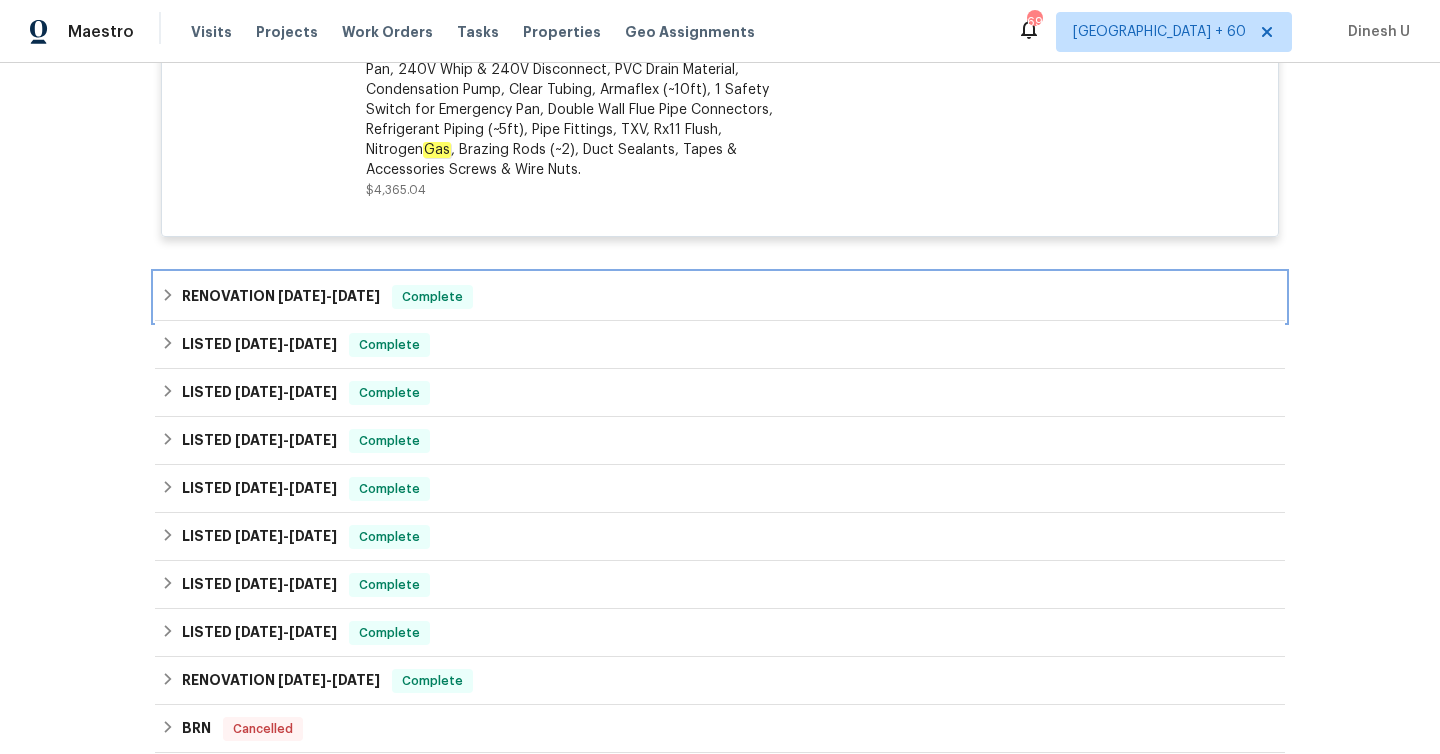 click on "[DATE]  -  [DATE]" at bounding box center (329, 296) 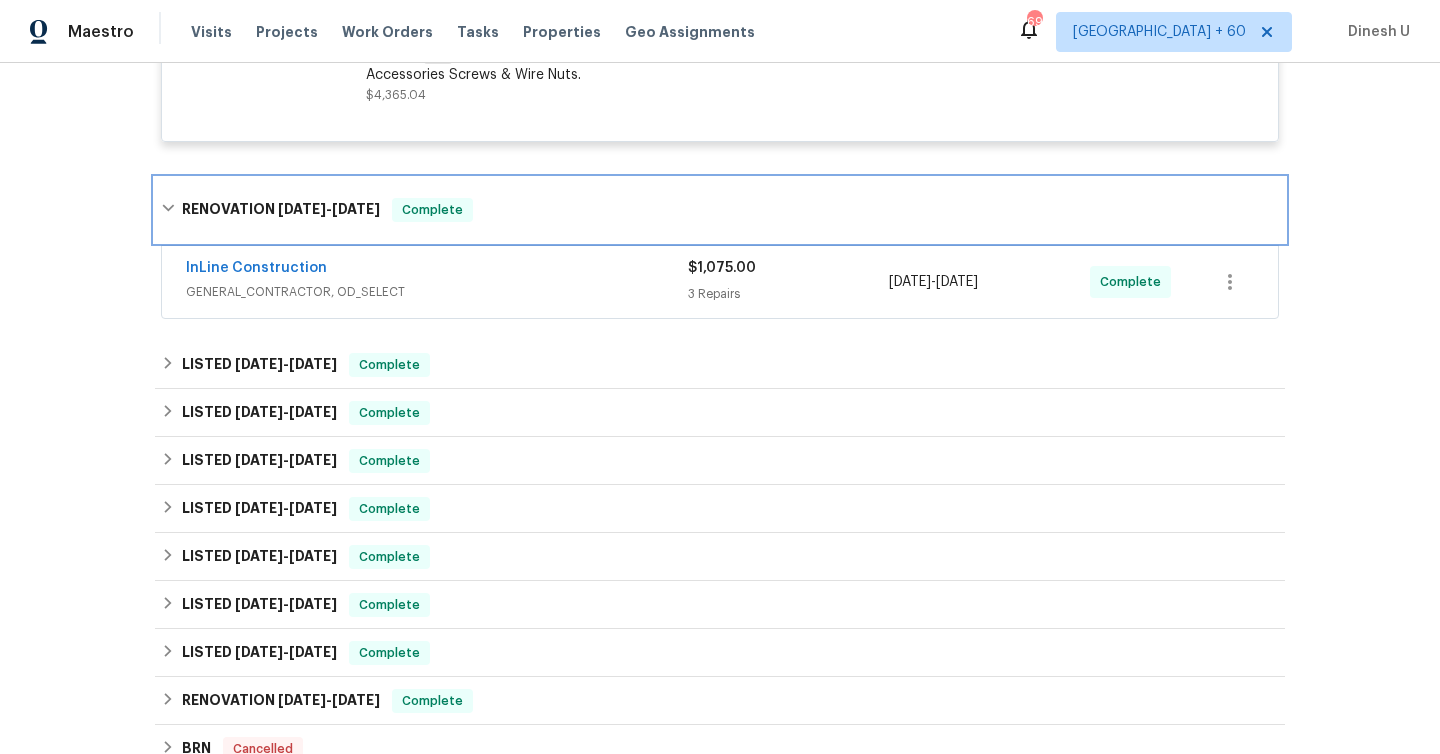 scroll, scrollTop: 1116, scrollLeft: 0, axis: vertical 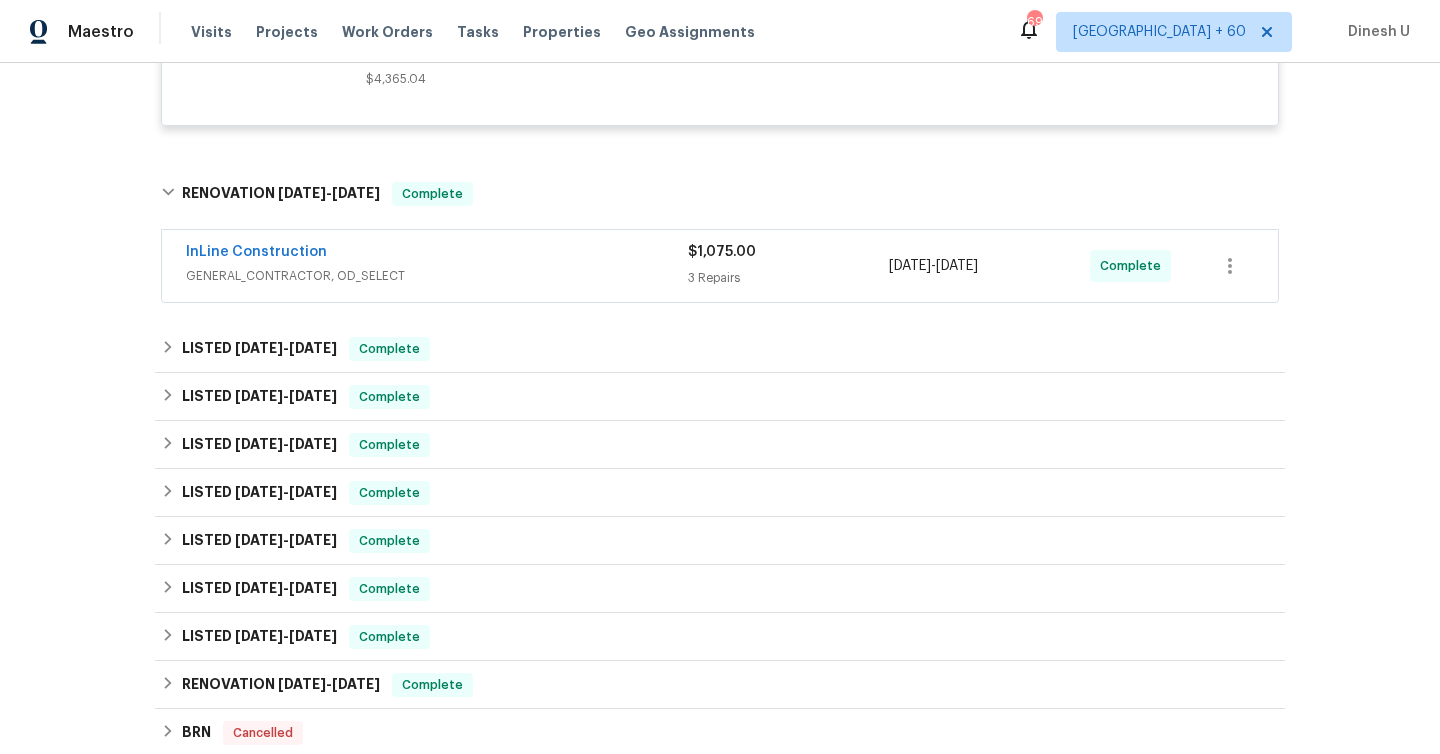 click on "3 Repairs" at bounding box center (788, 278) 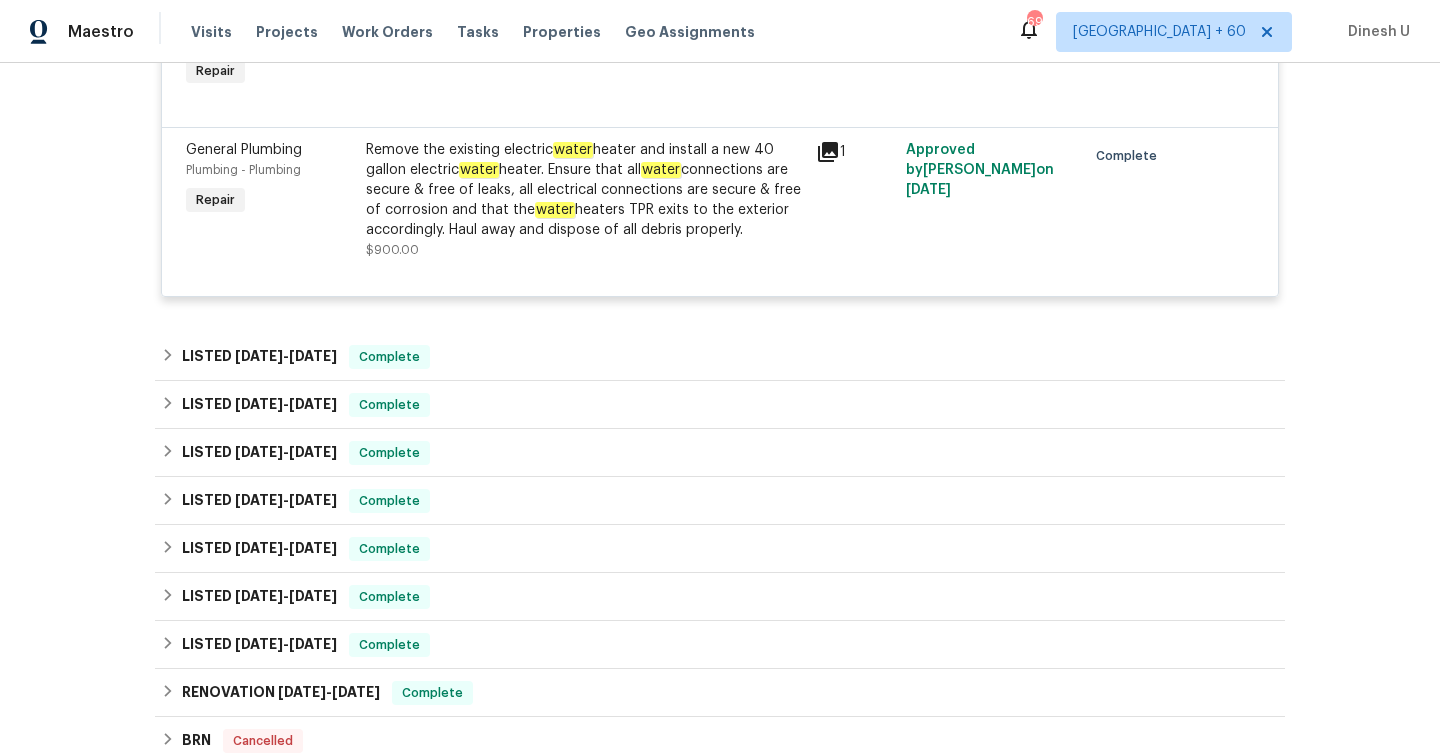 scroll, scrollTop: 1712, scrollLeft: 0, axis: vertical 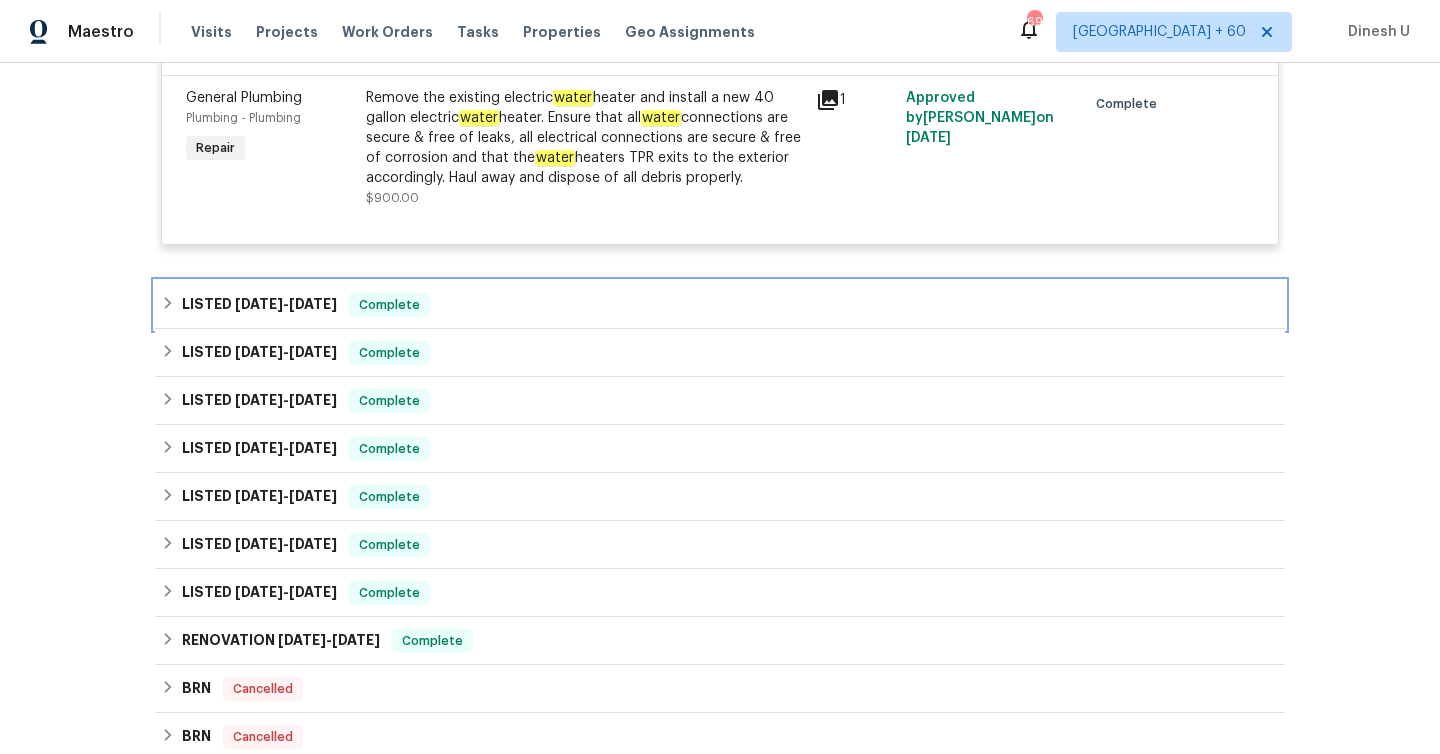 click on "[DATE]" at bounding box center (313, 304) 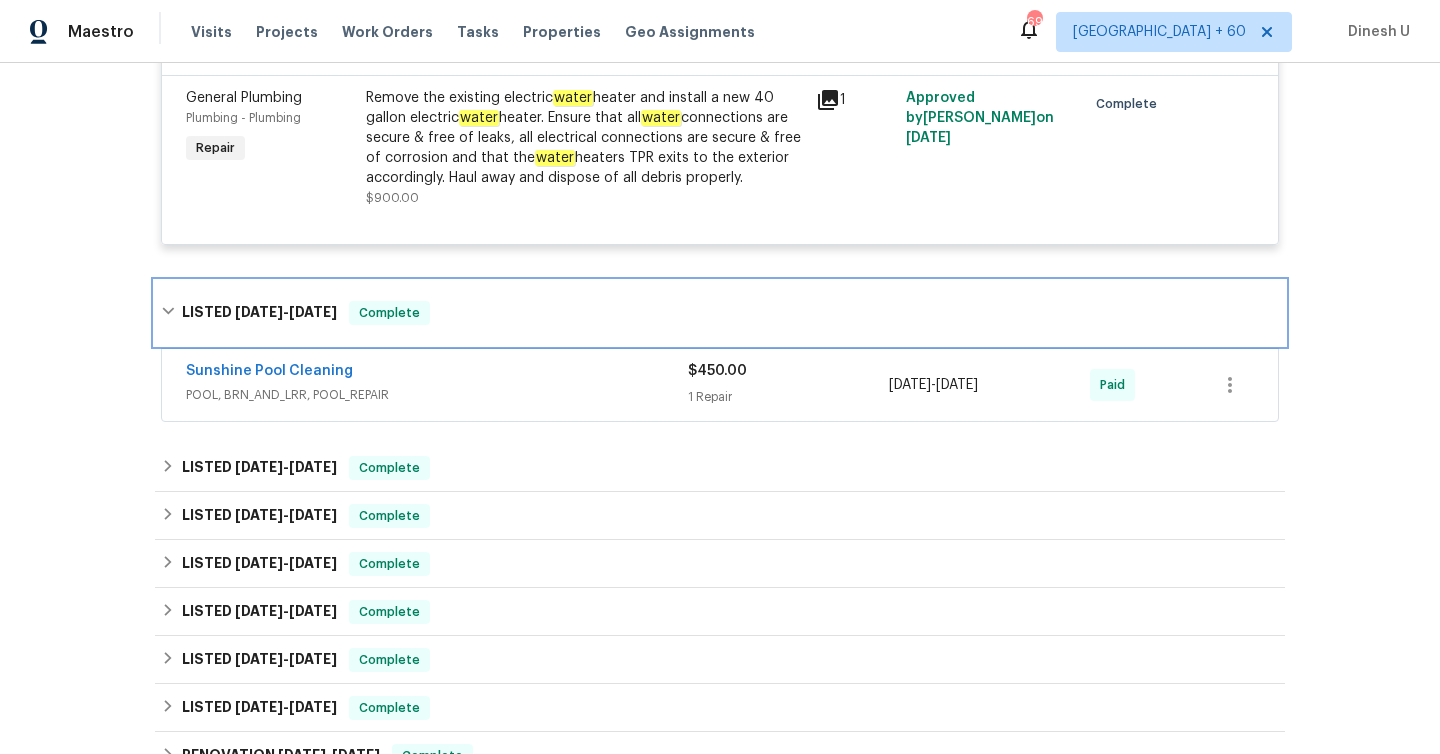 scroll, scrollTop: 1785, scrollLeft: 0, axis: vertical 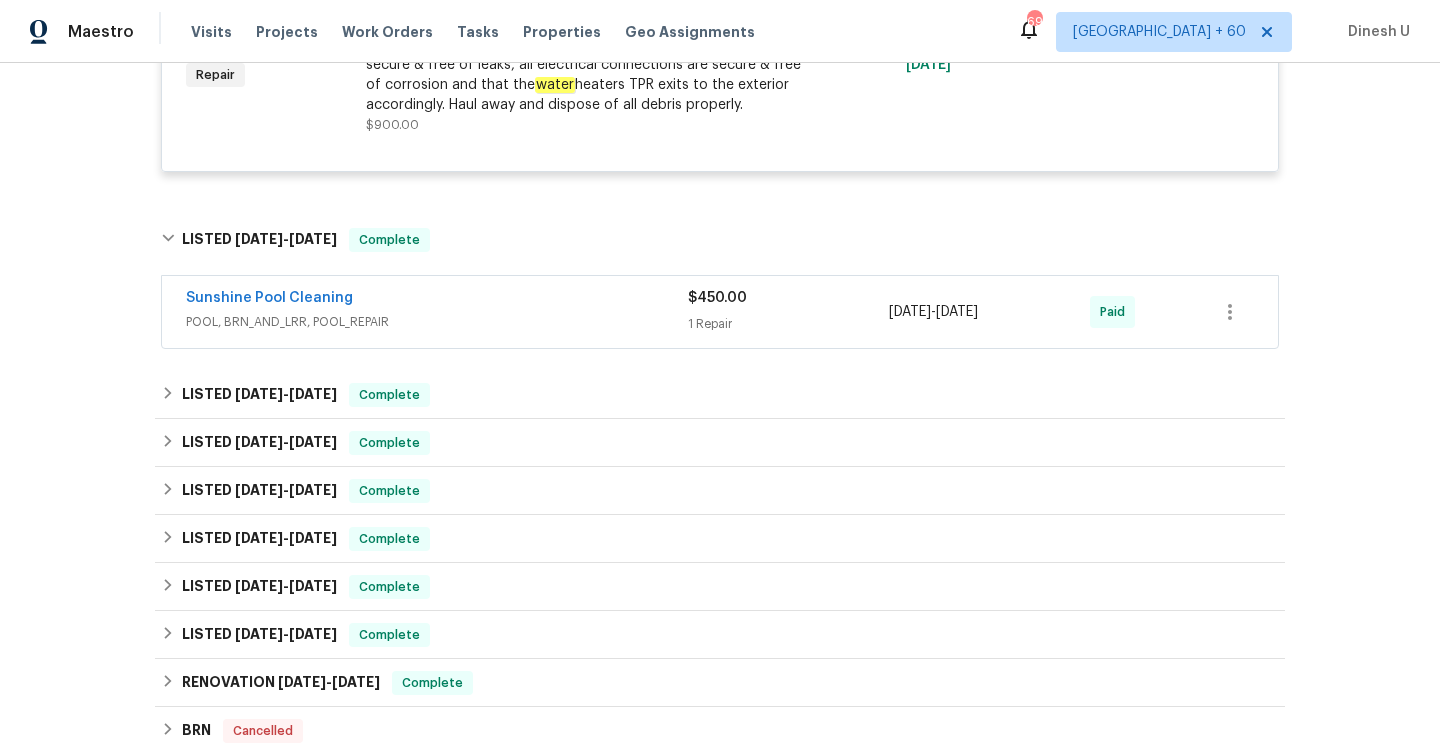 click on "1 Repair" at bounding box center [788, 324] 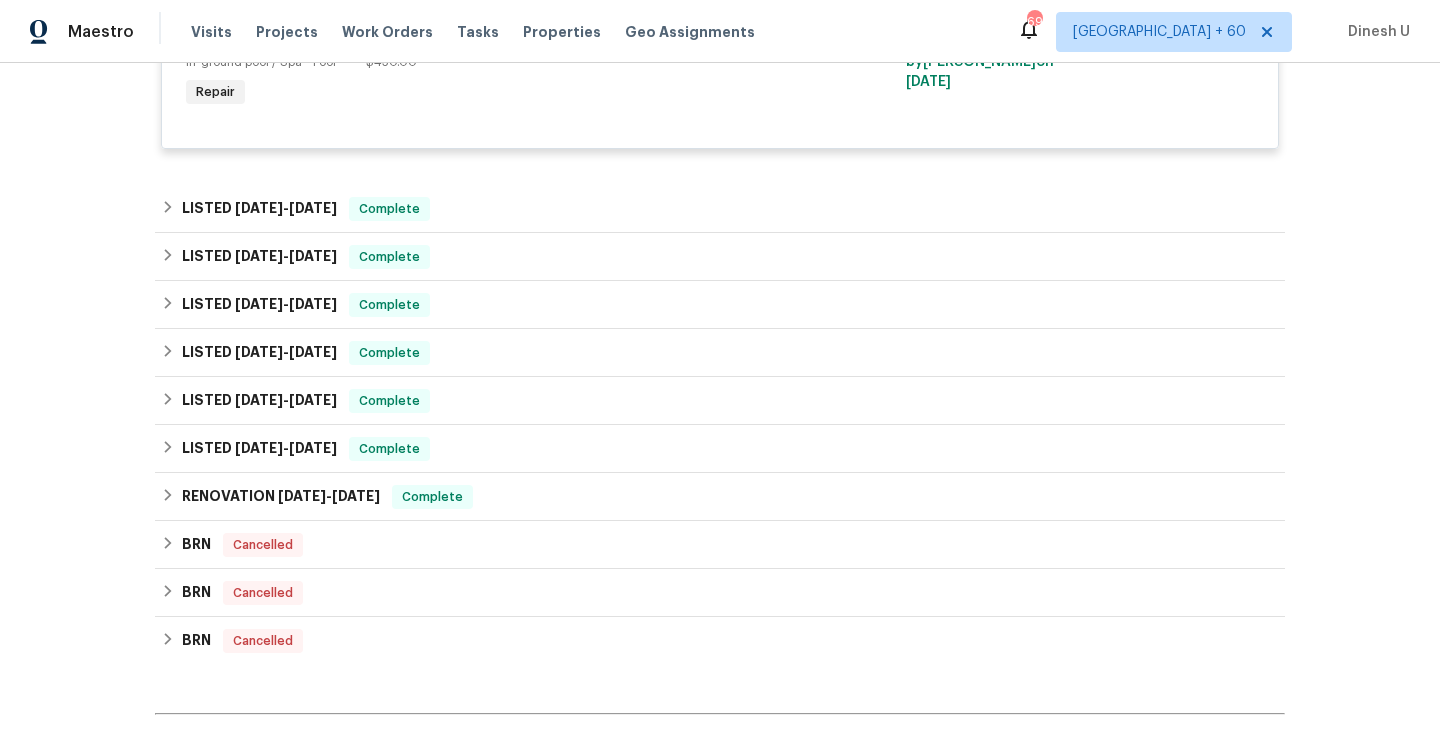 scroll, scrollTop: 2168, scrollLeft: 0, axis: vertical 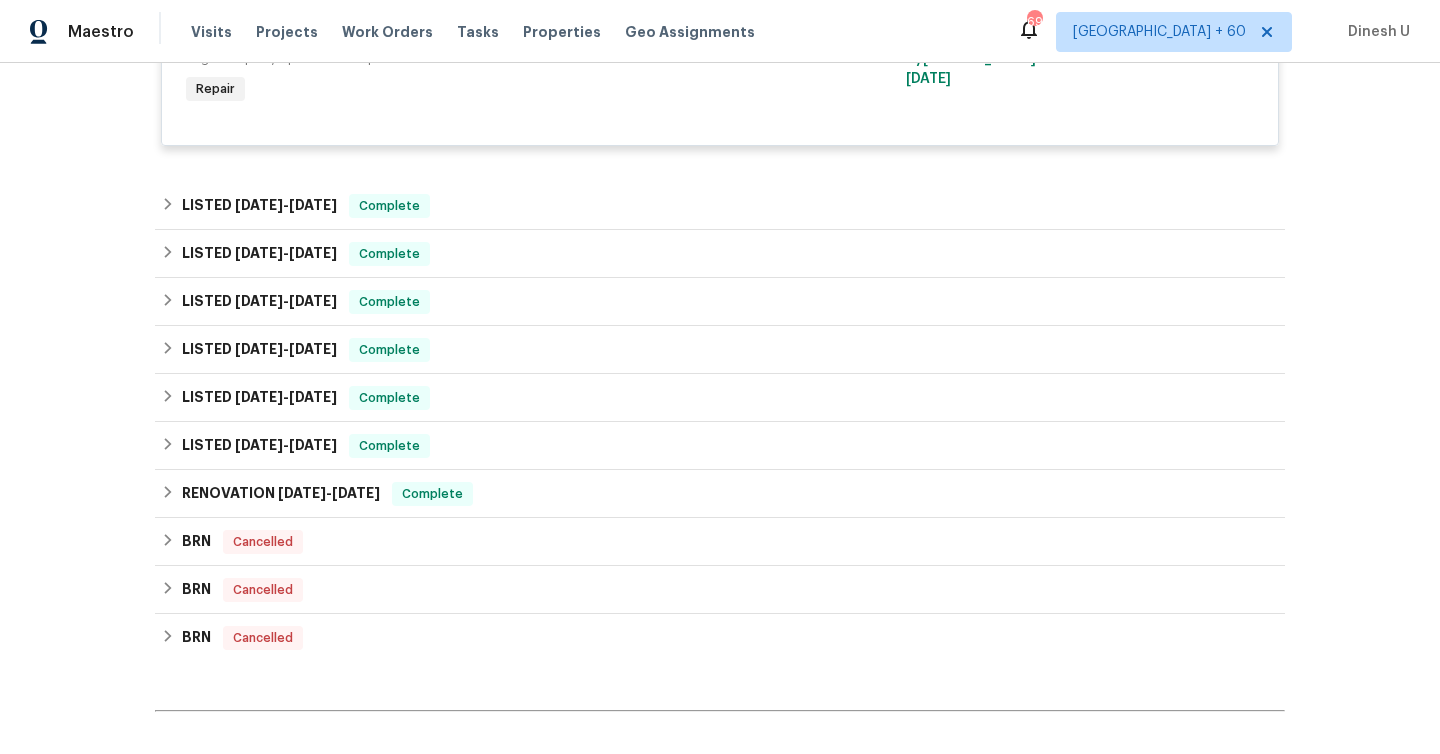 click on "[DATE]" at bounding box center (313, 205) 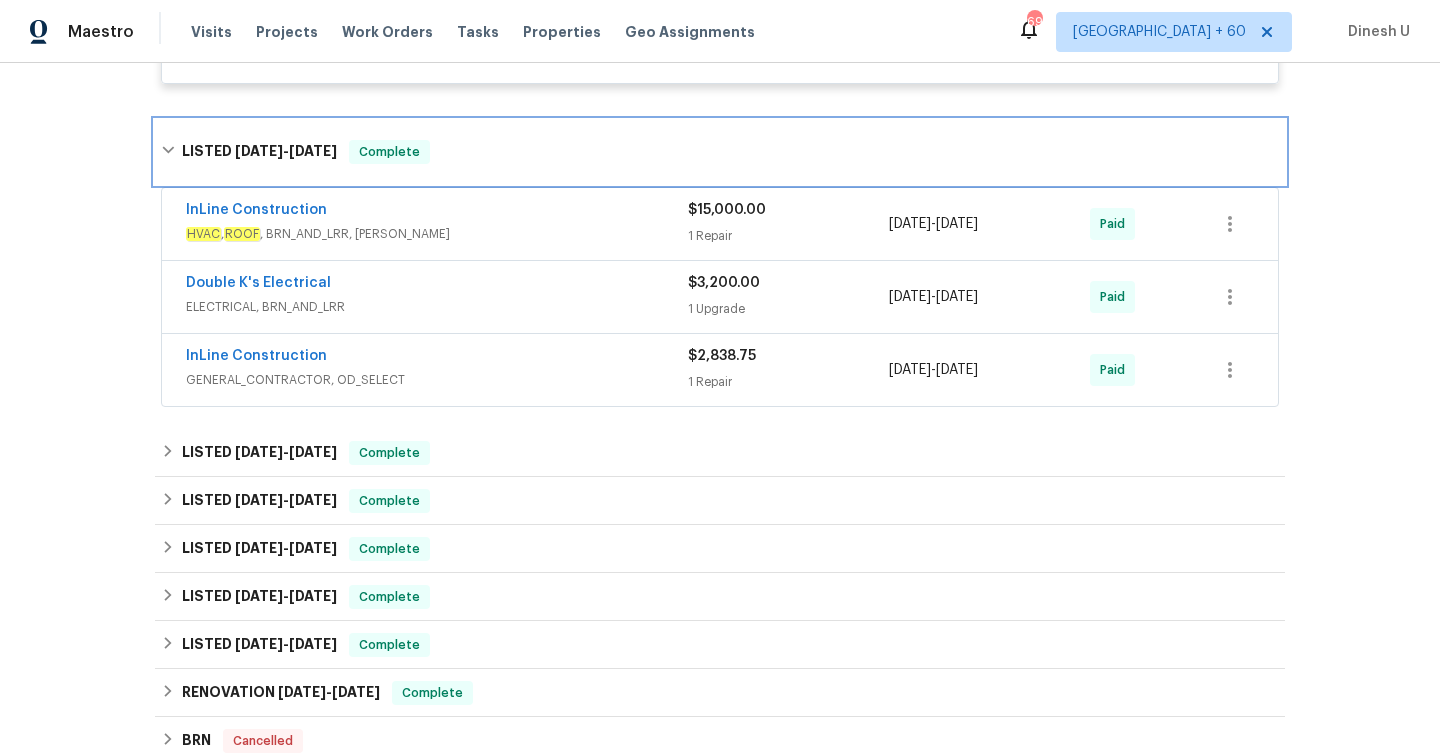 scroll, scrollTop: 2239, scrollLeft: 0, axis: vertical 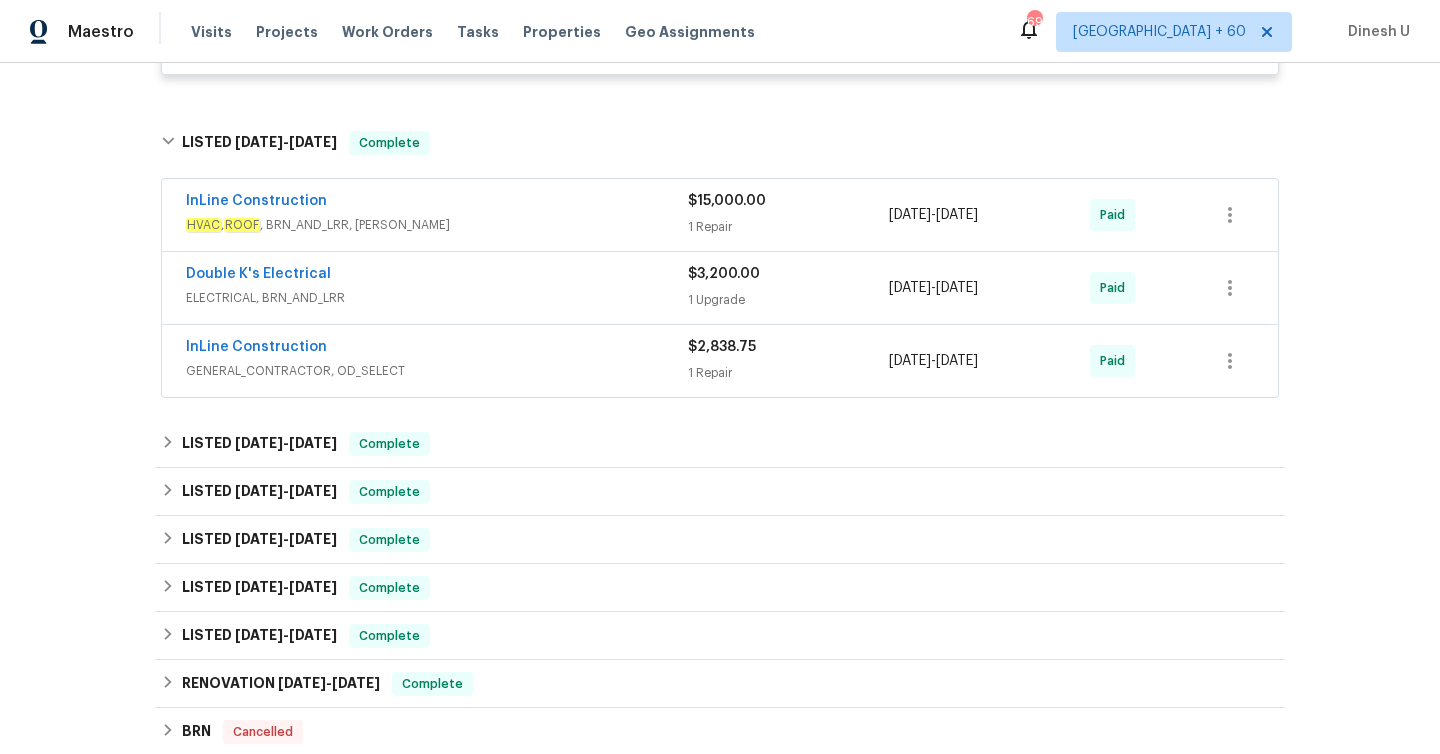 click on "1 Repair" at bounding box center (788, 227) 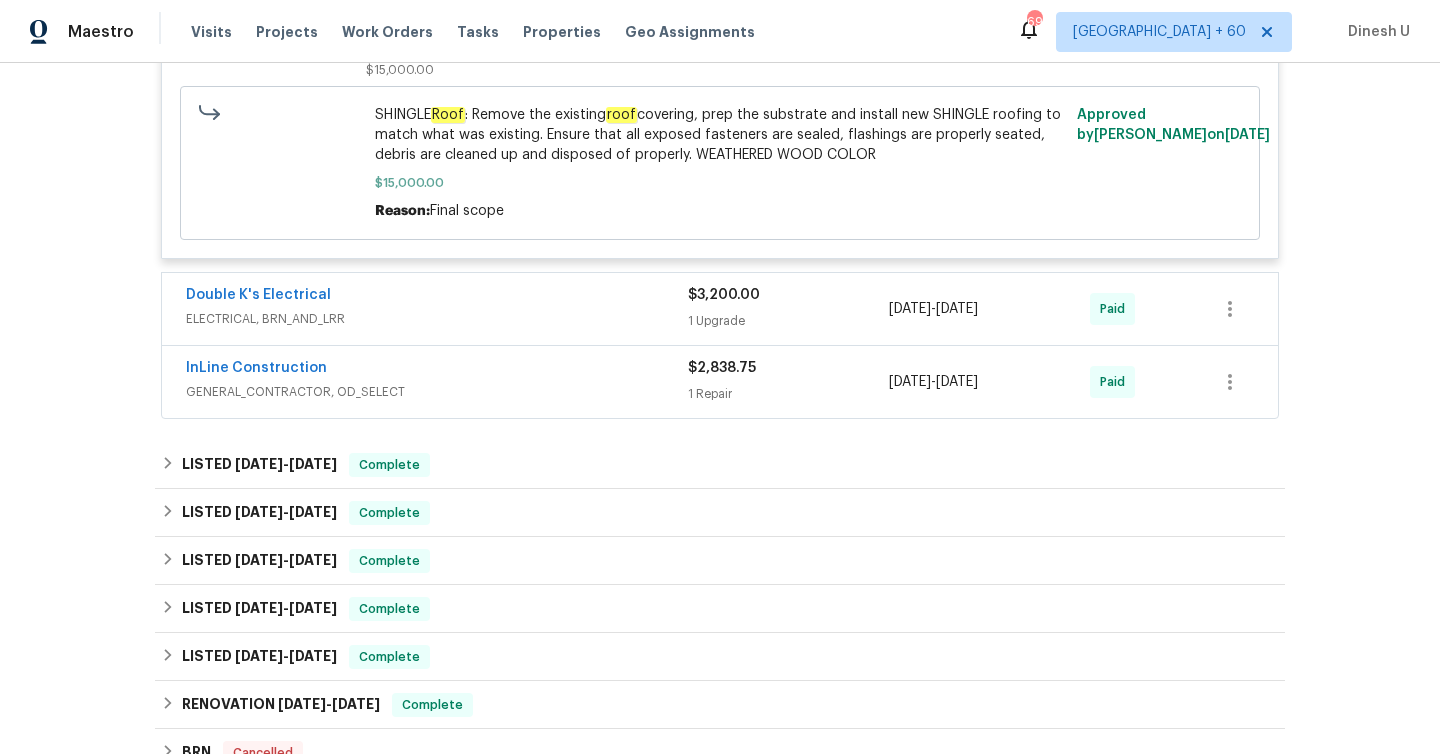 scroll, scrollTop: 2601, scrollLeft: 0, axis: vertical 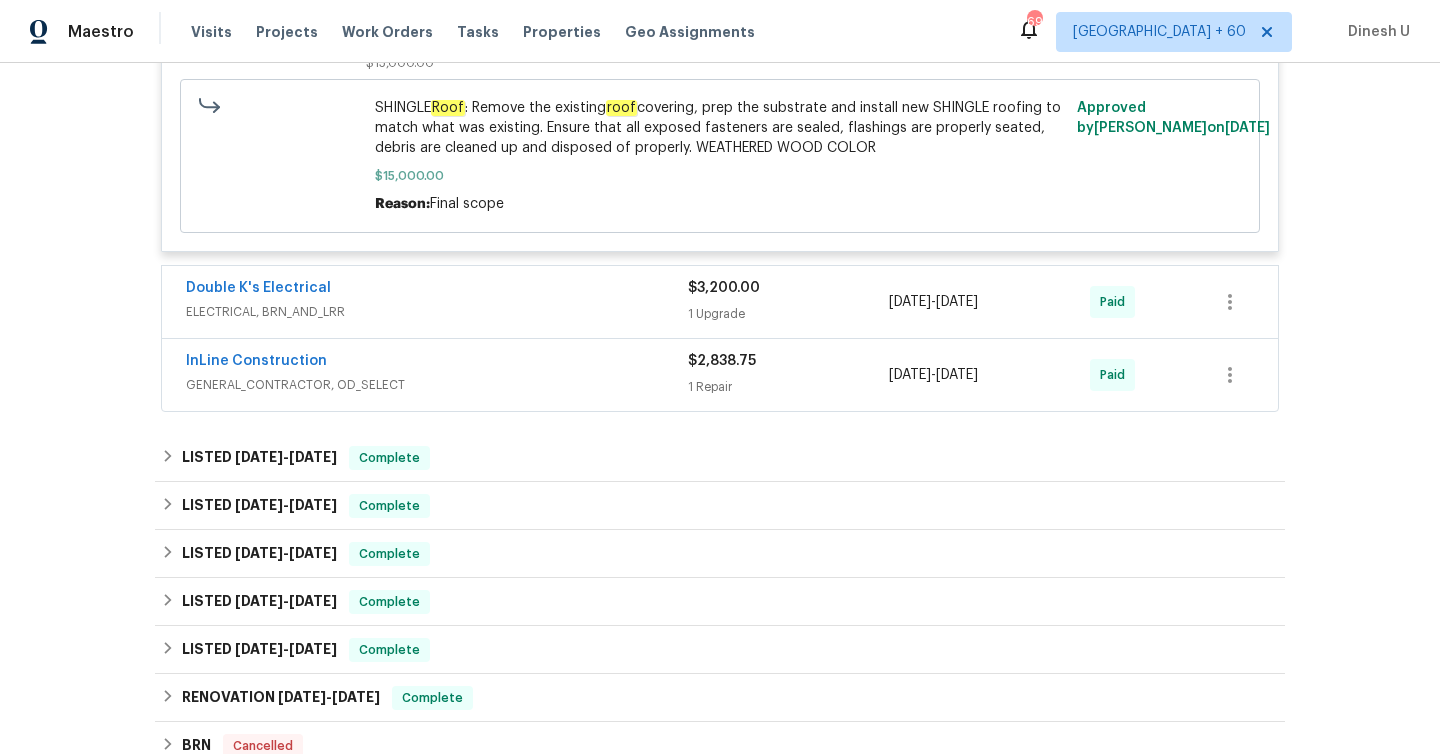 click on "1 Upgrade" at bounding box center (788, 314) 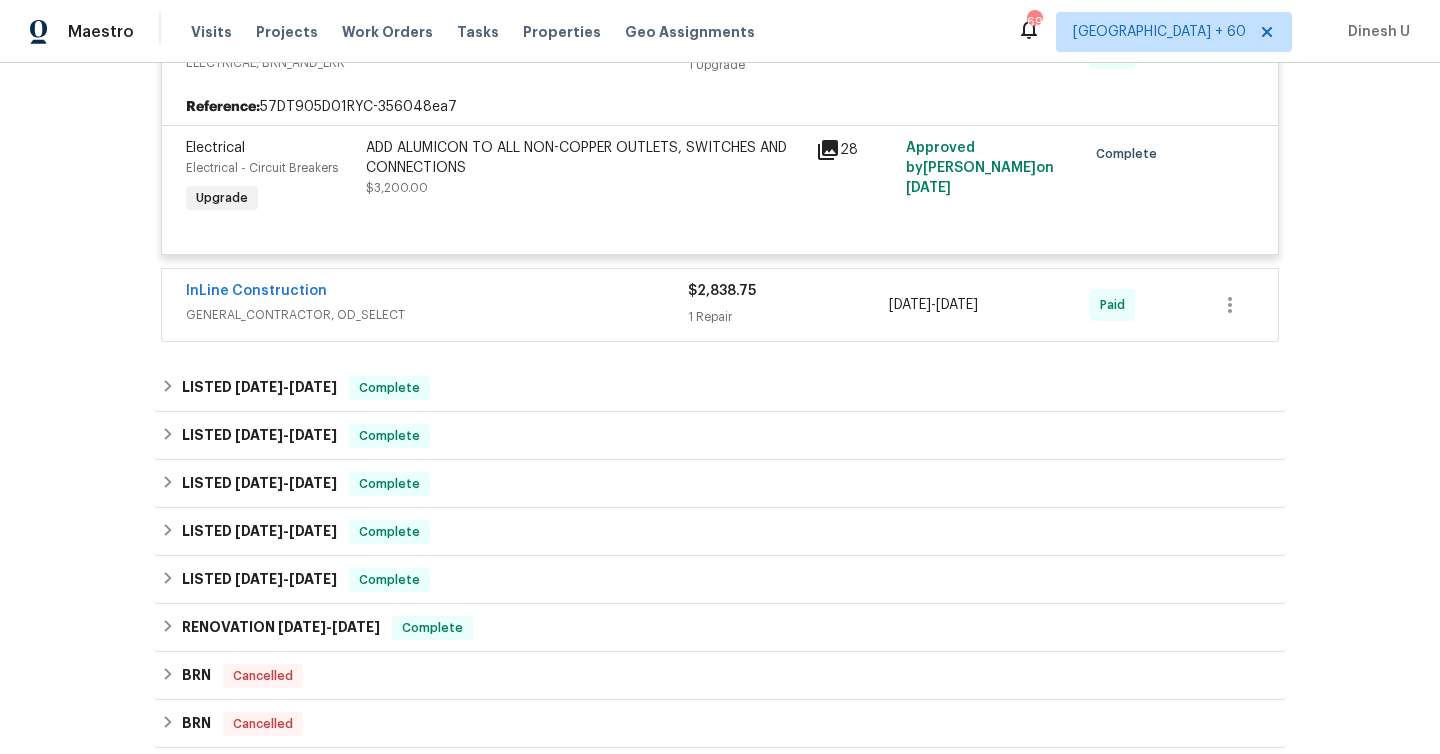 scroll, scrollTop: 2865, scrollLeft: 0, axis: vertical 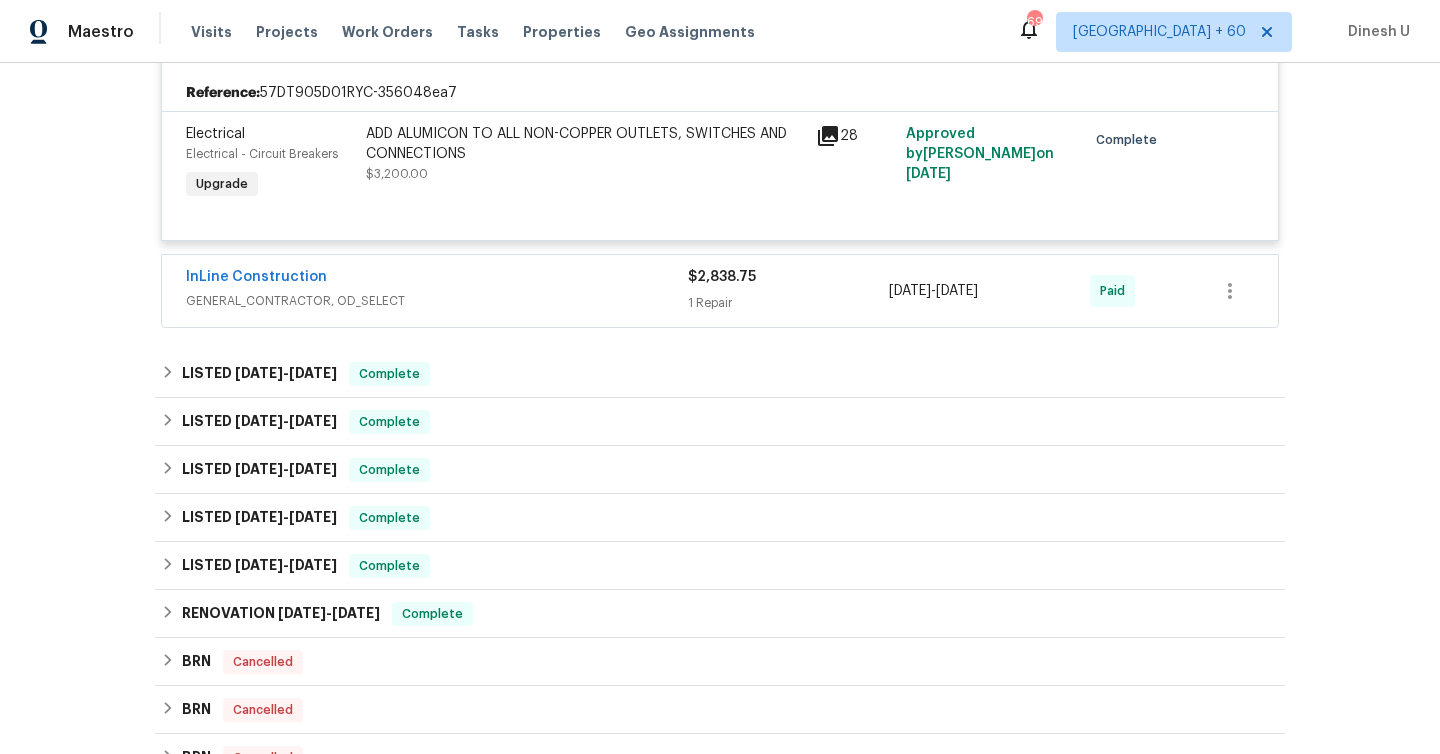 click on "1 Repair" at bounding box center [788, 303] 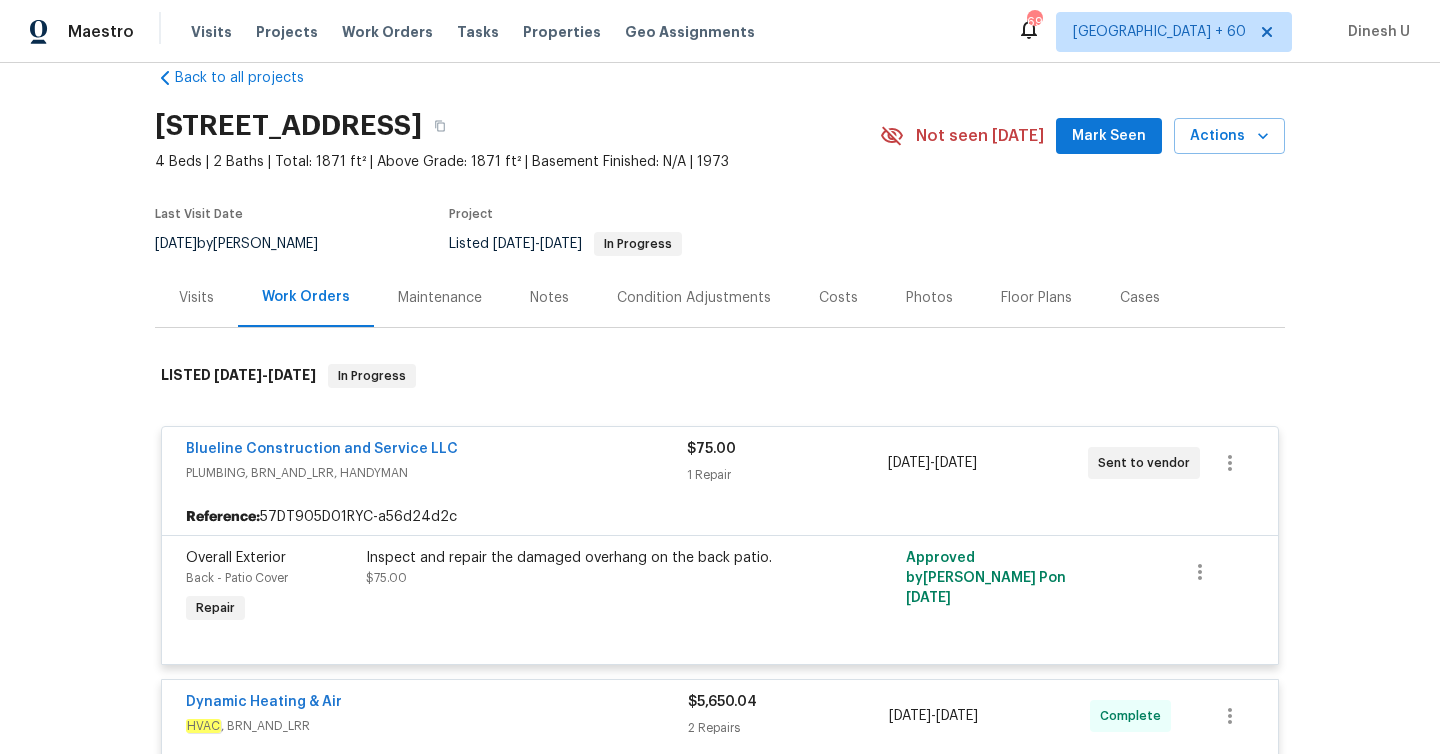 scroll, scrollTop: 0, scrollLeft: 0, axis: both 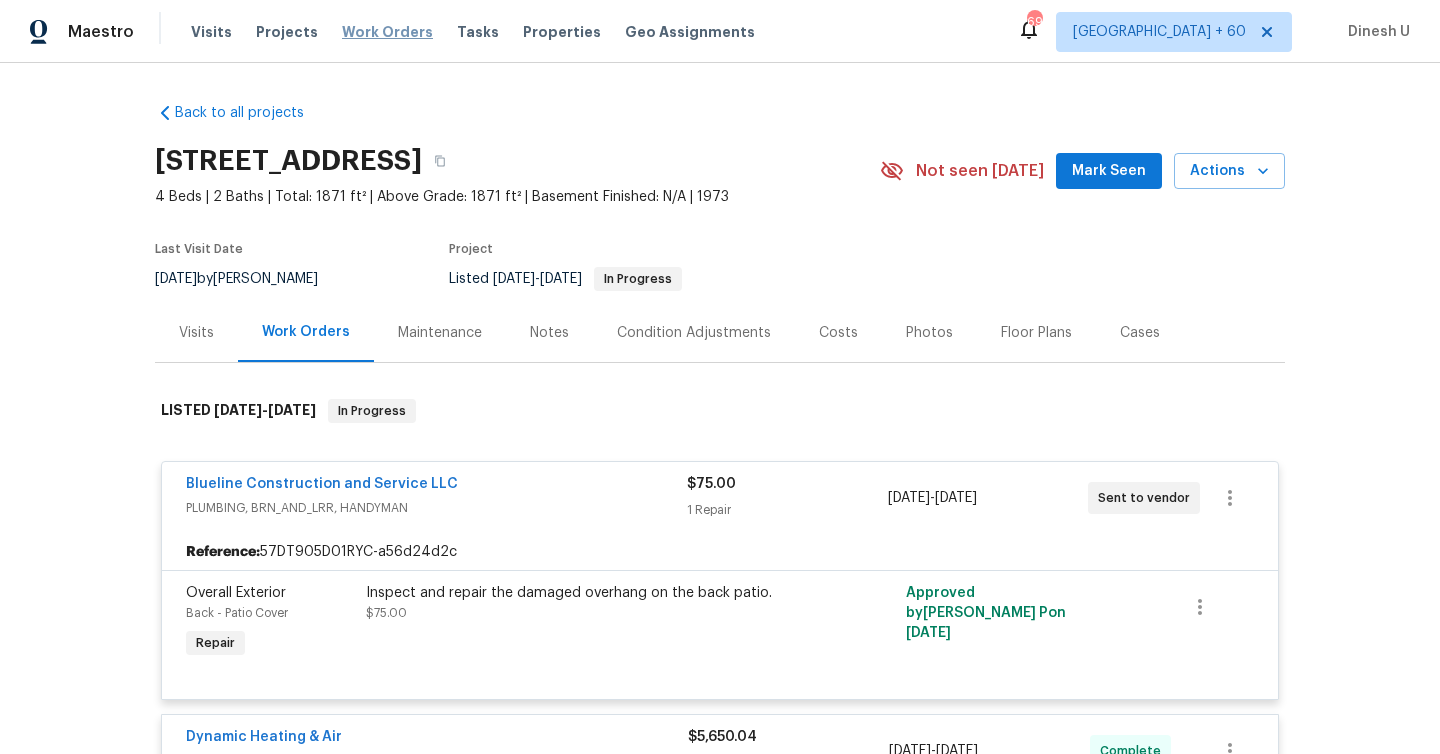click on "Work Orders" at bounding box center (387, 32) 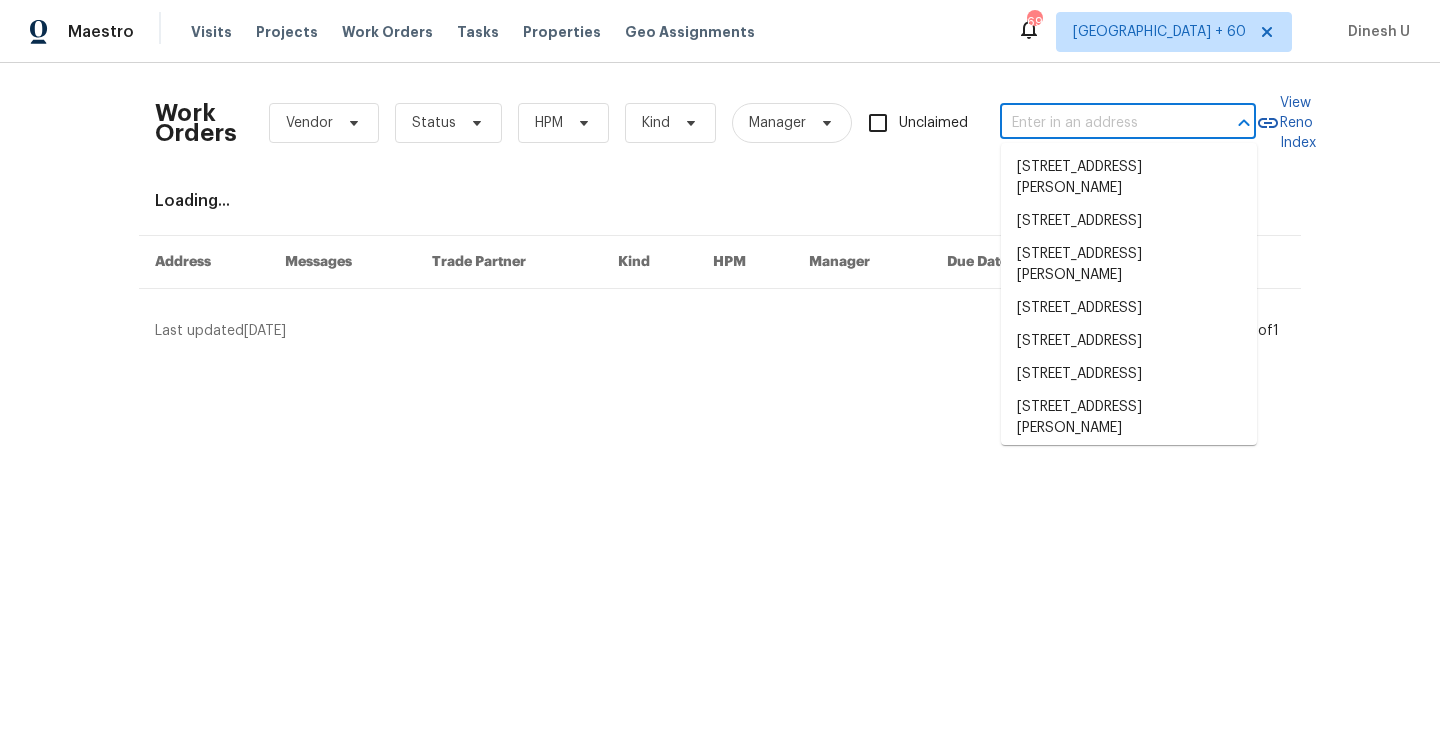click at bounding box center (1100, 123) 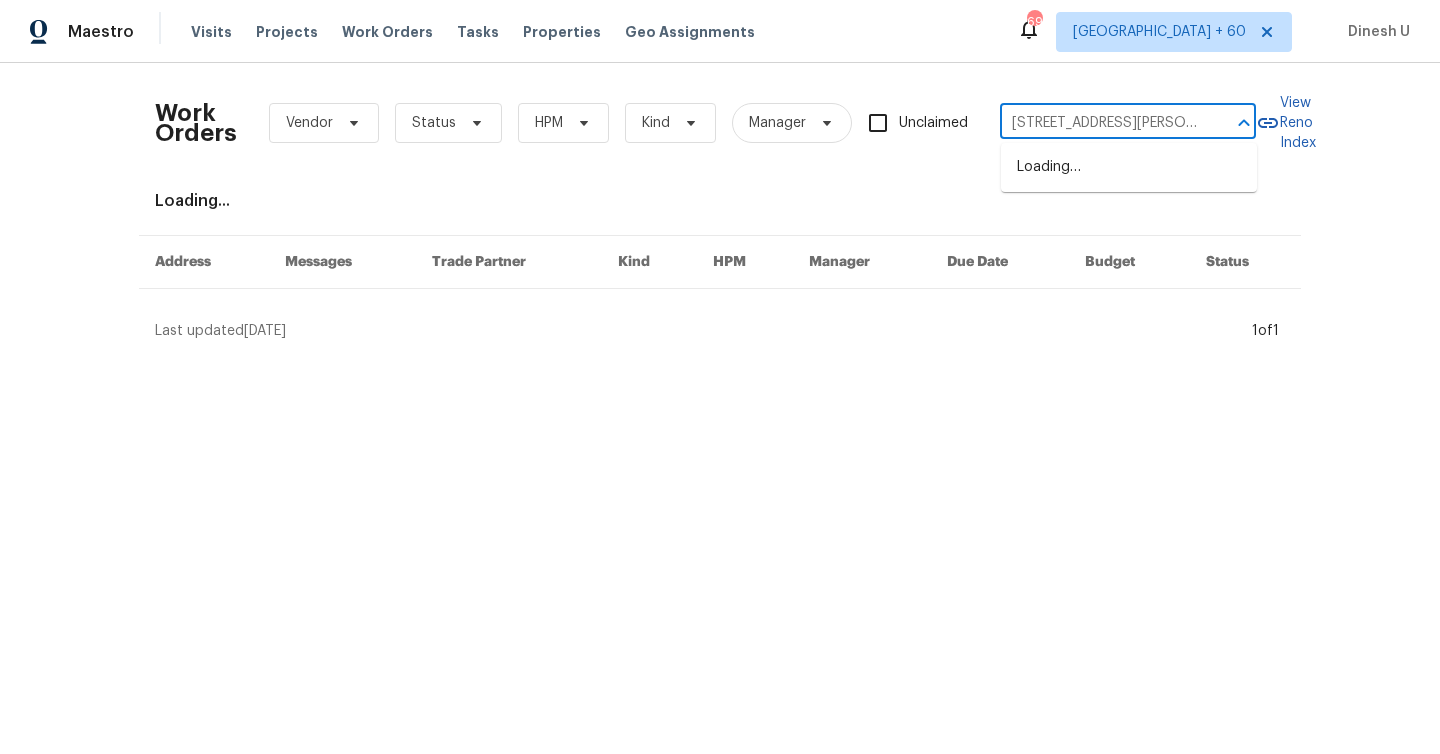 scroll, scrollTop: 0, scrollLeft: 58, axis: horizontal 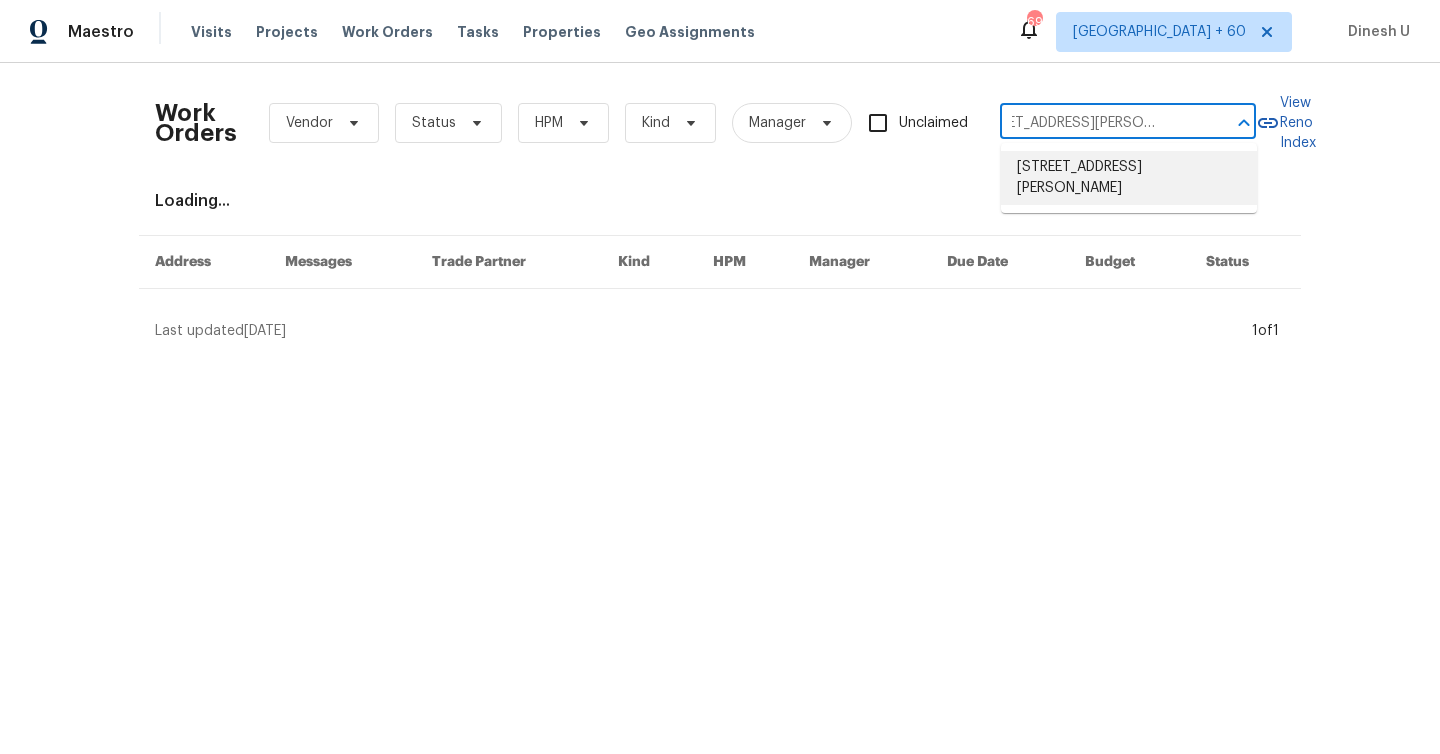 click on "[STREET_ADDRESS][PERSON_NAME]" at bounding box center [1129, 178] 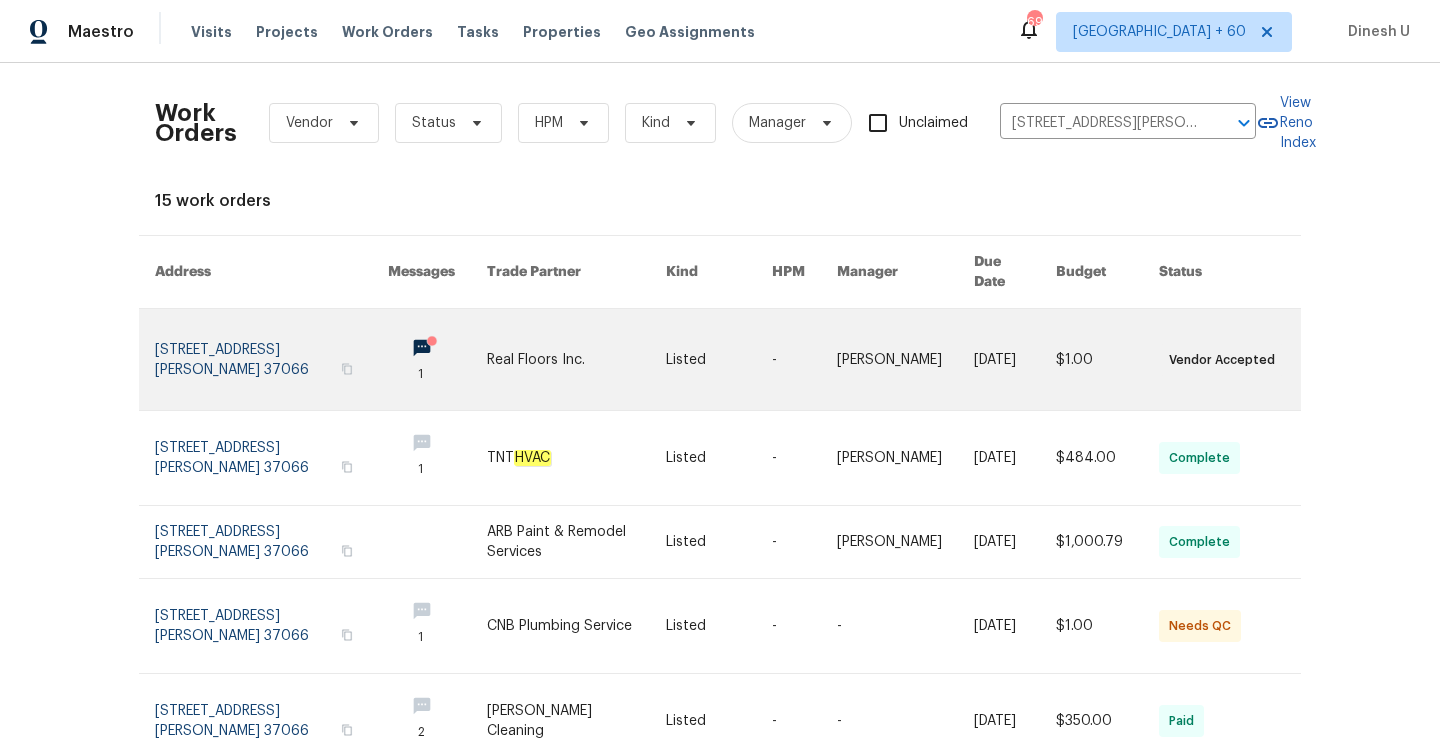 click at bounding box center [271, 359] 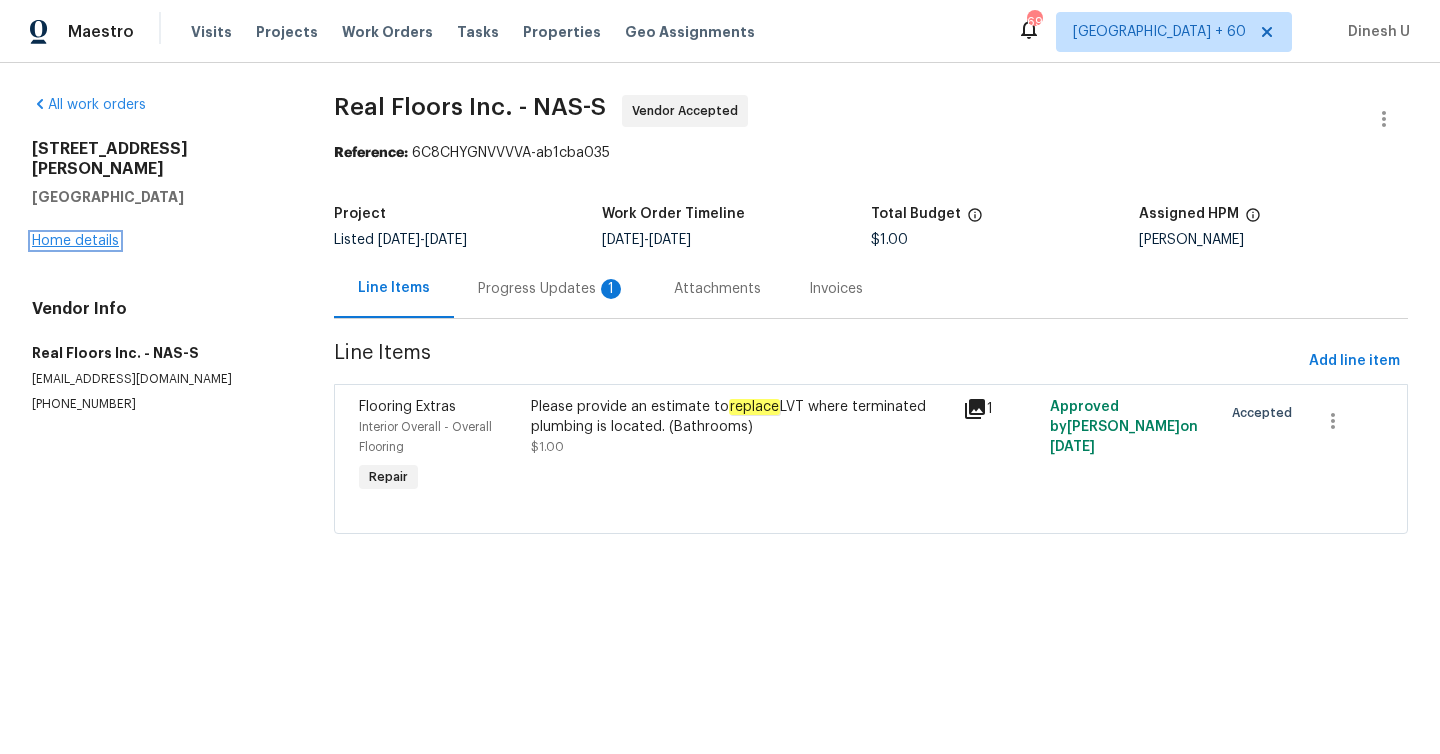 click on "Home details" at bounding box center (75, 241) 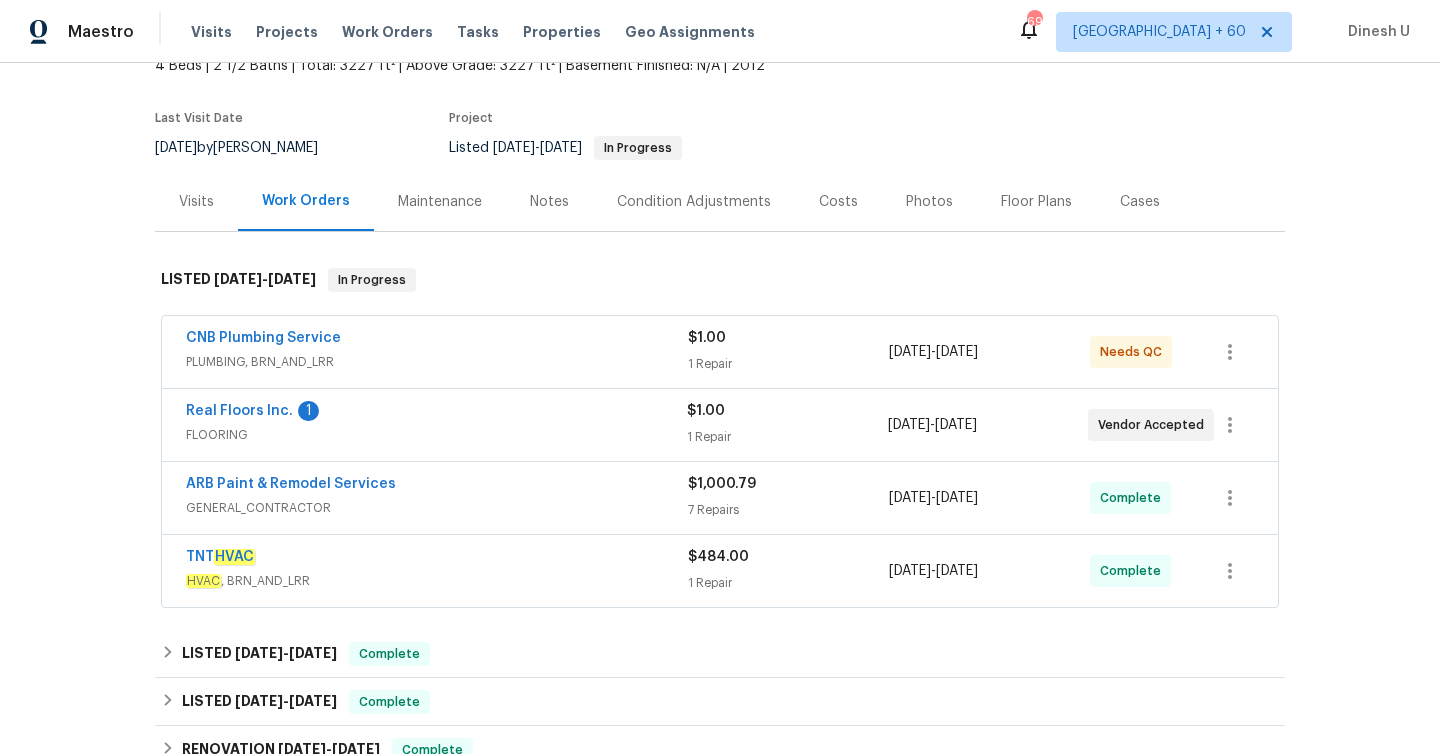 scroll, scrollTop: 145, scrollLeft: 0, axis: vertical 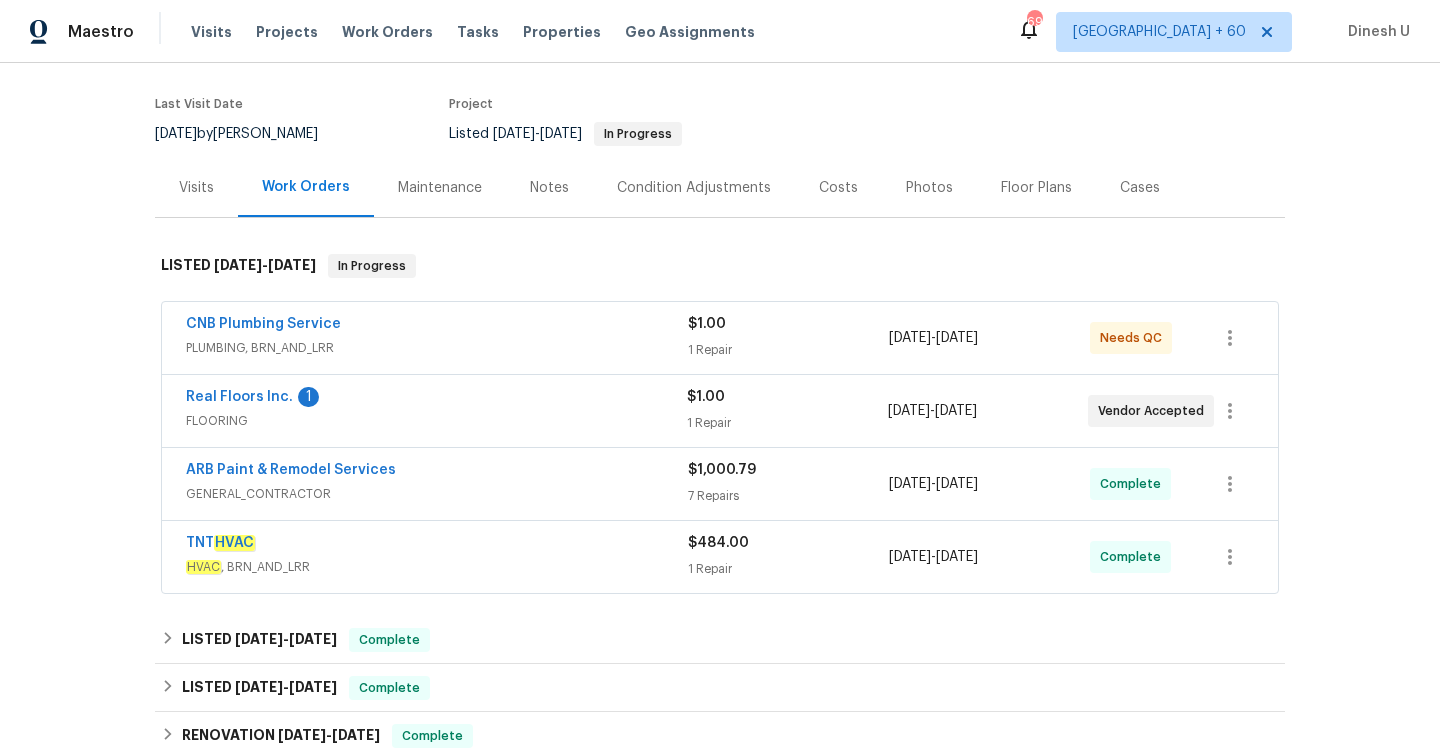 click on "1 Repair" at bounding box center [788, 350] 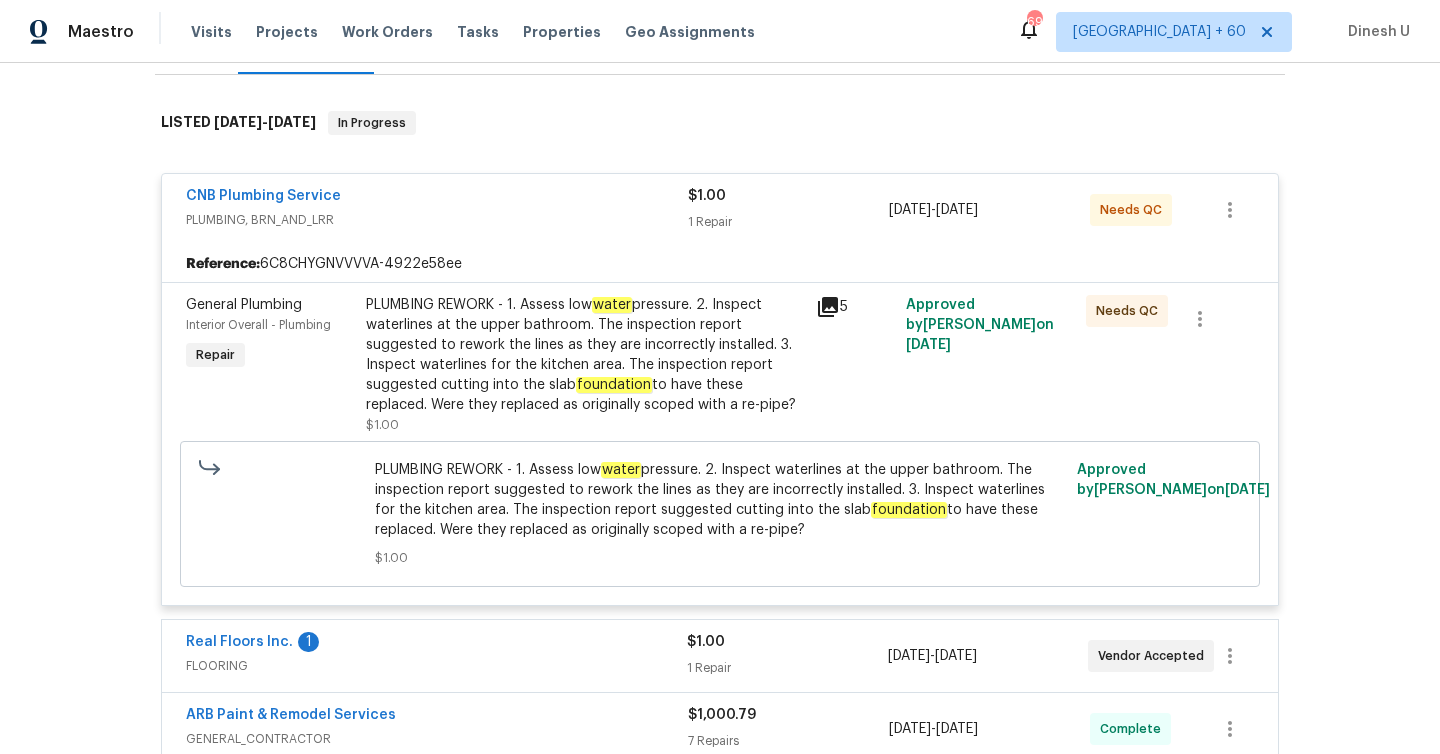 scroll, scrollTop: 327, scrollLeft: 0, axis: vertical 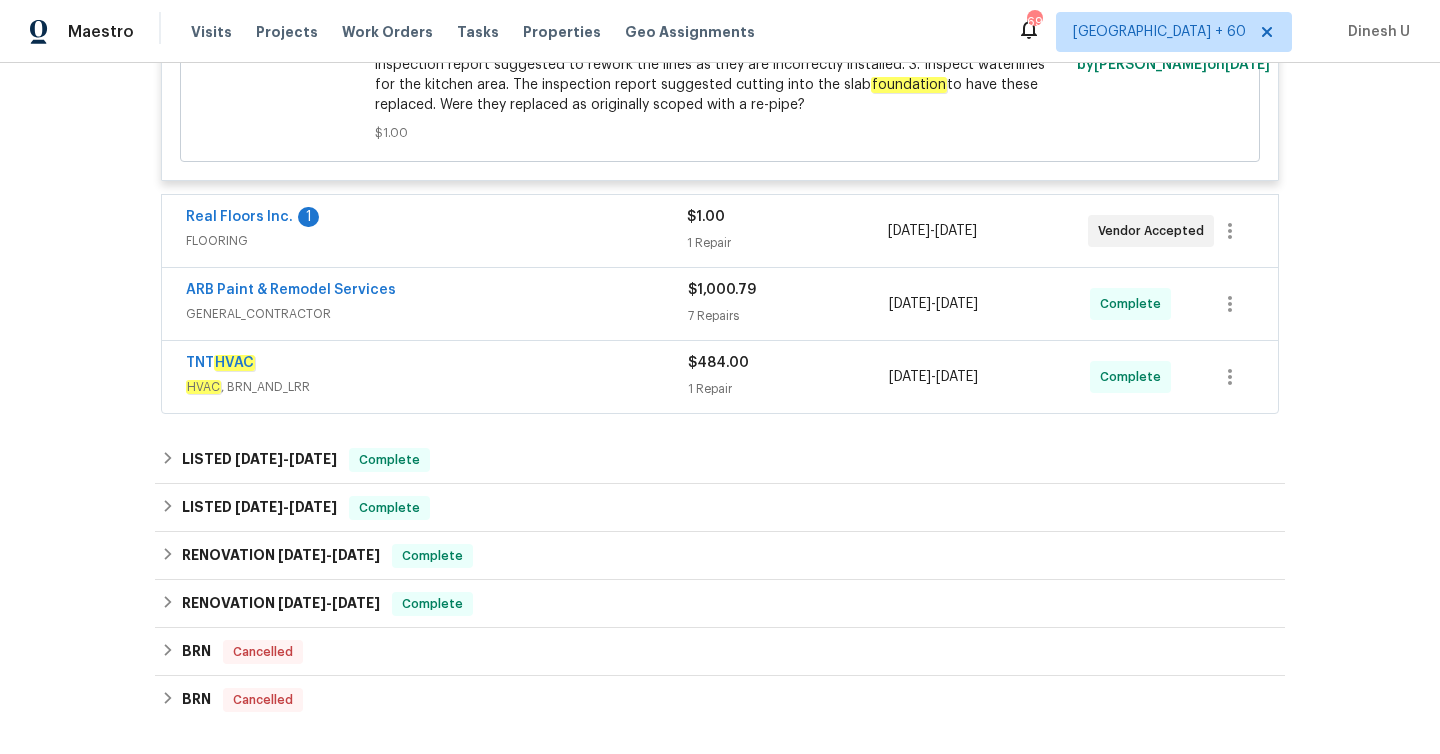 click on "1 Repair" at bounding box center (787, 243) 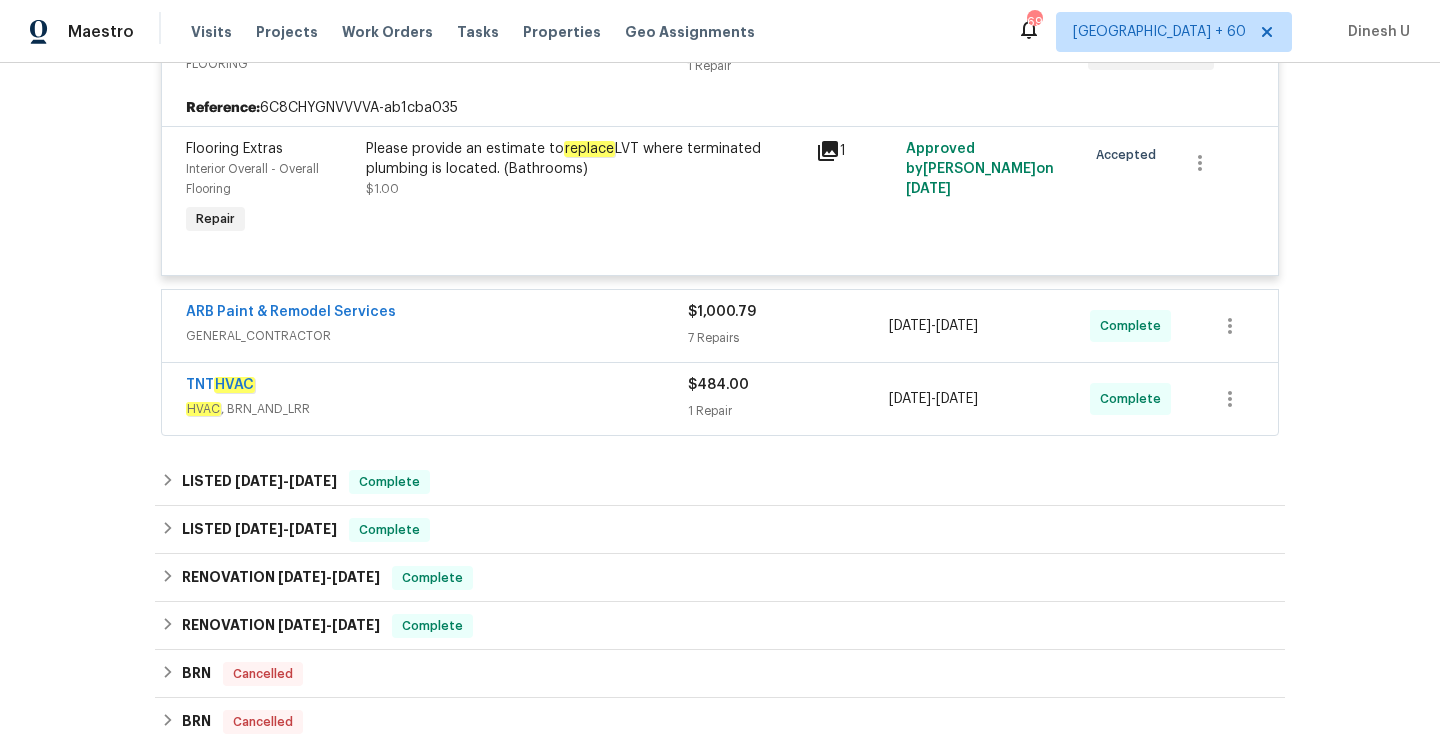 scroll, scrollTop: 867, scrollLeft: 0, axis: vertical 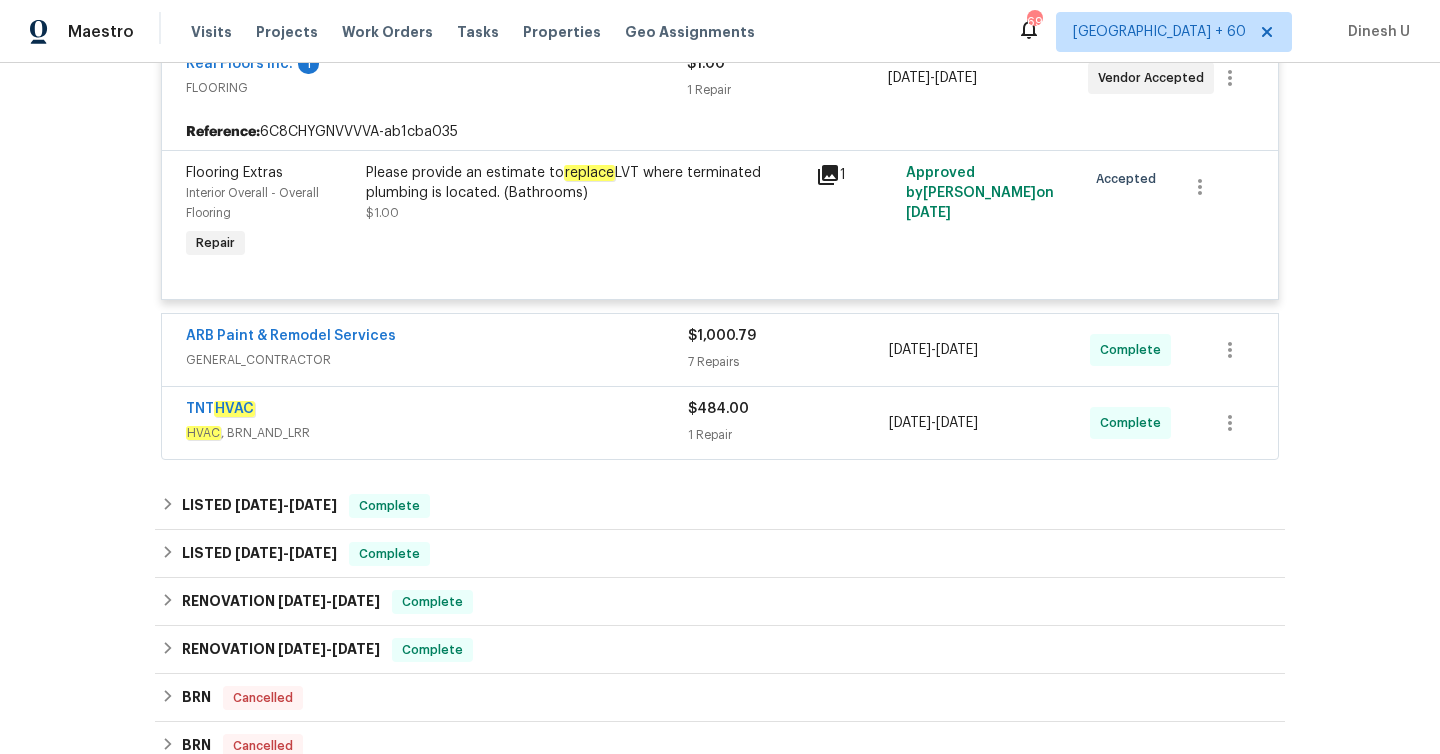 click 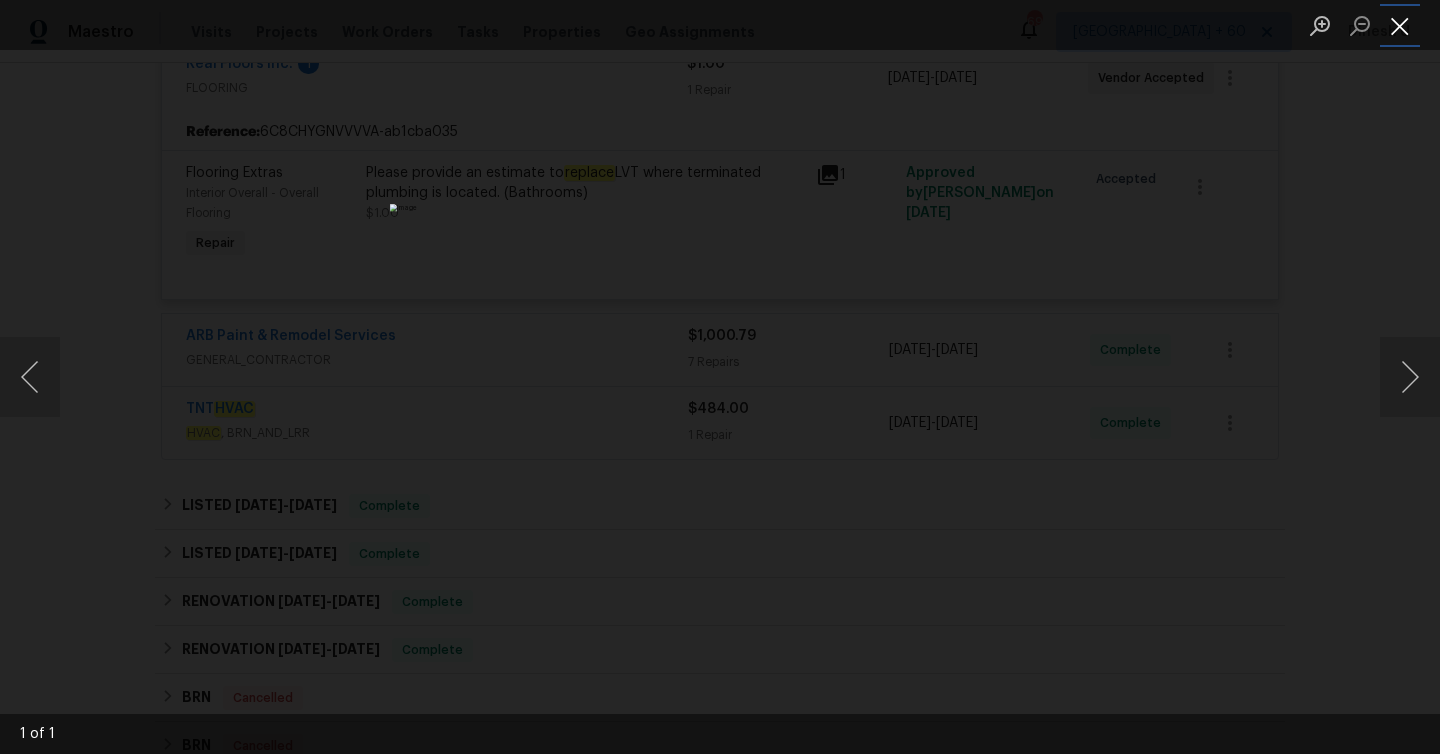 click at bounding box center (1400, 25) 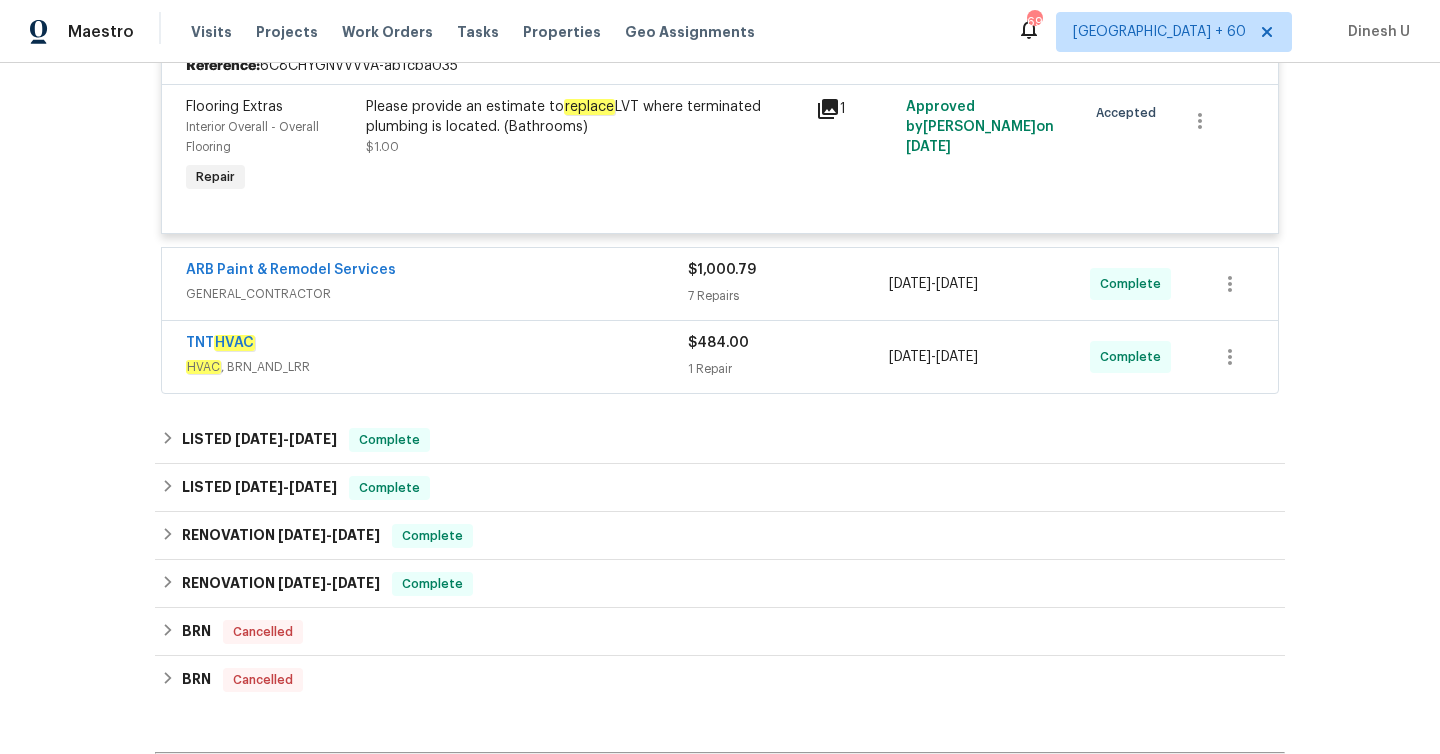 scroll, scrollTop: 952, scrollLeft: 0, axis: vertical 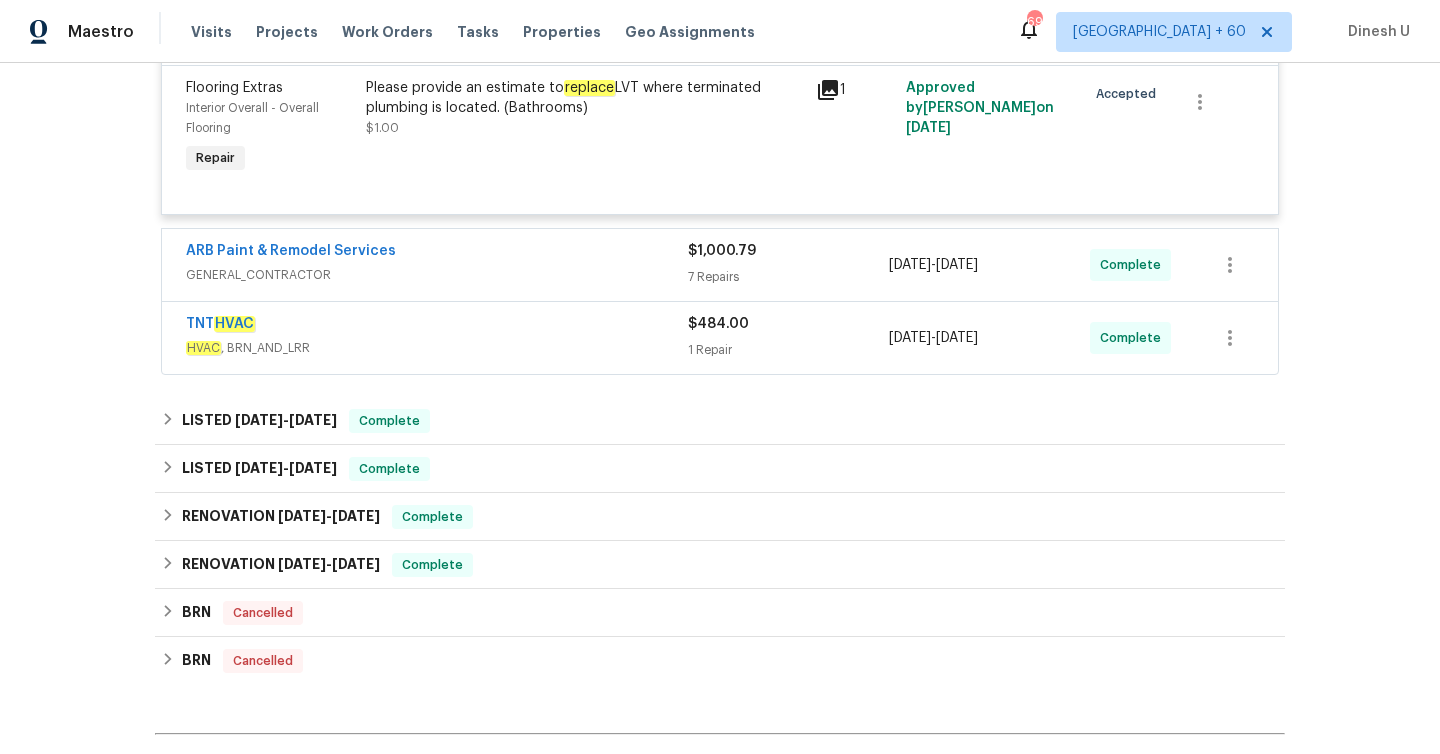 click on "7 Repairs" at bounding box center [788, 277] 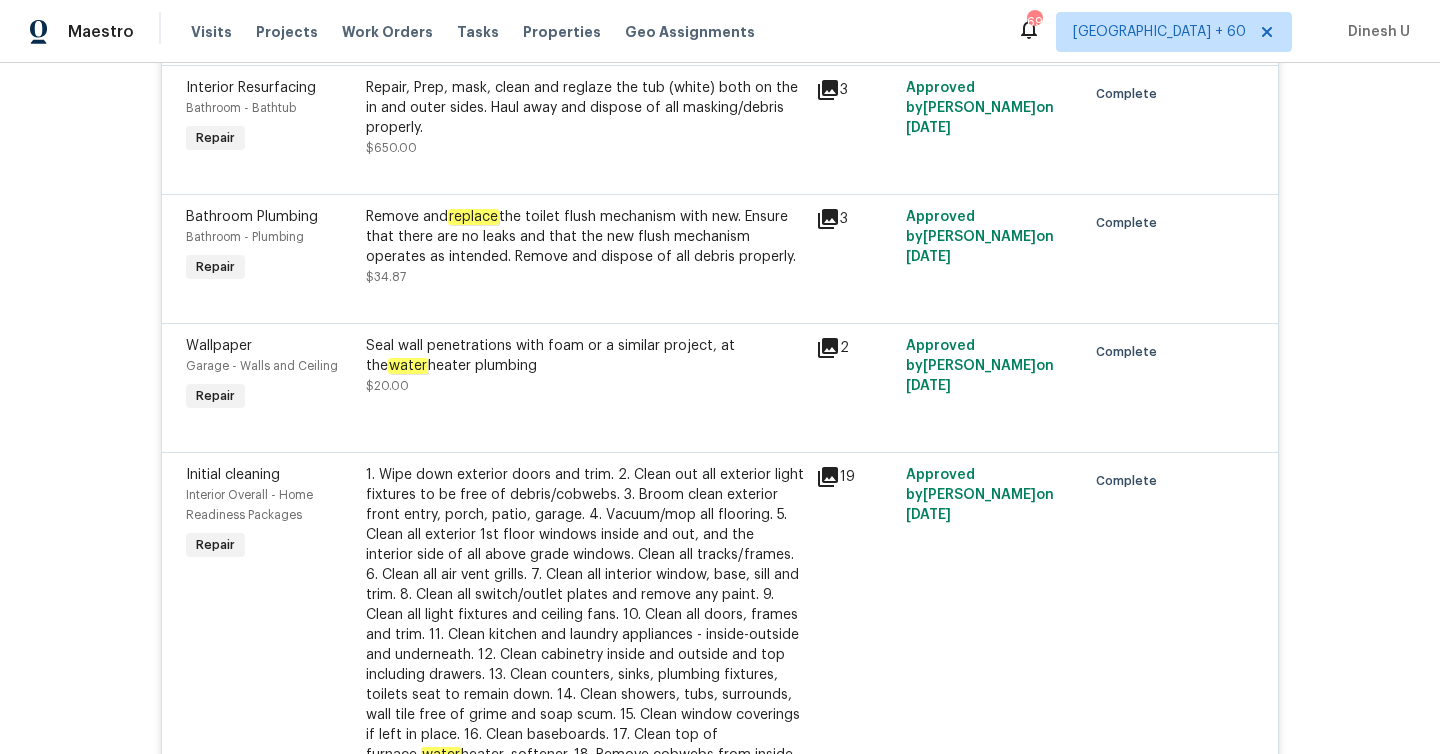 scroll, scrollTop: 1235, scrollLeft: 0, axis: vertical 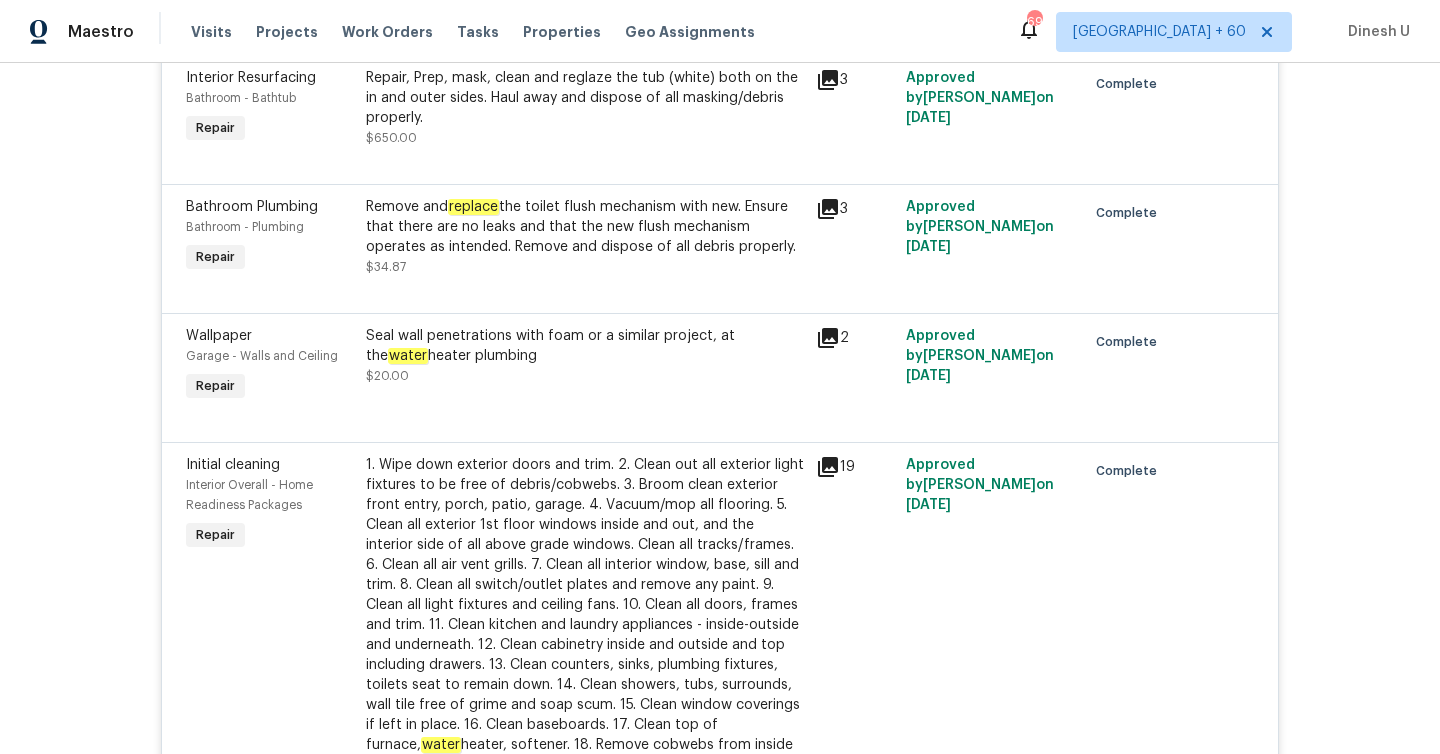 click on "Remove and  replace  the toilet flush mechanism with new. Ensure that there are no leaks and that the new flush mechanism operates as intended. Remove and dispose of all debris properly." at bounding box center (585, 227) 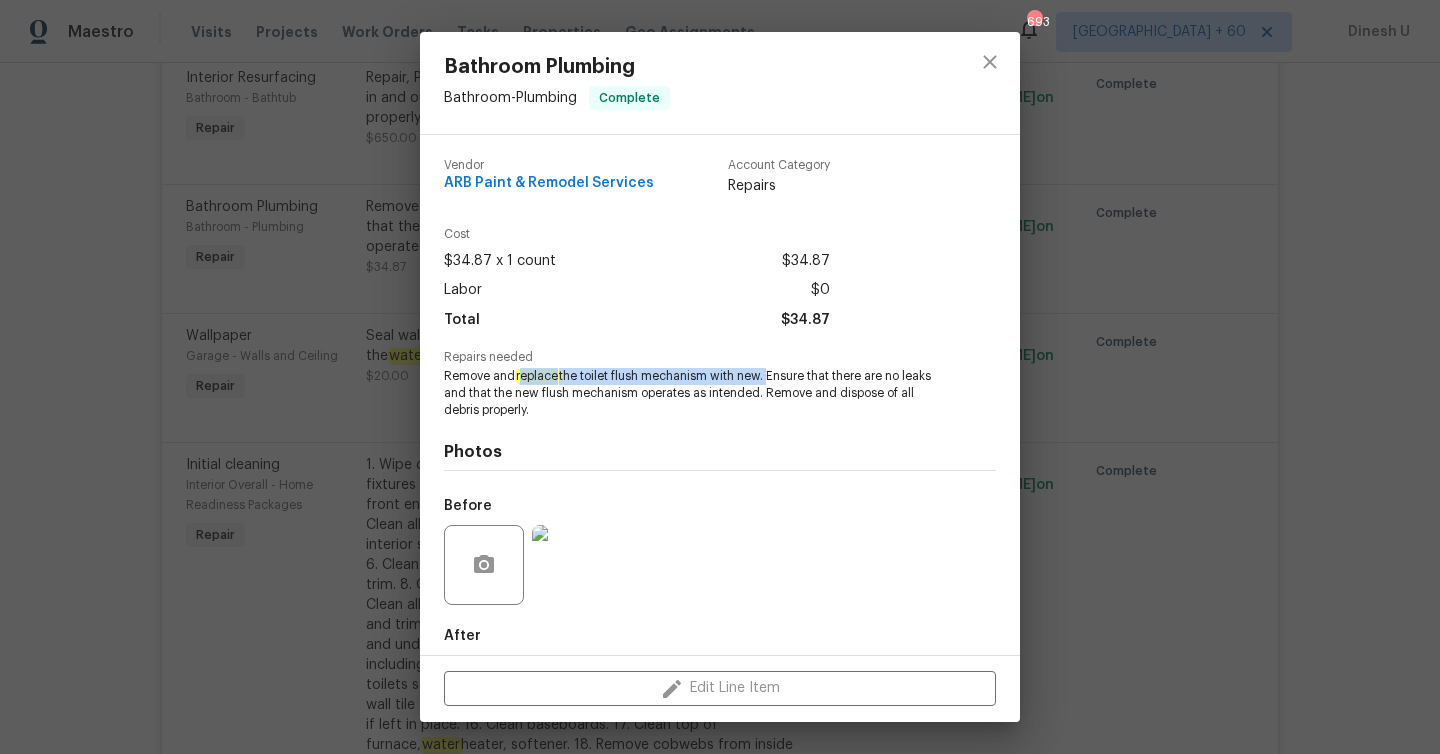 drag, startPoint x: 523, startPoint y: 377, endPoint x: 770, endPoint y: 379, distance: 247.0081 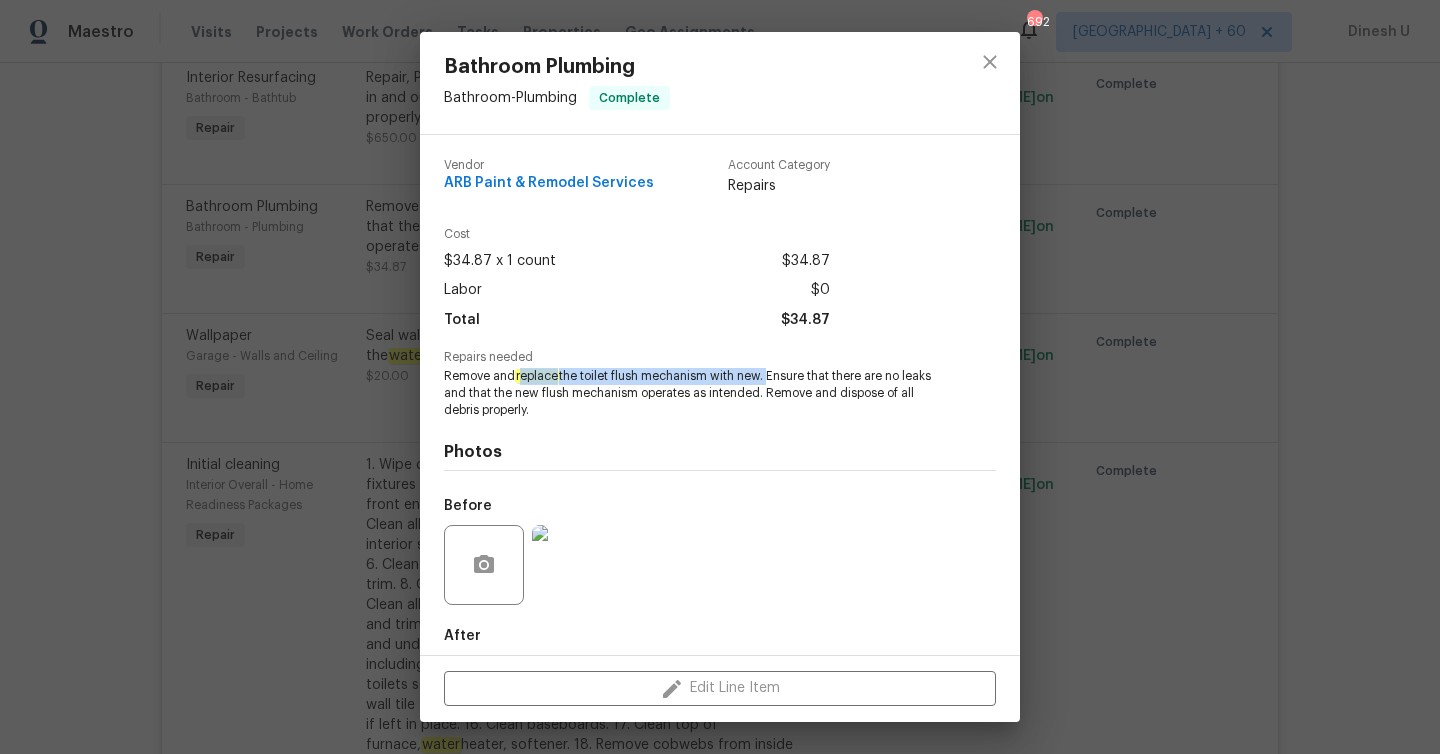 click on "Bathroom Plumbing Bathroom  -  Plumbing Complete Vendor ARB Paint & Remodel Services Account Category Repairs Cost $34.87 x 1 count $34.87 Labor $0 Total $34.87 Repairs needed Remove and  replace  the toilet flush mechanism with new. Ensure that there are no leaks and that the new flush mechanism operates as intended. Remove and dispose of all debris properly. Photos Before After  Edit Line Item" at bounding box center [720, 377] 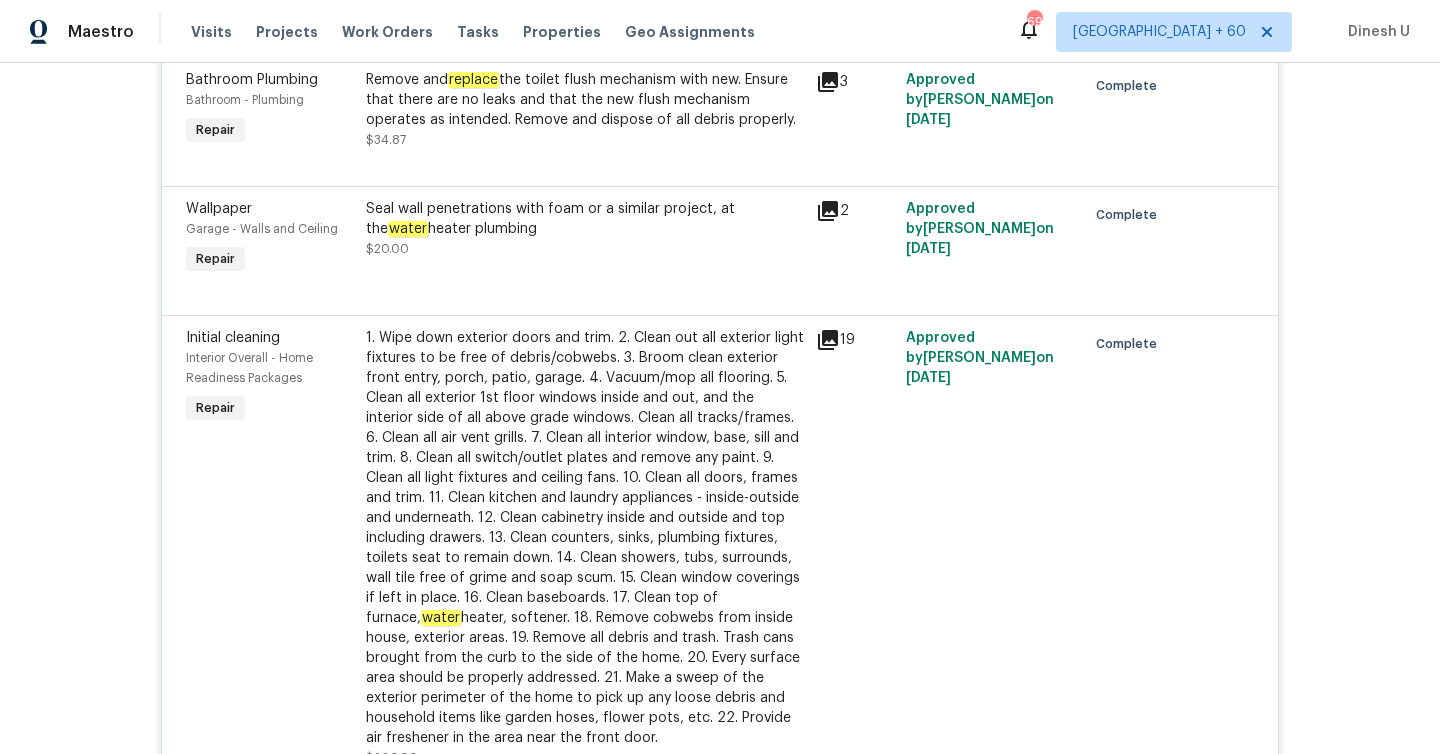 scroll, scrollTop: 1378, scrollLeft: 0, axis: vertical 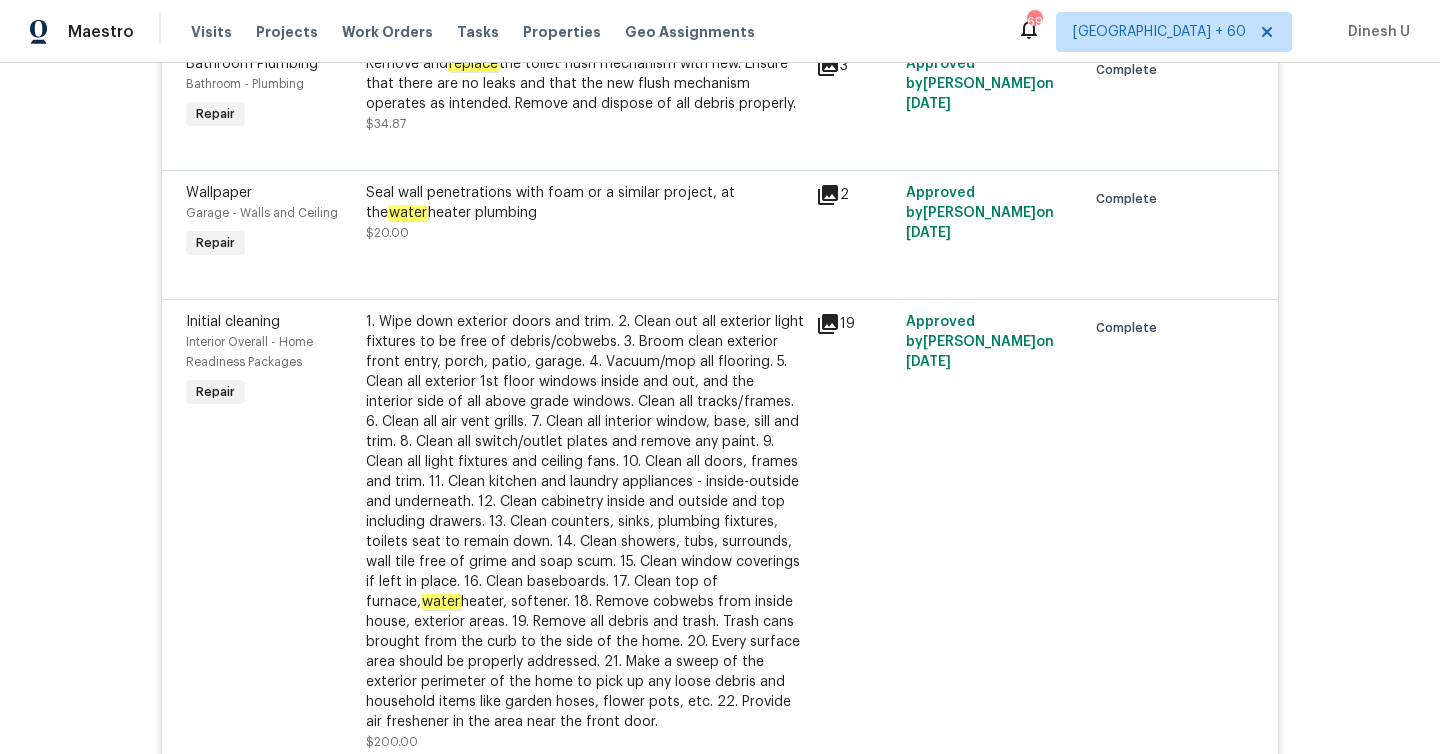 click 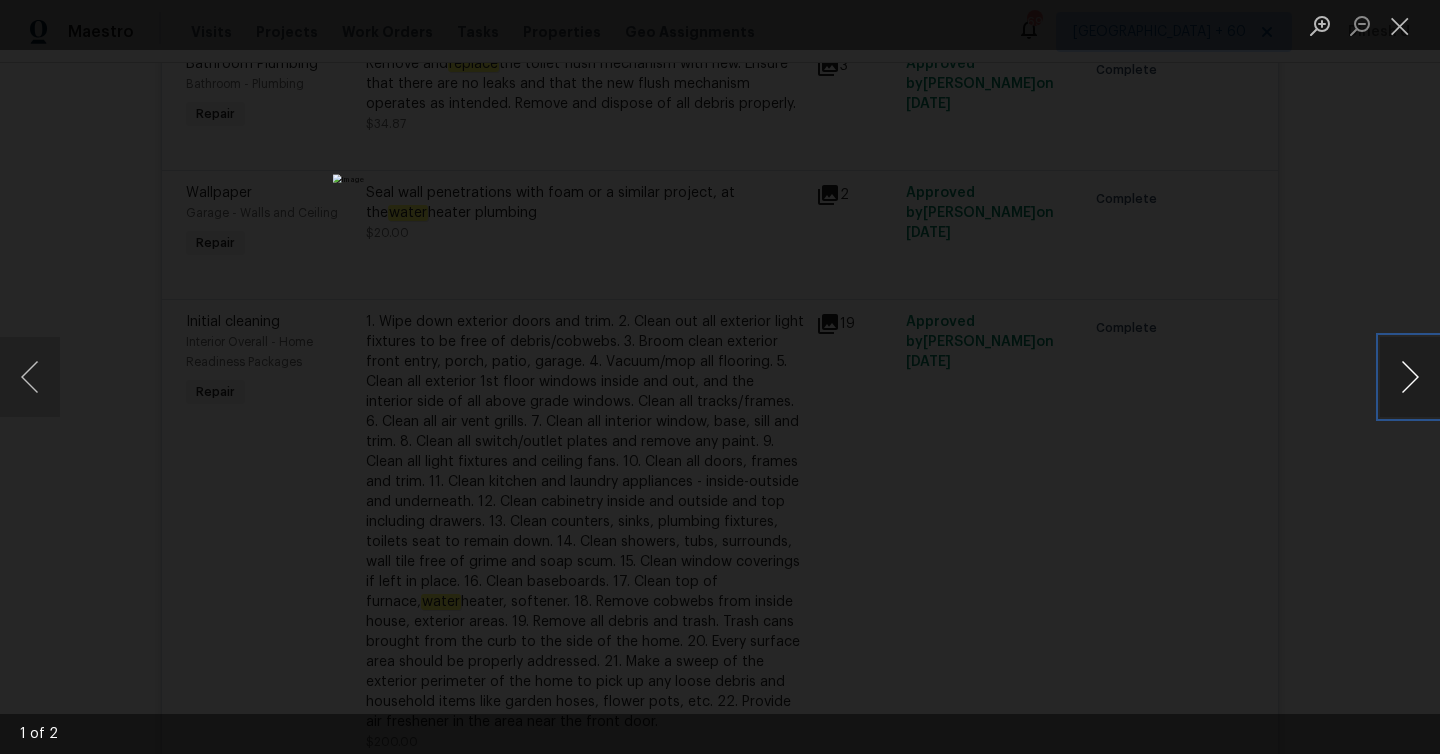 click at bounding box center [1410, 377] 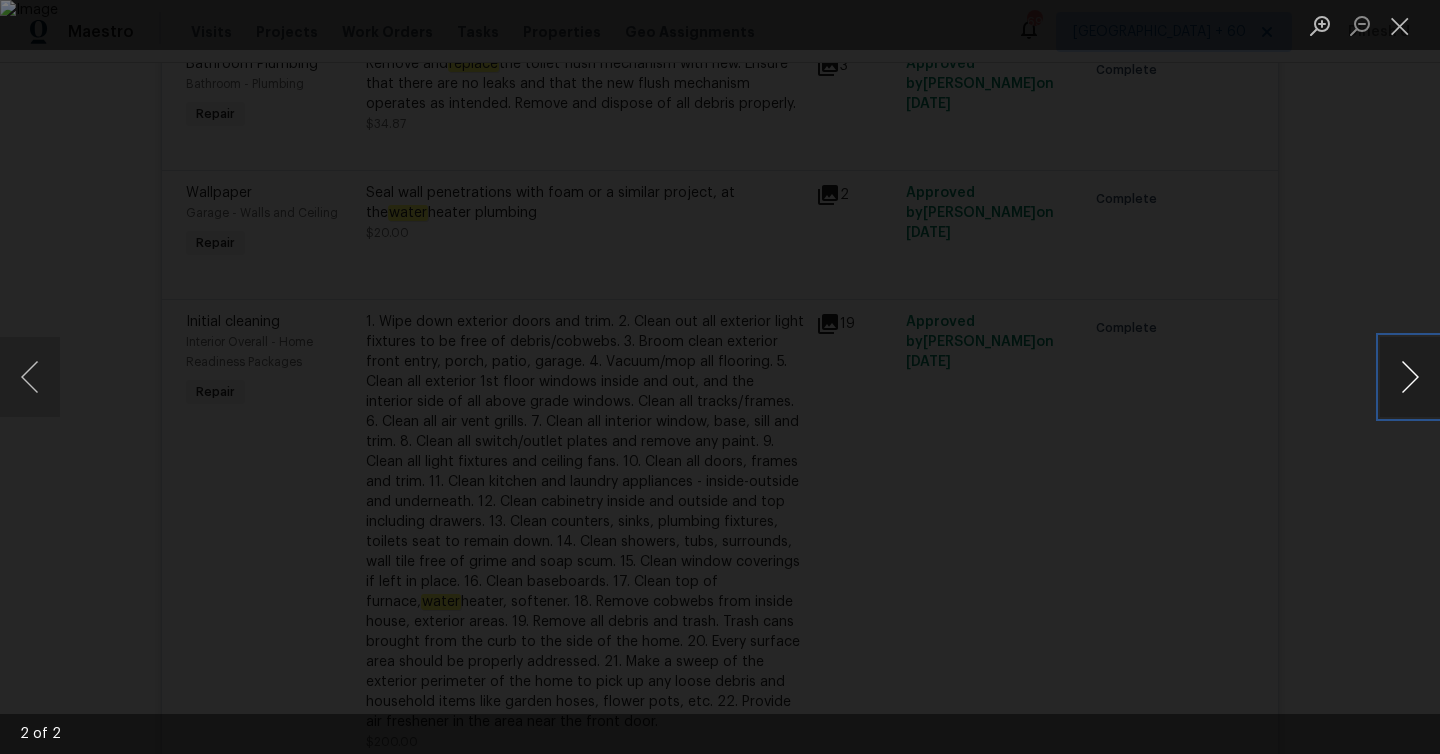 click at bounding box center [1410, 377] 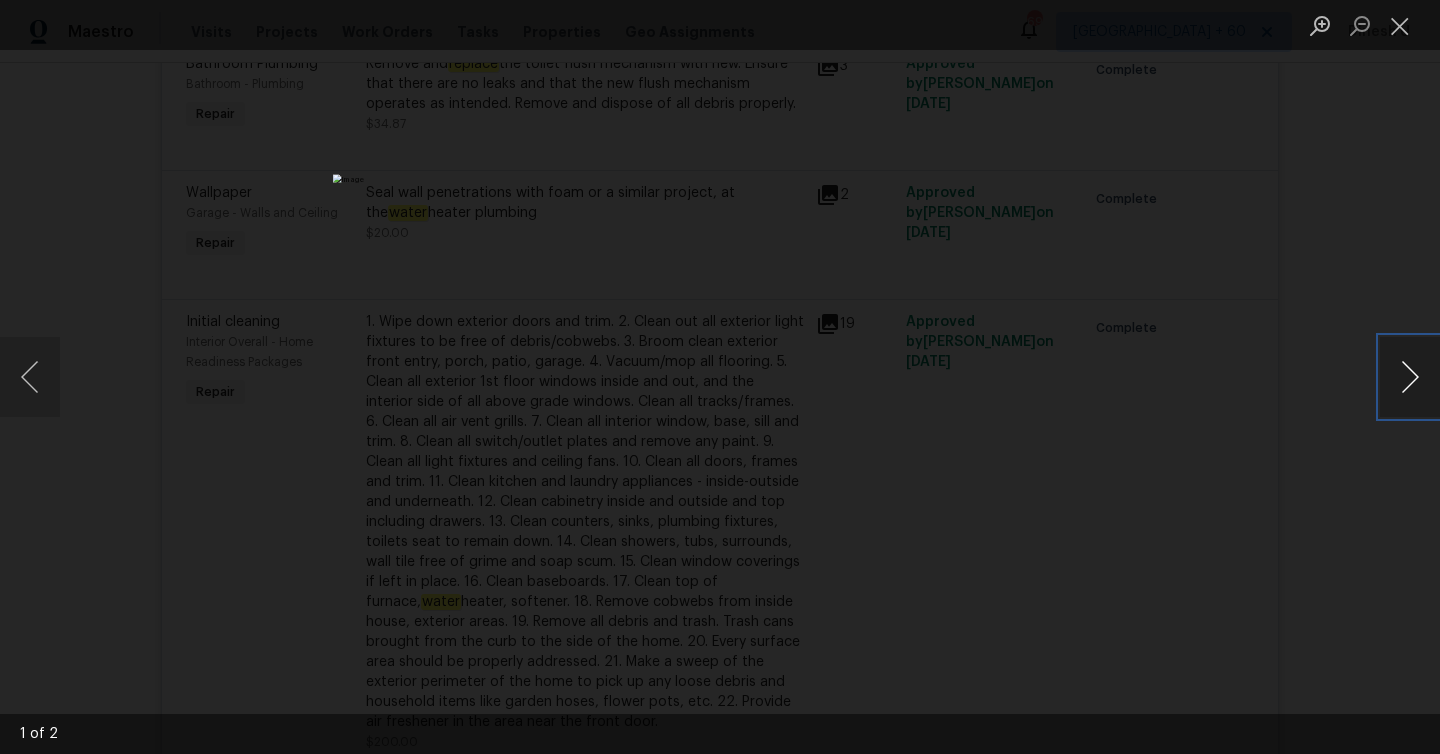 click at bounding box center (1410, 377) 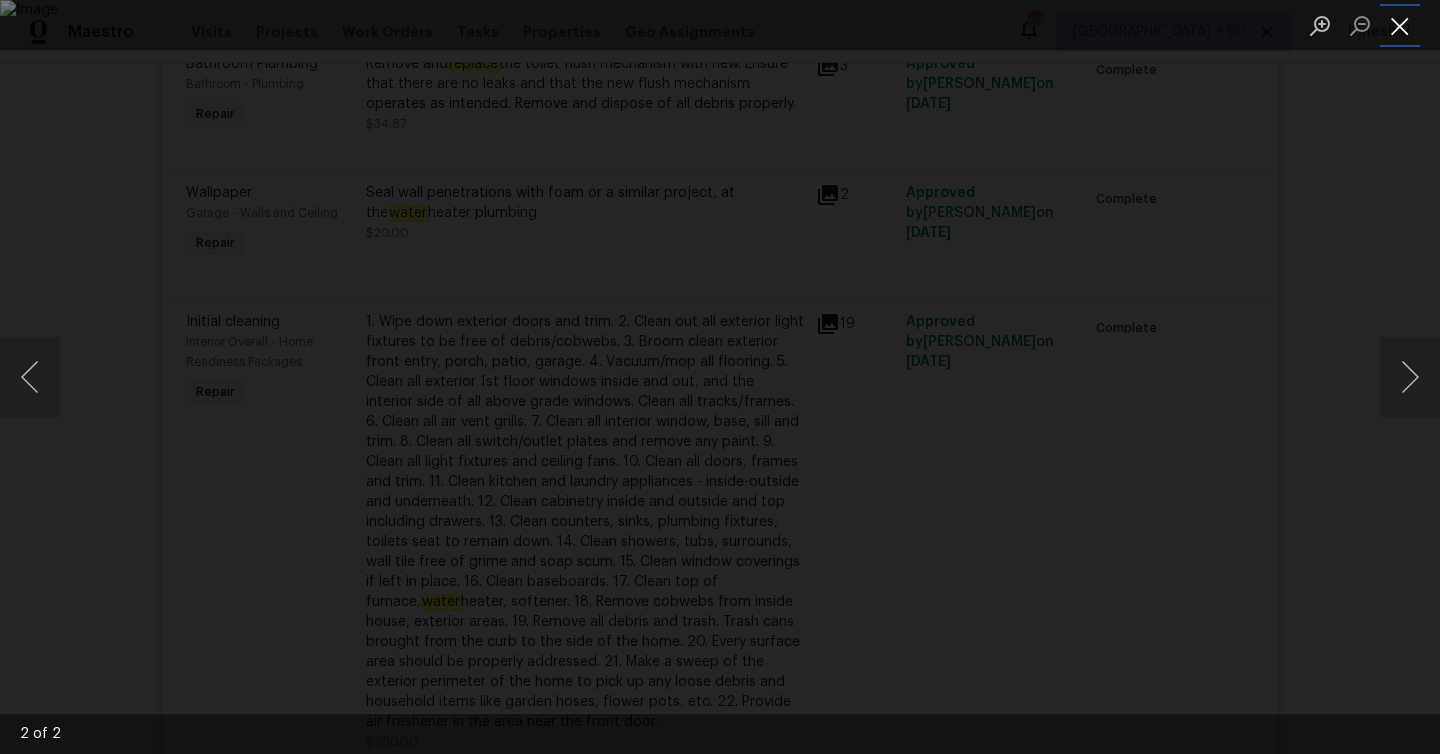 click at bounding box center [1400, 25] 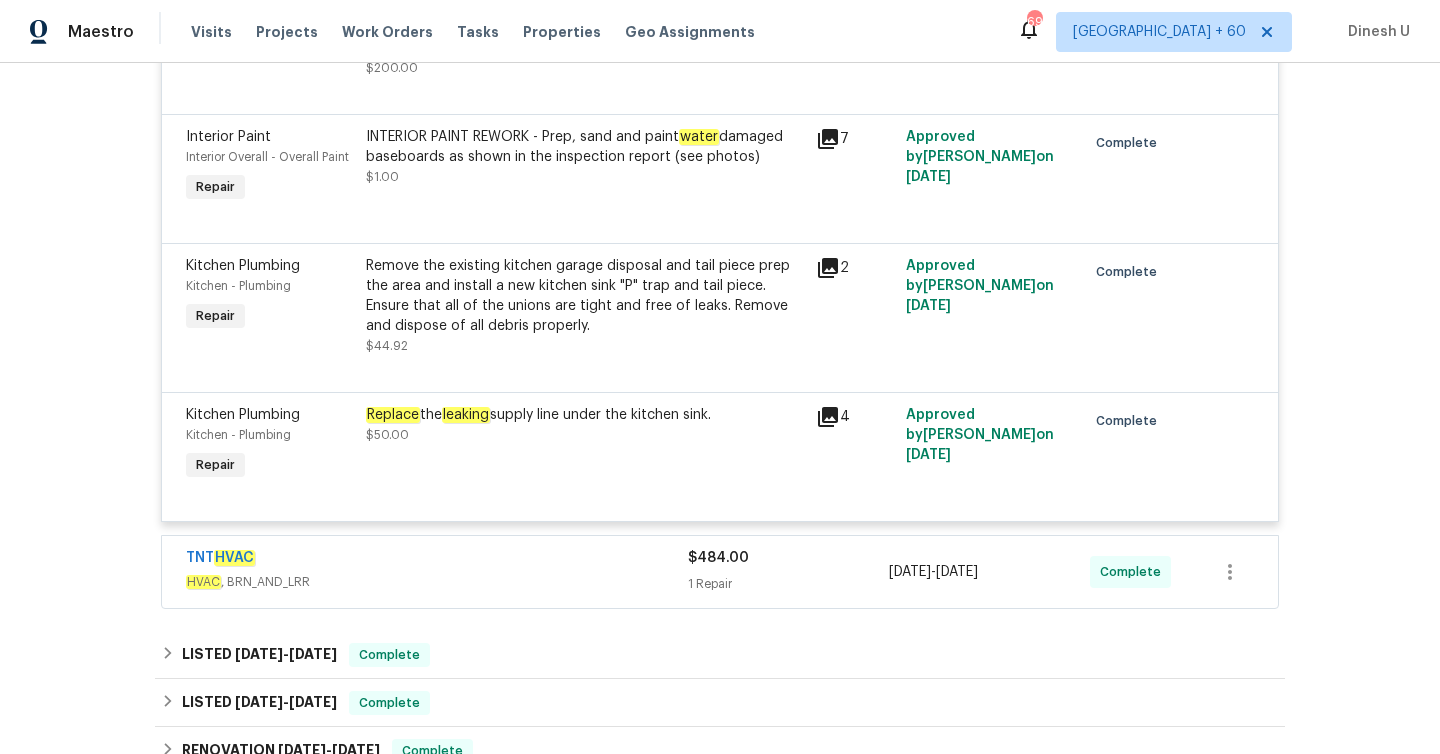 scroll, scrollTop: 2054, scrollLeft: 0, axis: vertical 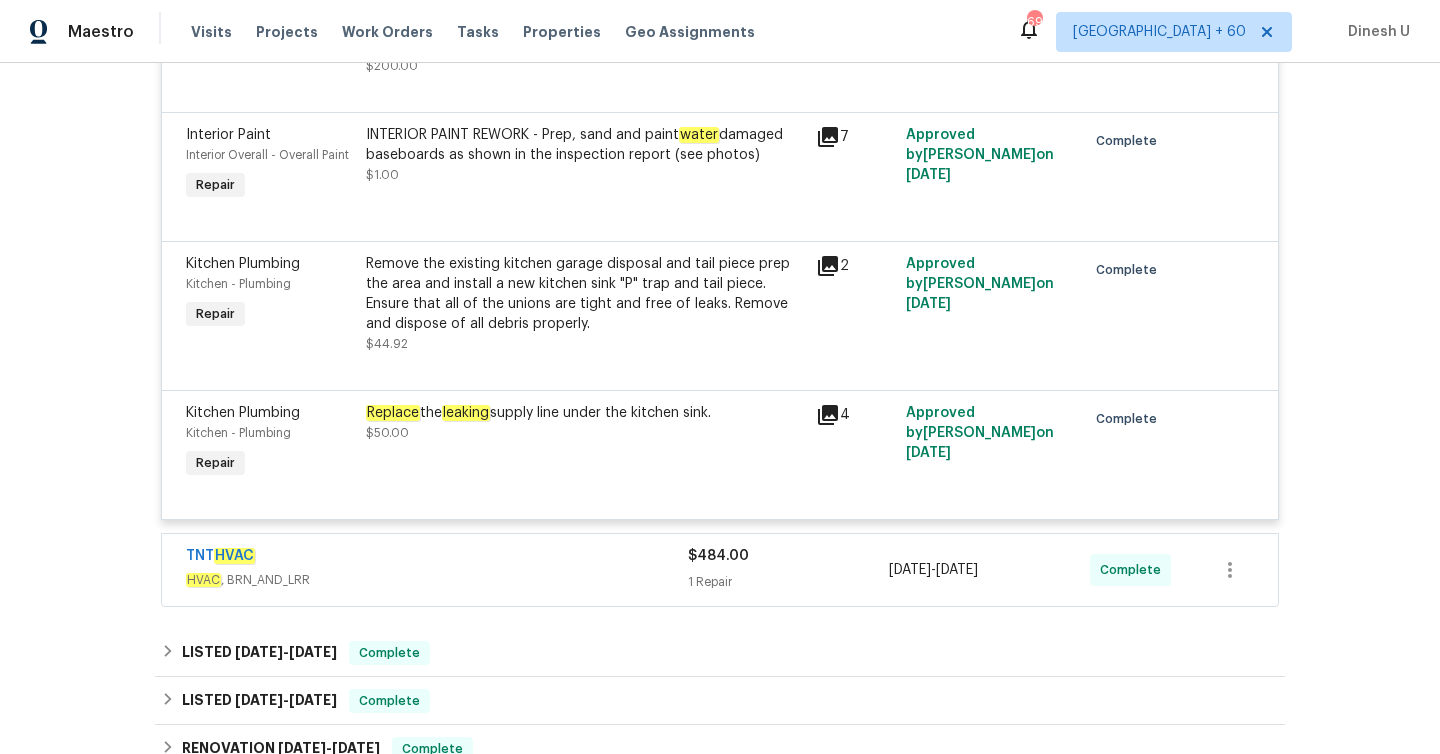 click on "Remove the existing kitchen garage disposal and tail piece prep the area and install a new kitchen sink "P" trap and tail piece. Ensure that all of the unions are tight and free of leaks. Remove and dispose of all debris properly." at bounding box center [585, 294] 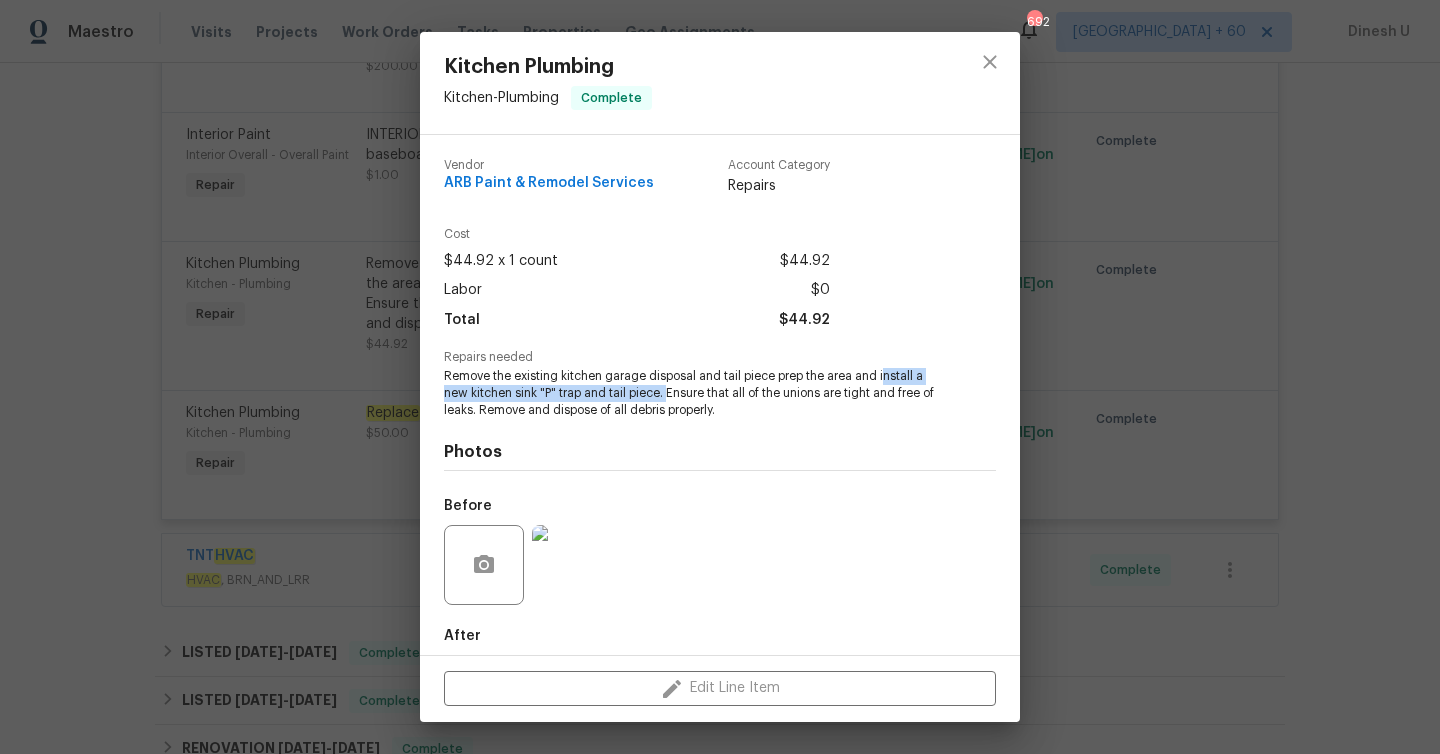 drag, startPoint x: 882, startPoint y: 375, endPoint x: 666, endPoint y: 394, distance: 216.83405 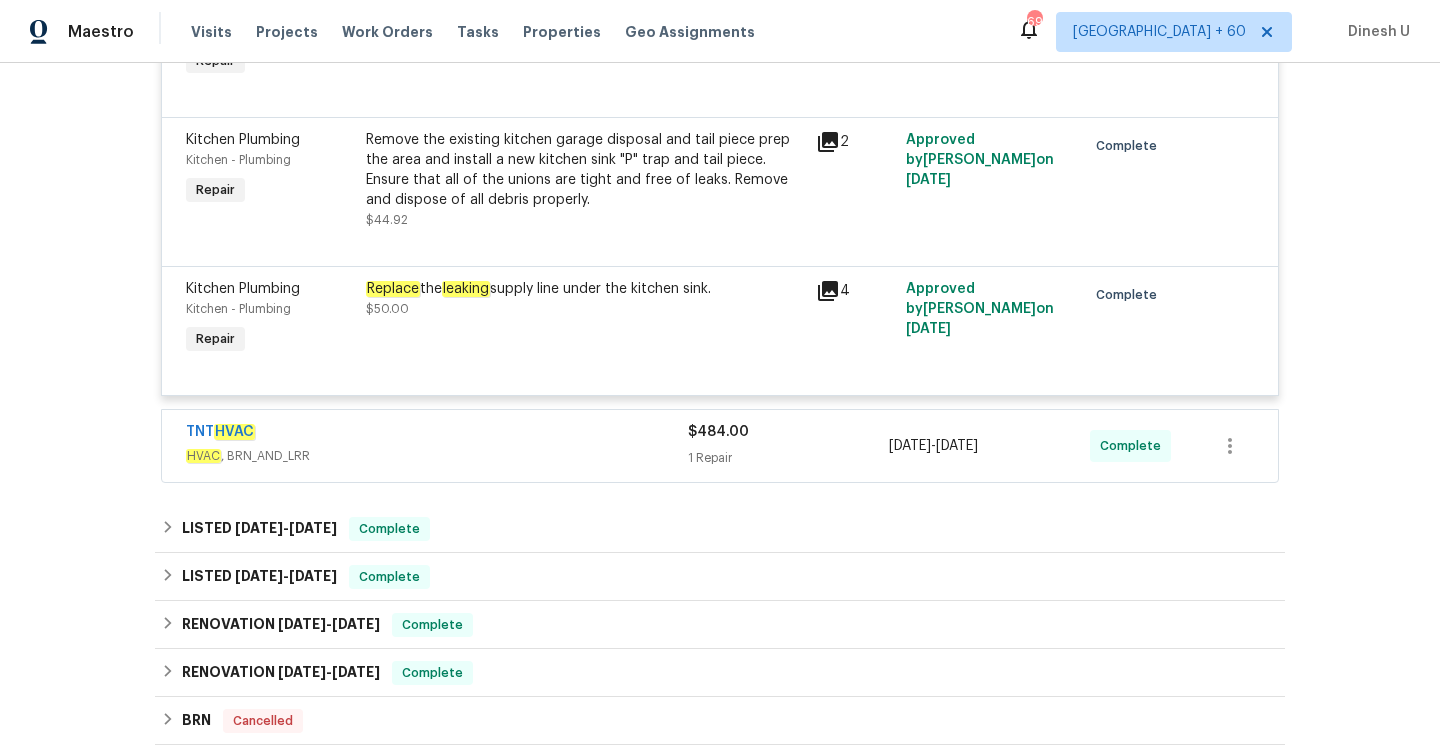 scroll, scrollTop: 2182, scrollLeft: 0, axis: vertical 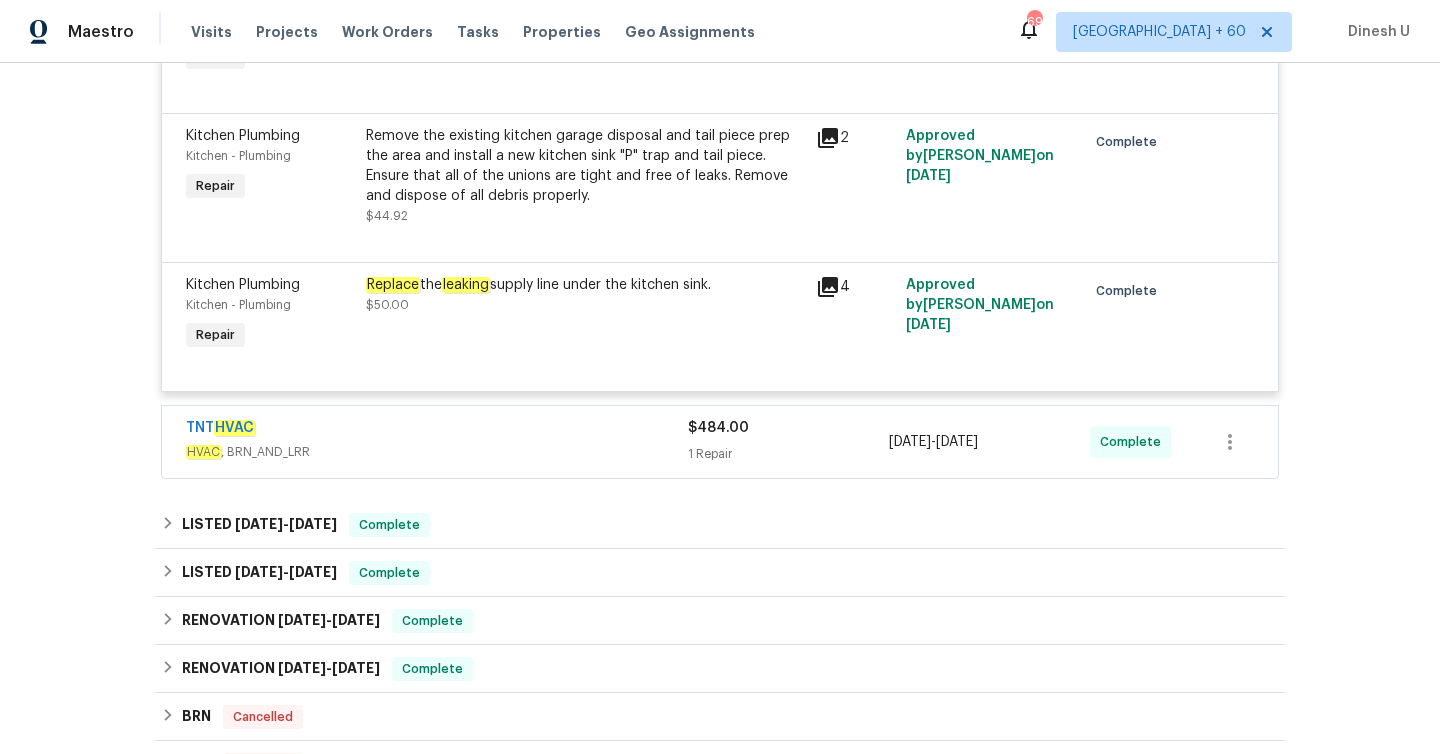 click on "leaking" 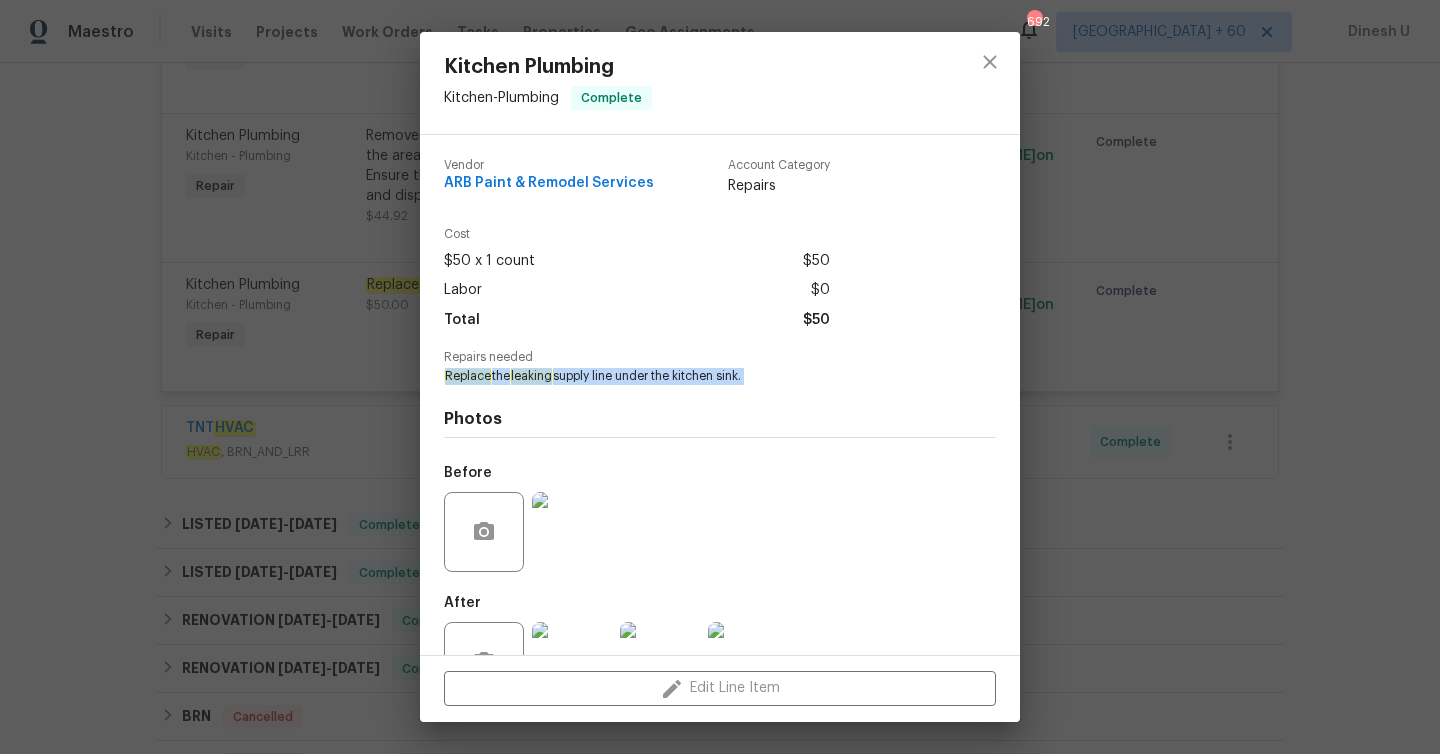 drag, startPoint x: 445, startPoint y: 374, endPoint x: 783, endPoint y: 391, distance: 338.42725 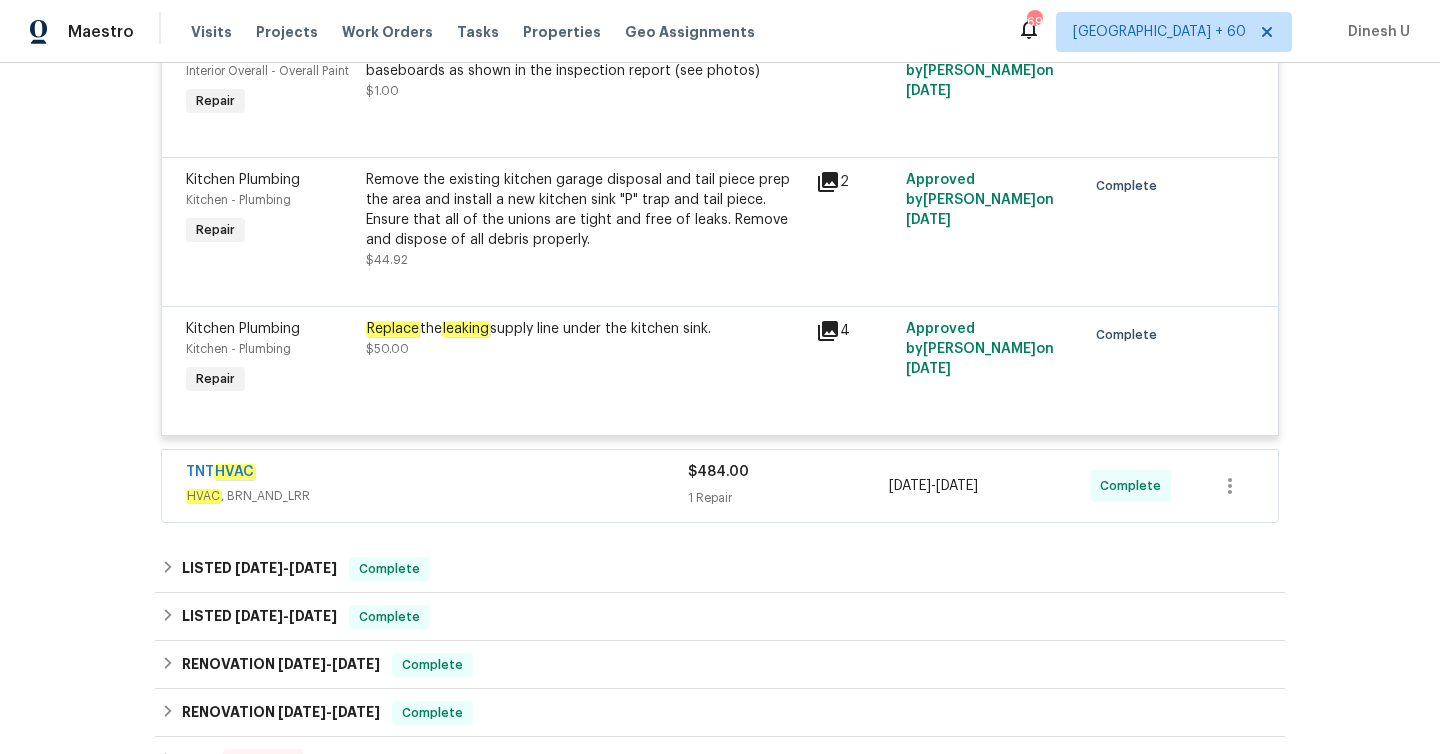 scroll, scrollTop: 2183, scrollLeft: 0, axis: vertical 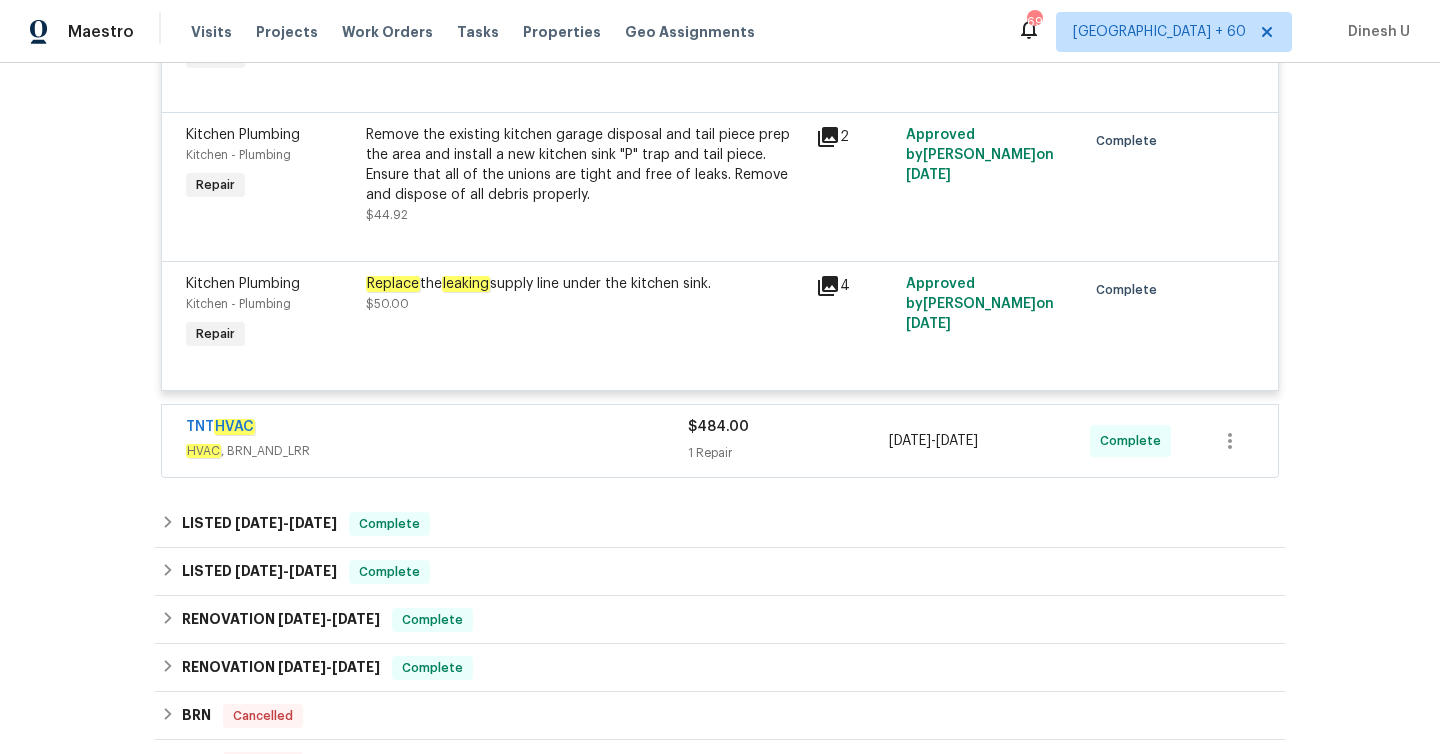 click on "$484.00" at bounding box center [718, 427] 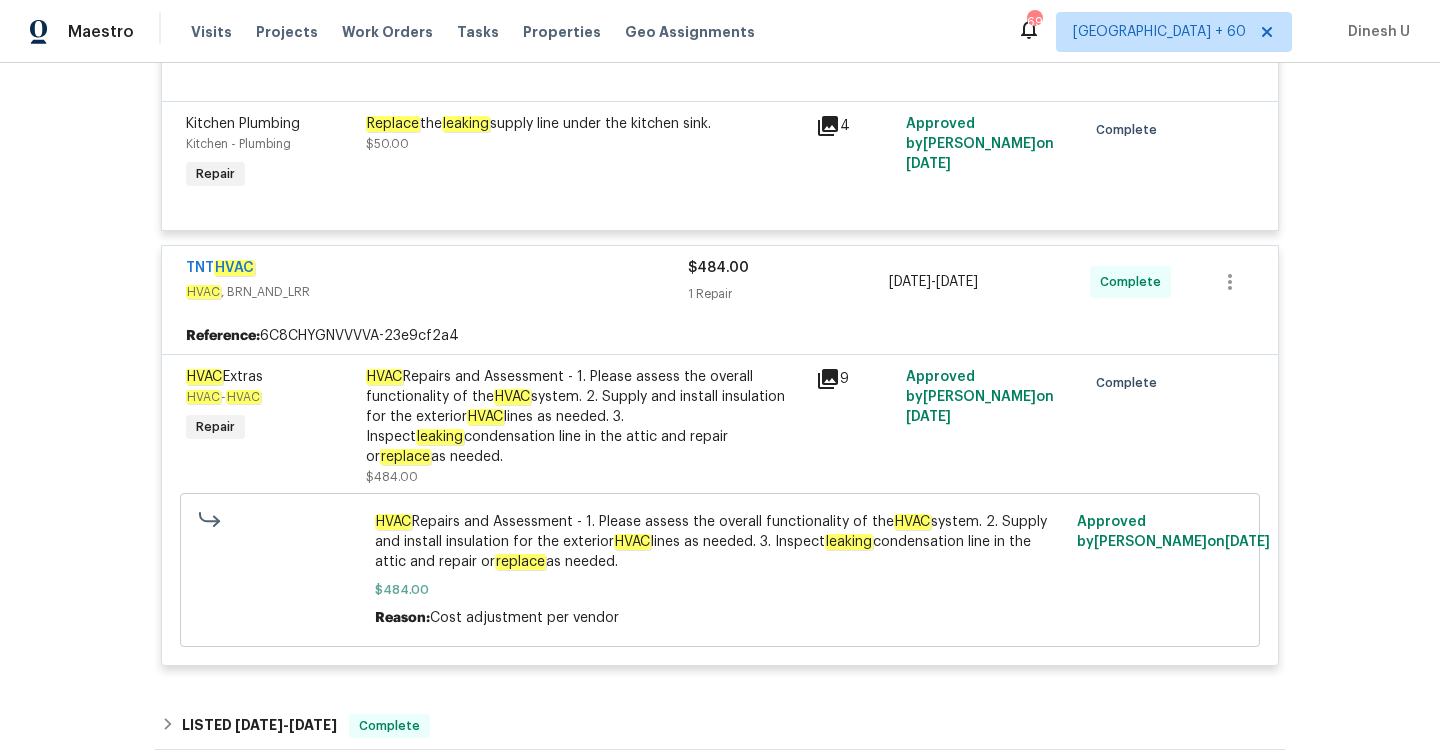 scroll, scrollTop: 2368, scrollLeft: 0, axis: vertical 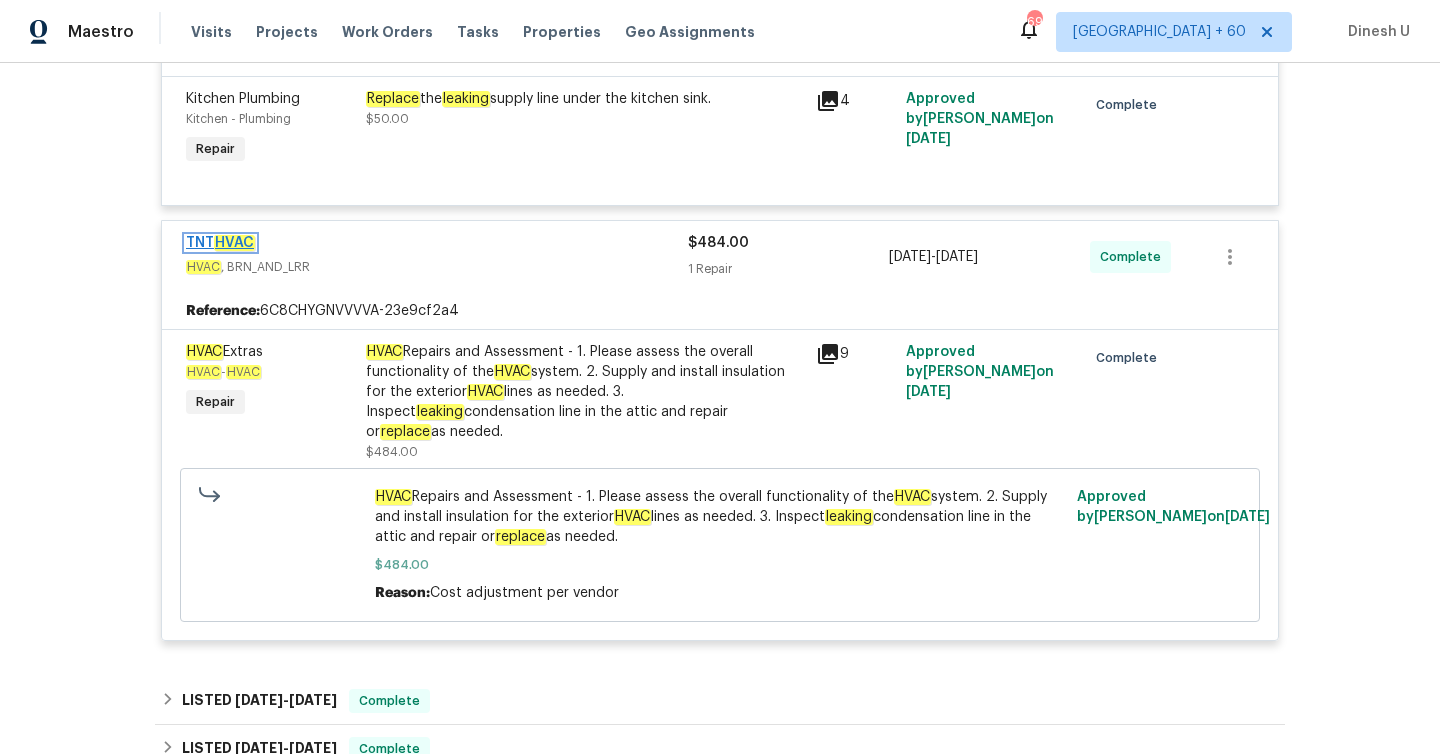 click on "HVAC" at bounding box center [234, 243] 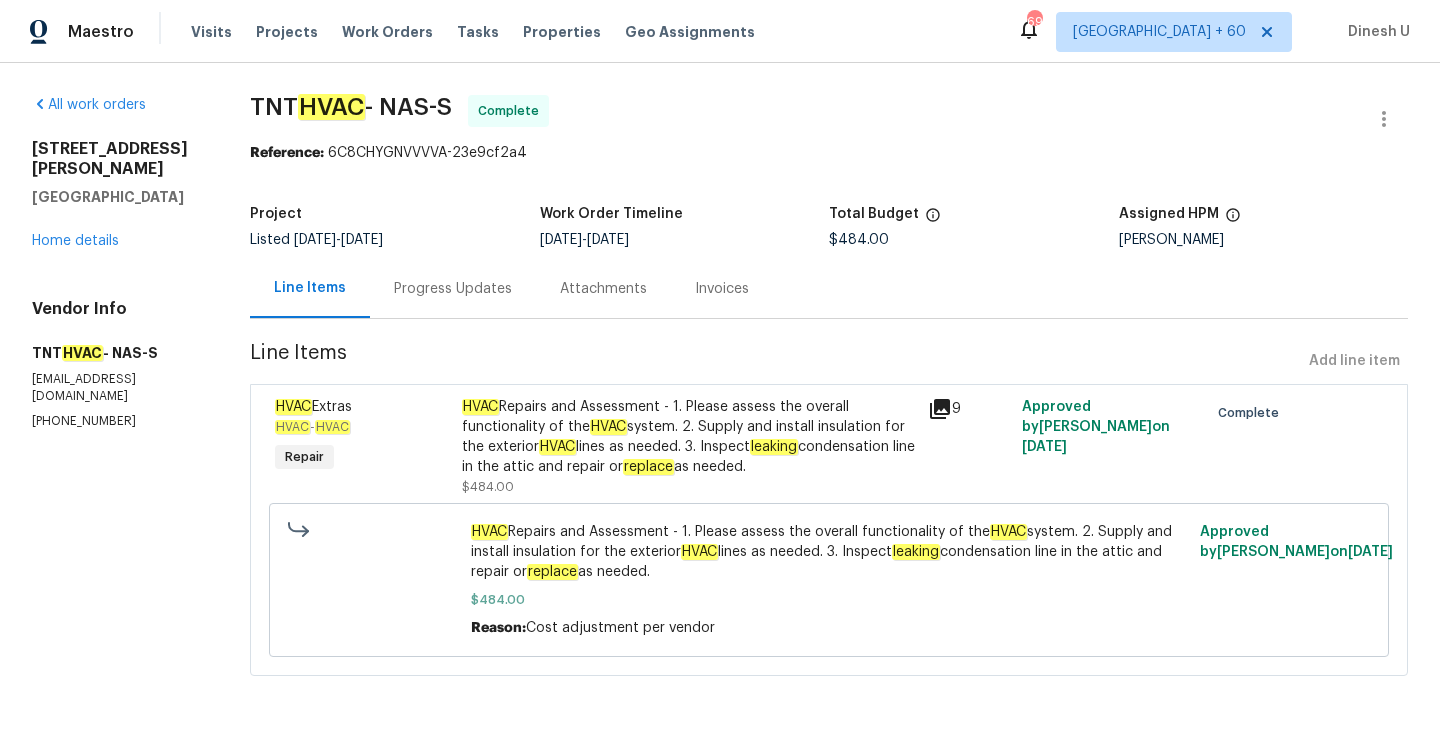 click on "Progress Updates" at bounding box center [453, 288] 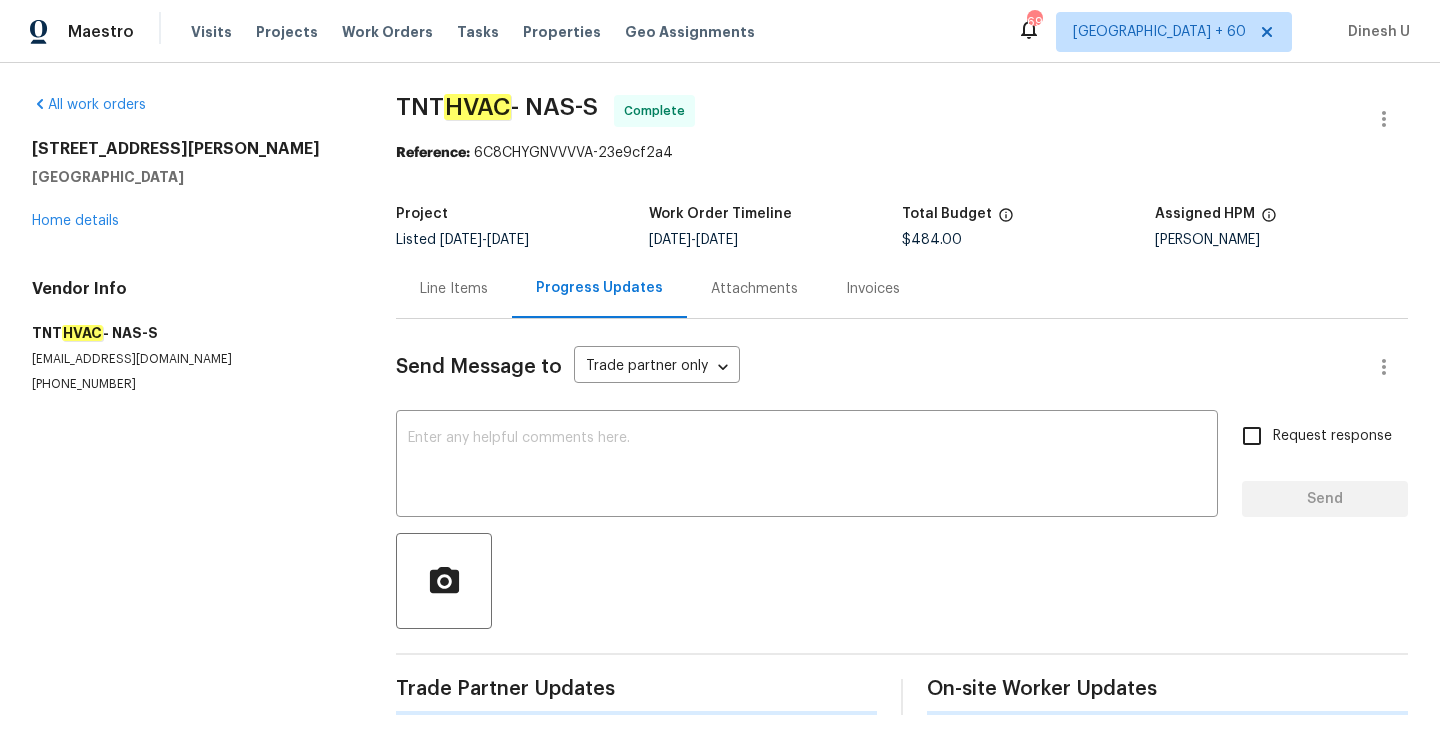 click on "Line Items" at bounding box center [454, 288] 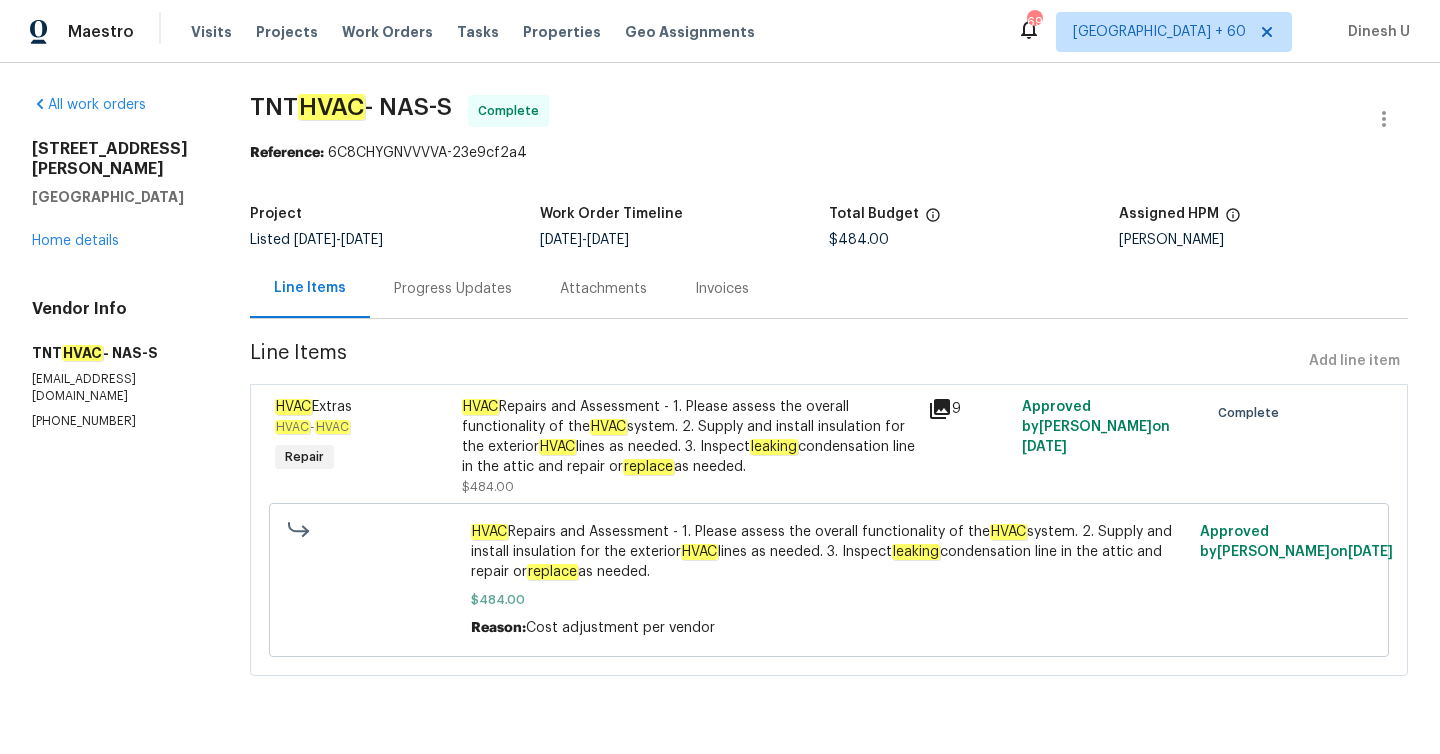 click on "Progress Updates" at bounding box center (453, 289) 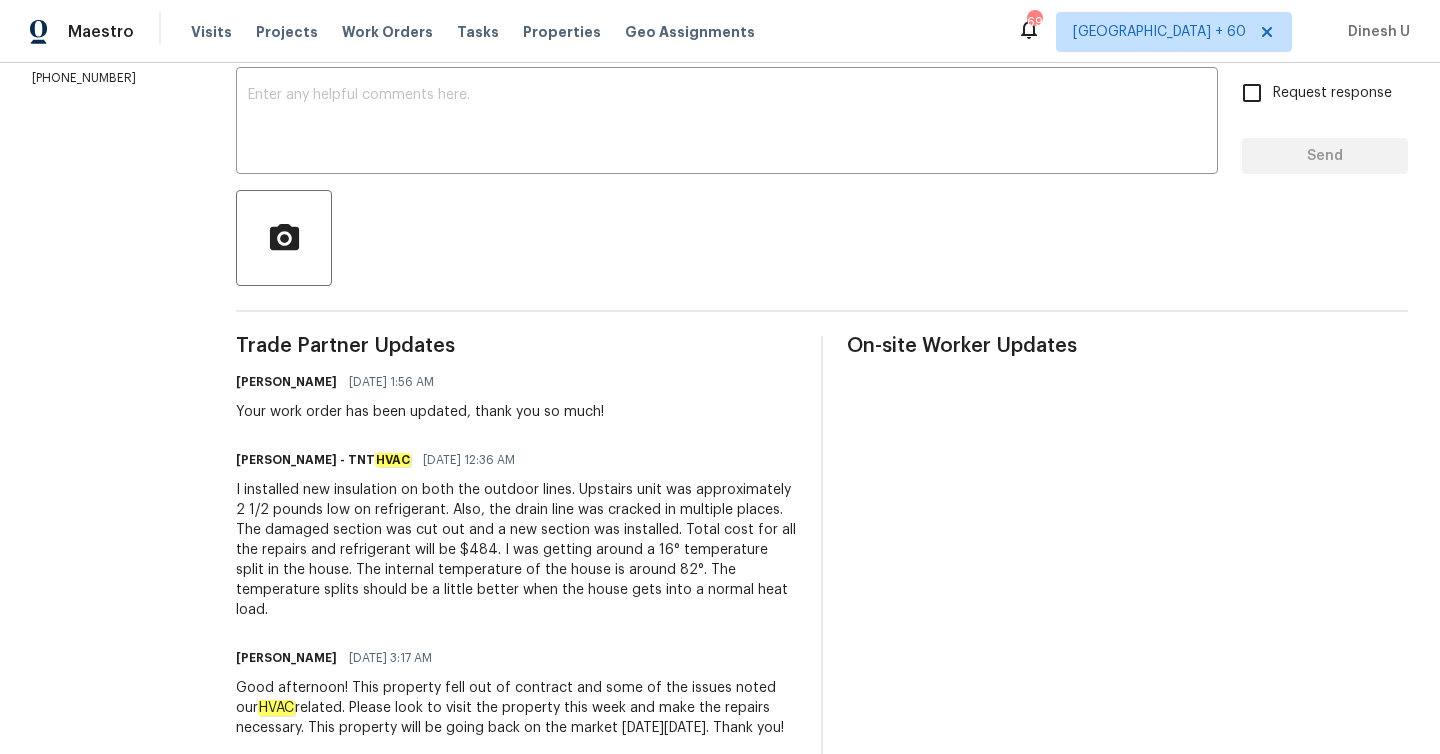 scroll, scrollTop: 363, scrollLeft: 0, axis: vertical 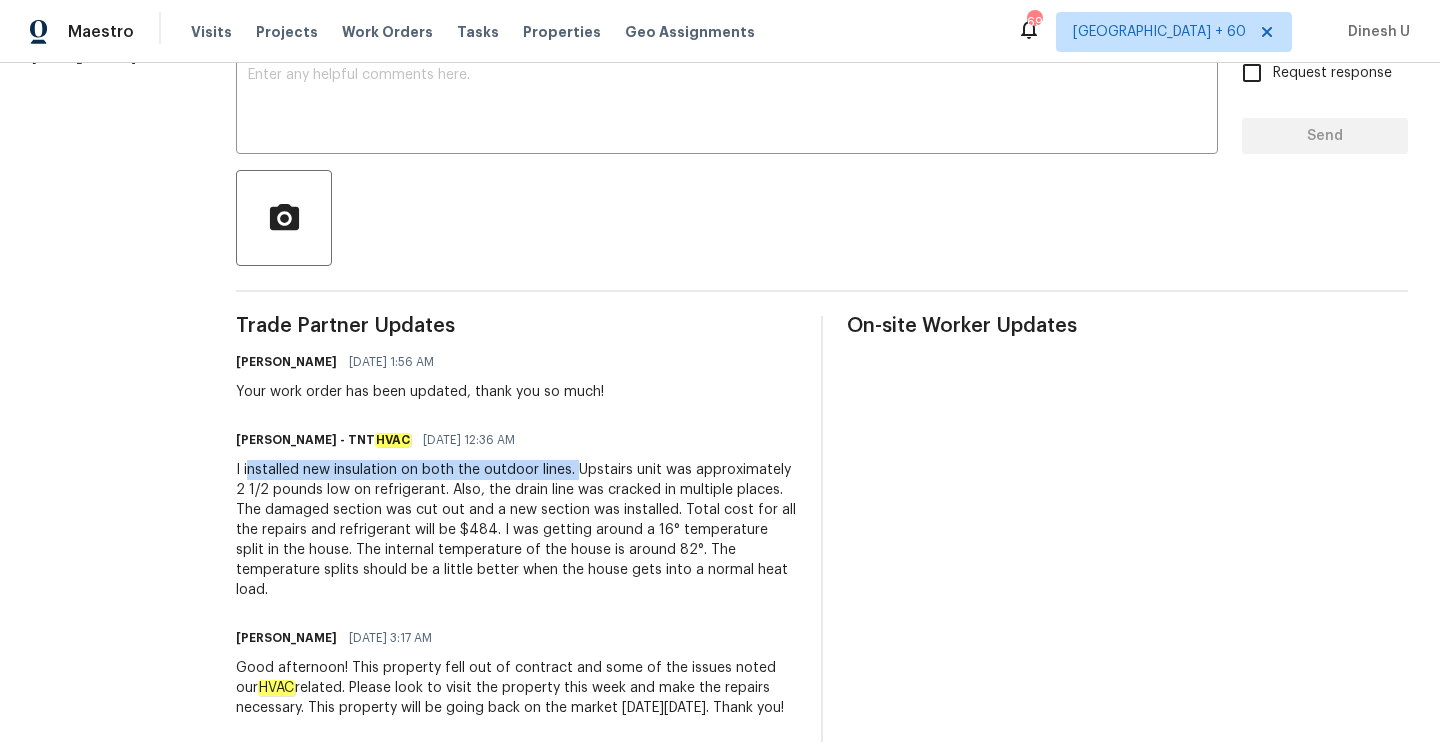 drag, startPoint x: 217, startPoint y: 470, endPoint x: 547, endPoint y: 475, distance: 330.03787 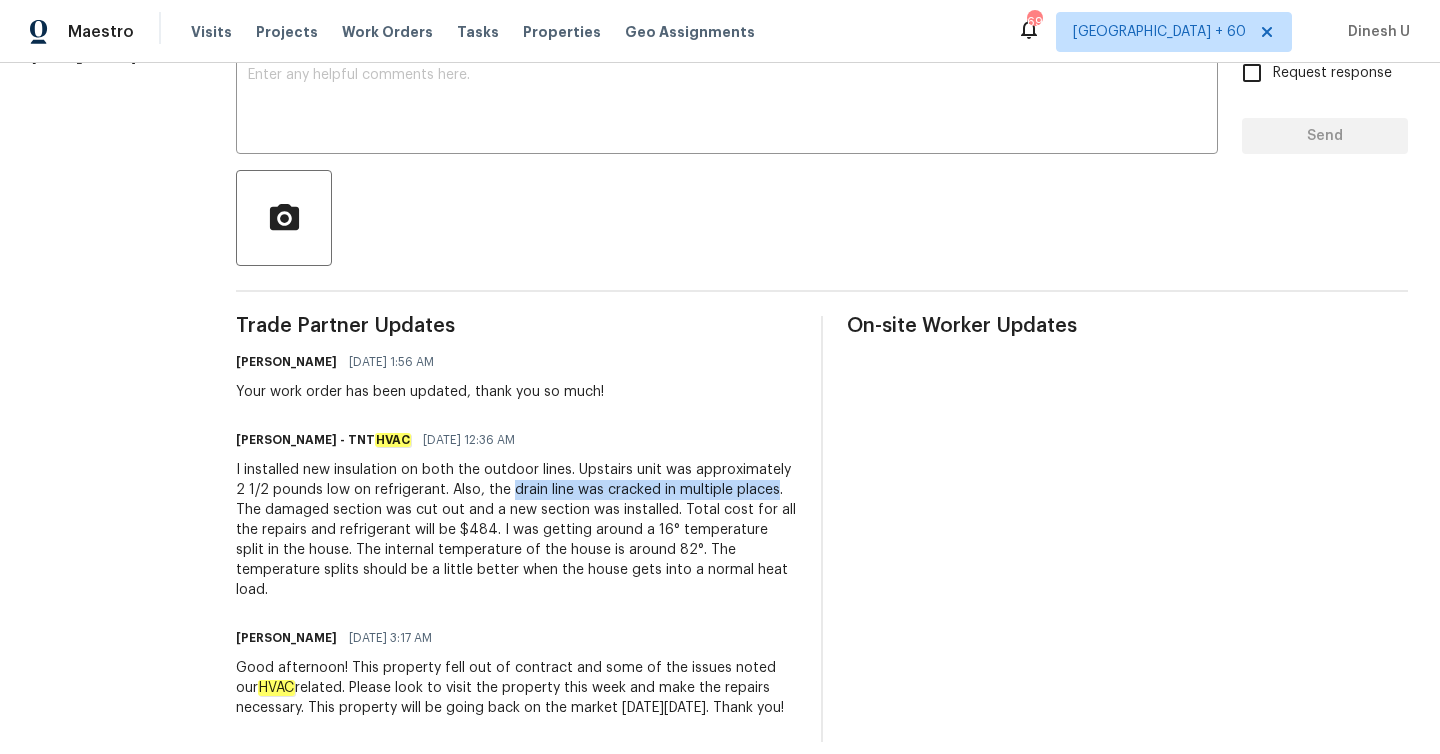 drag, startPoint x: 467, startPoint y: 489, endPoint x: 732, endPoint y: 496, distance: 265.09244 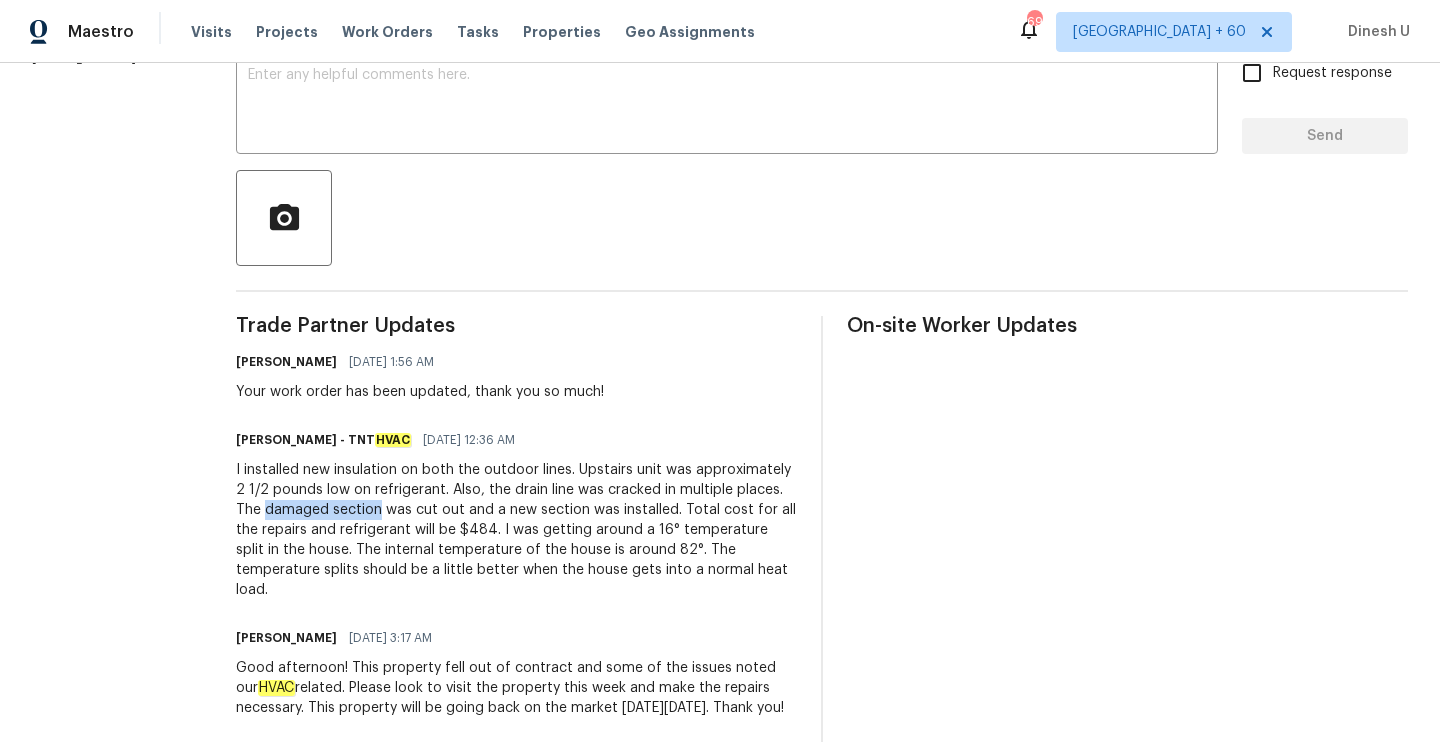 drag, startPoint x: 204, startPoint y: 509, endPoint x: 319, endPoint y: 510, distance: 115.00435 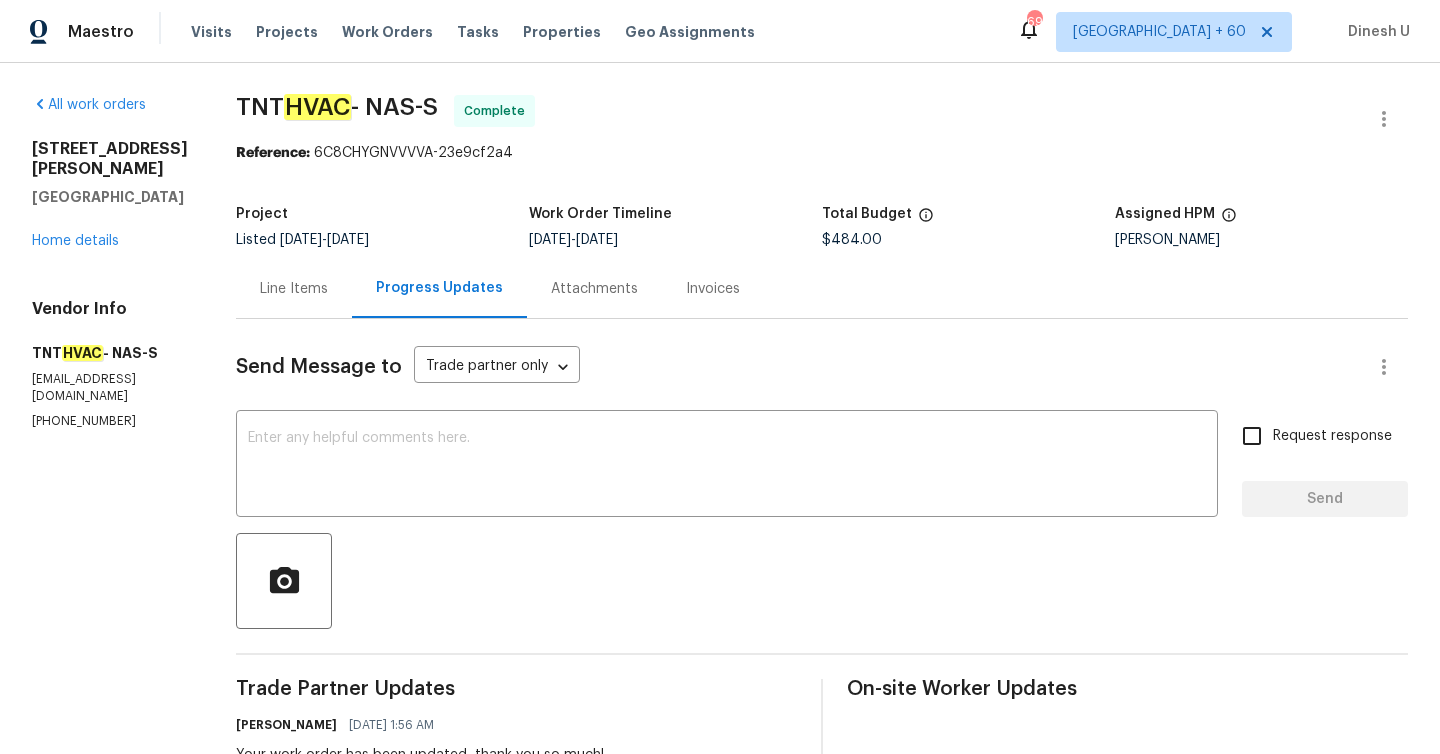 click on "[STREET_ADDRESS][PERSON_NAME] Home details" at bounding box center [110, 195] 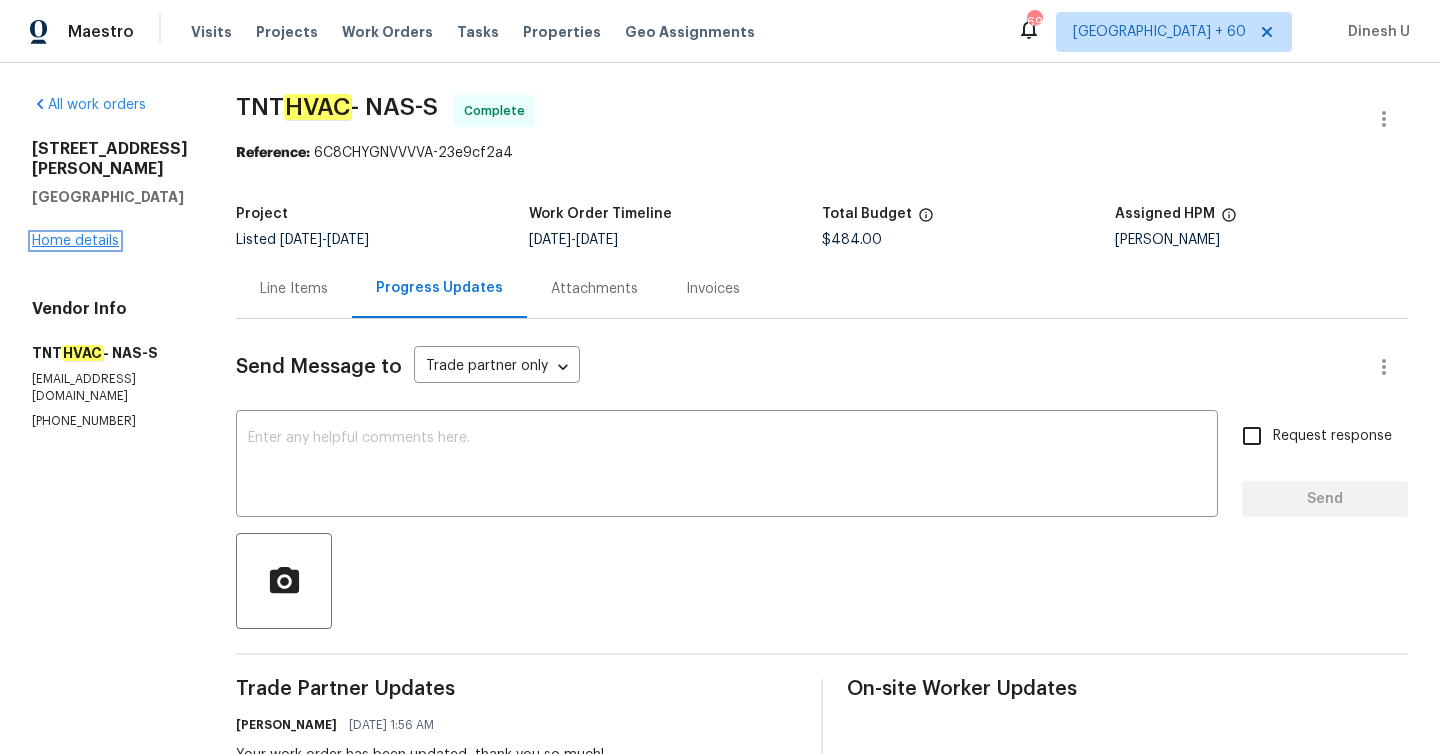 click on "Home details" at bounding box center [75, 241] 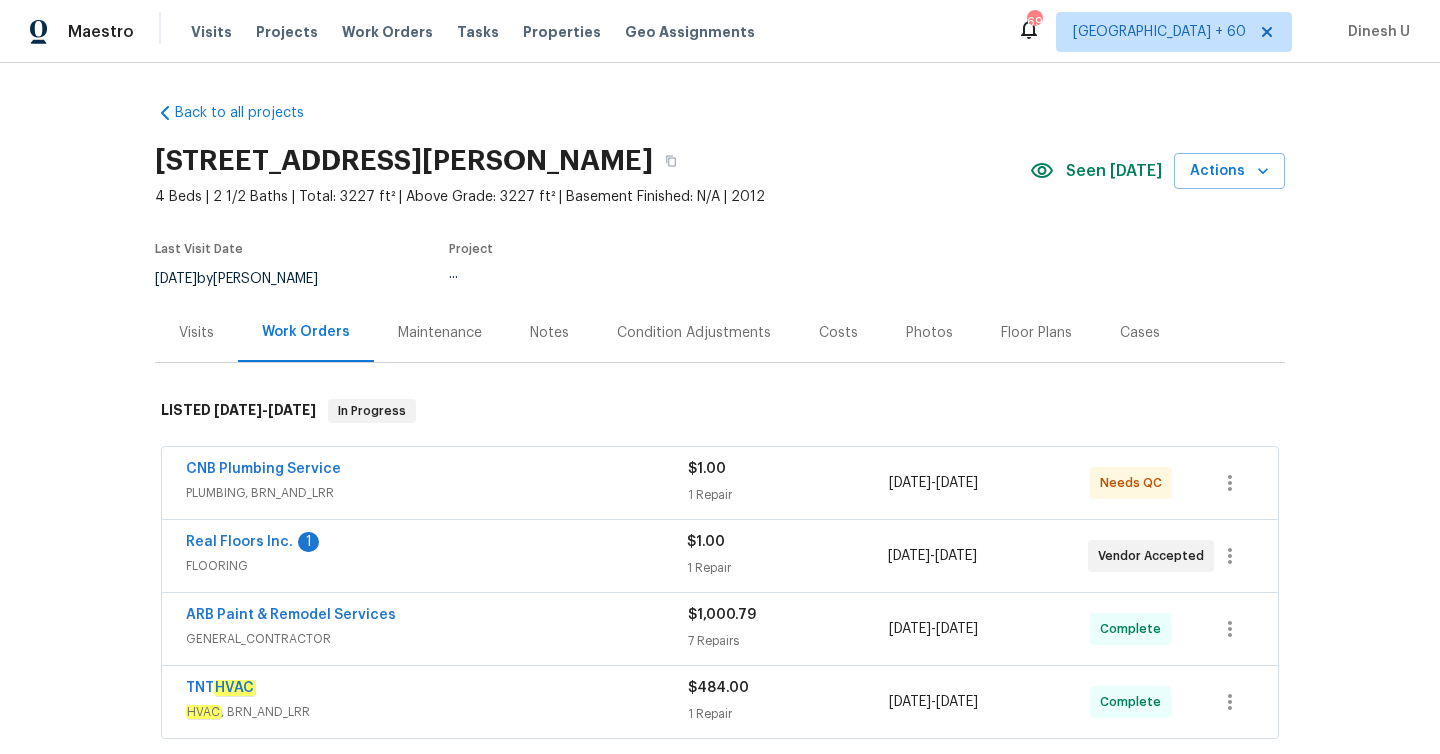click on "$1.00 1 Repair" at bounding box center (788, 483) 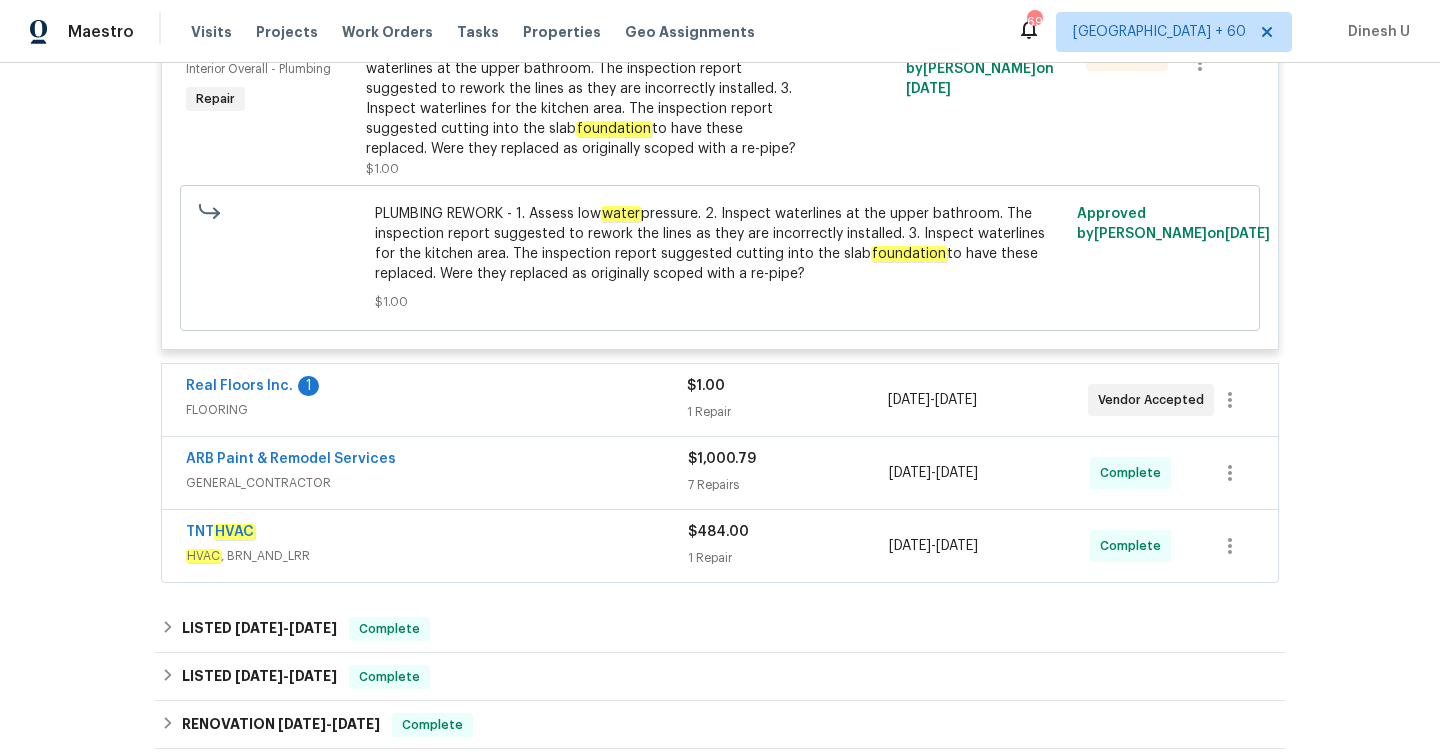 scroll, scrollTop: 573, scrollLeft: 0, axis: vertical 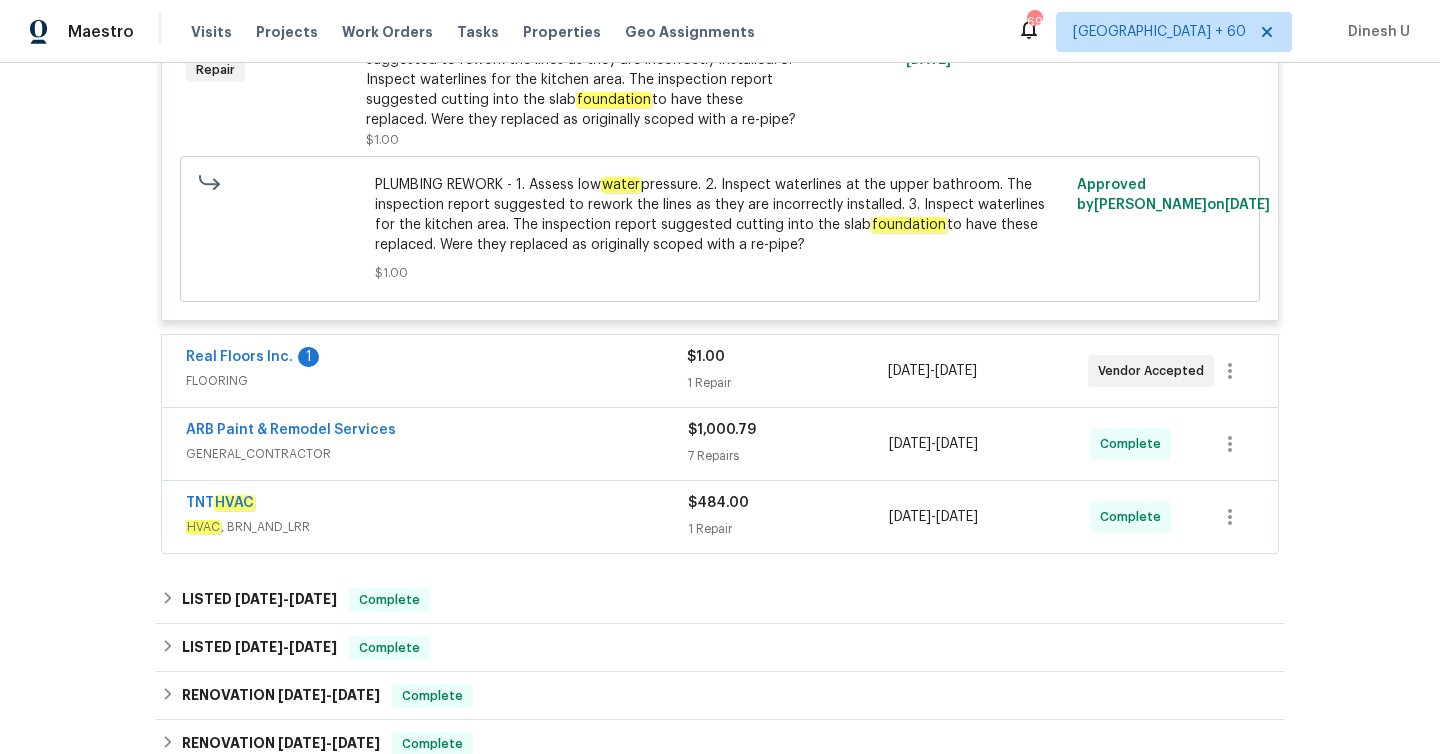 click on "$1.00 1 Repair" at bounding box center (787, 371) 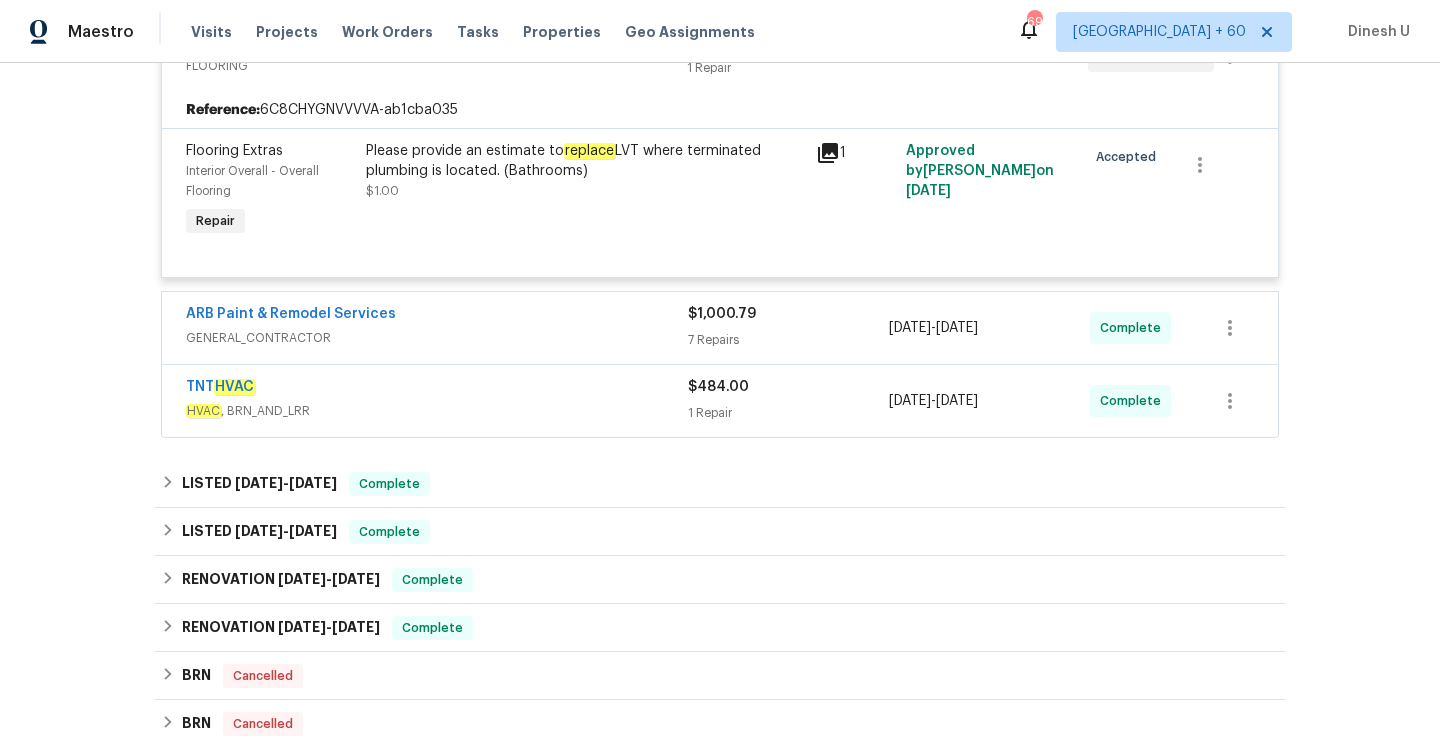 scroll, scrollTop: 904, scrollLeft: 0, axis: vertical 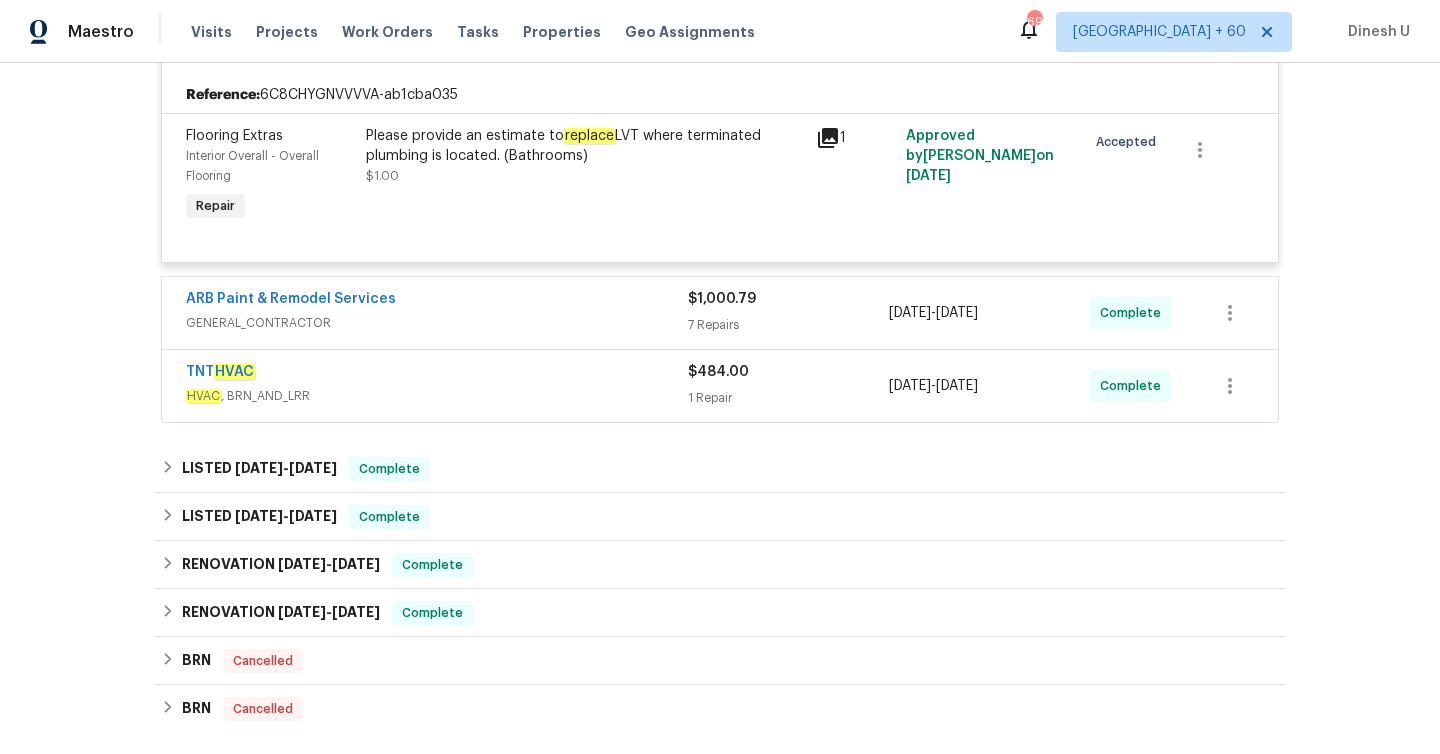 click on "7 Repairs" at bounding box center [788, 325] 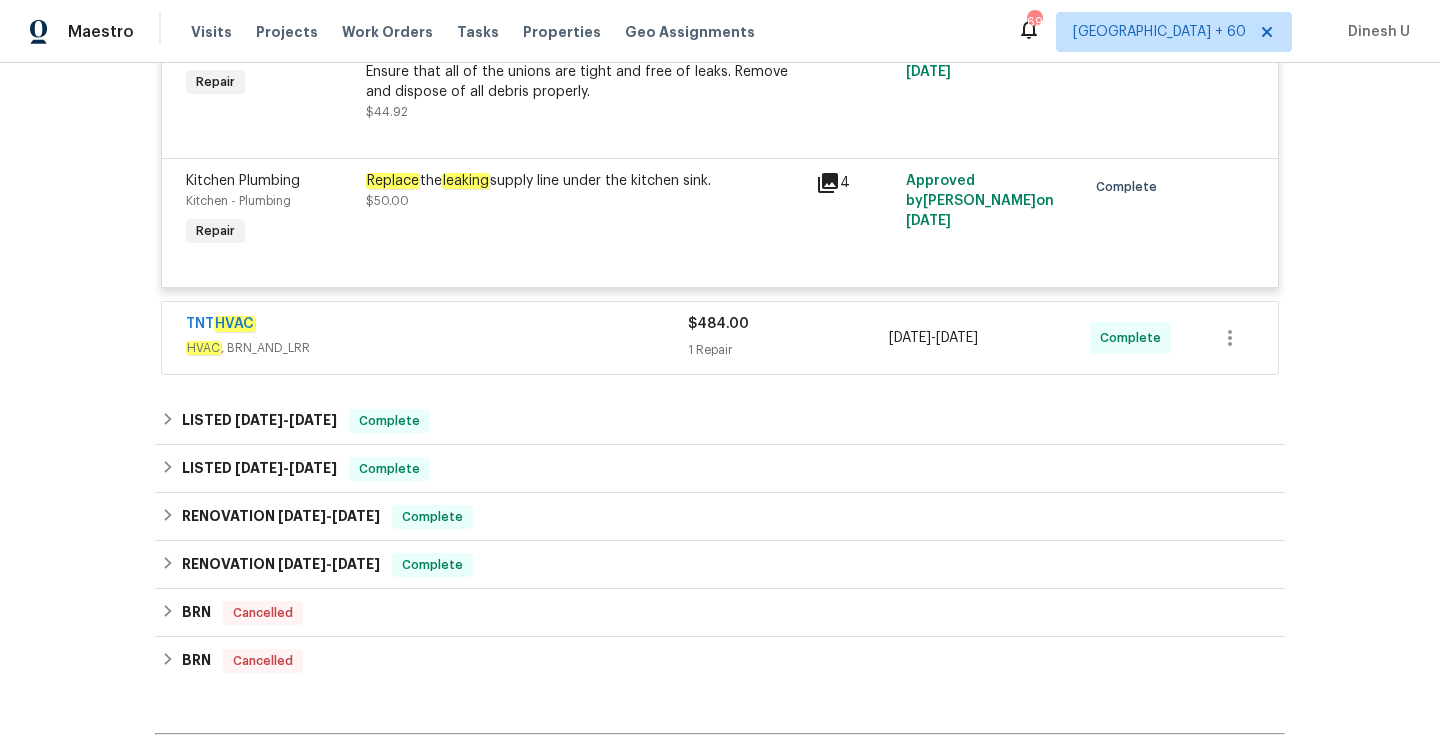 scroll, scrollTop: 2456, scrollLeft: 0, axis: vertical 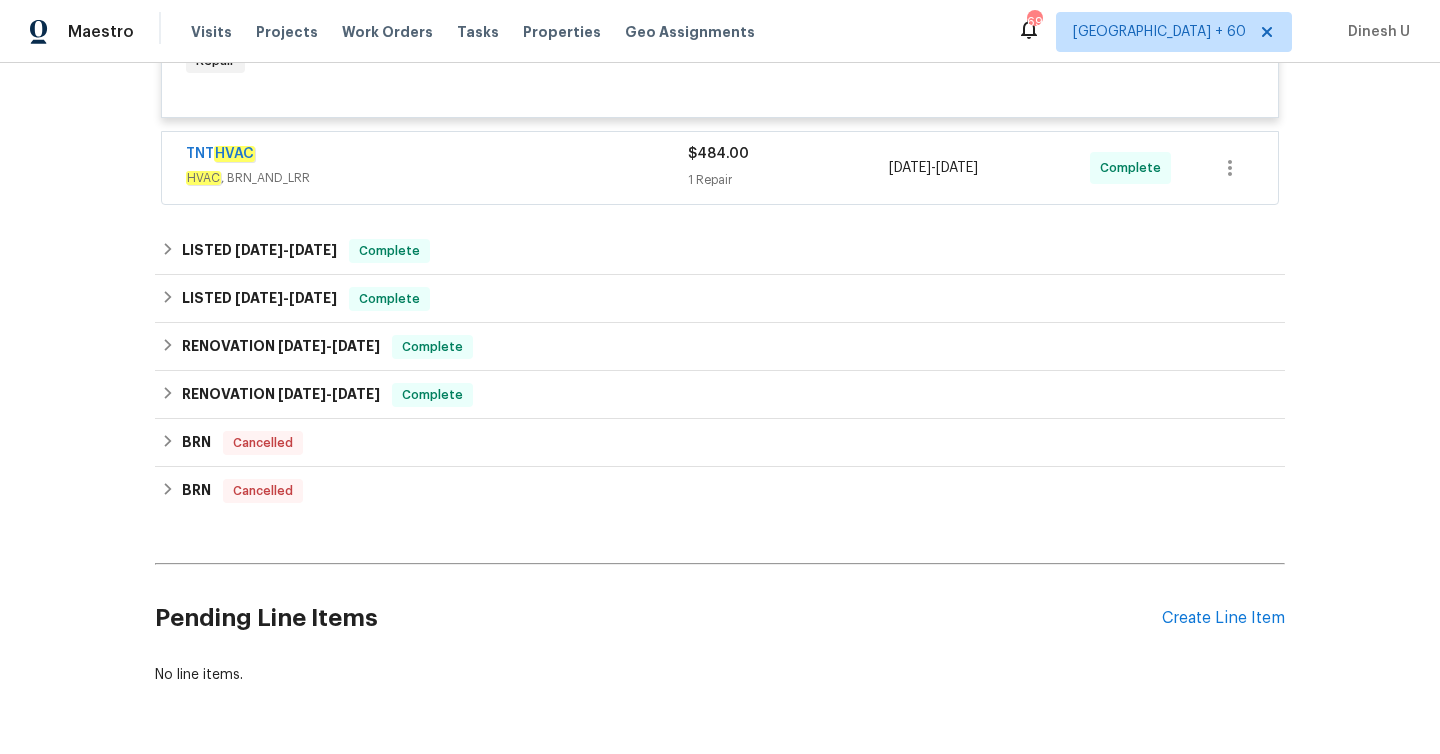 click on "1 Repair" at bounding box center [788, 180] 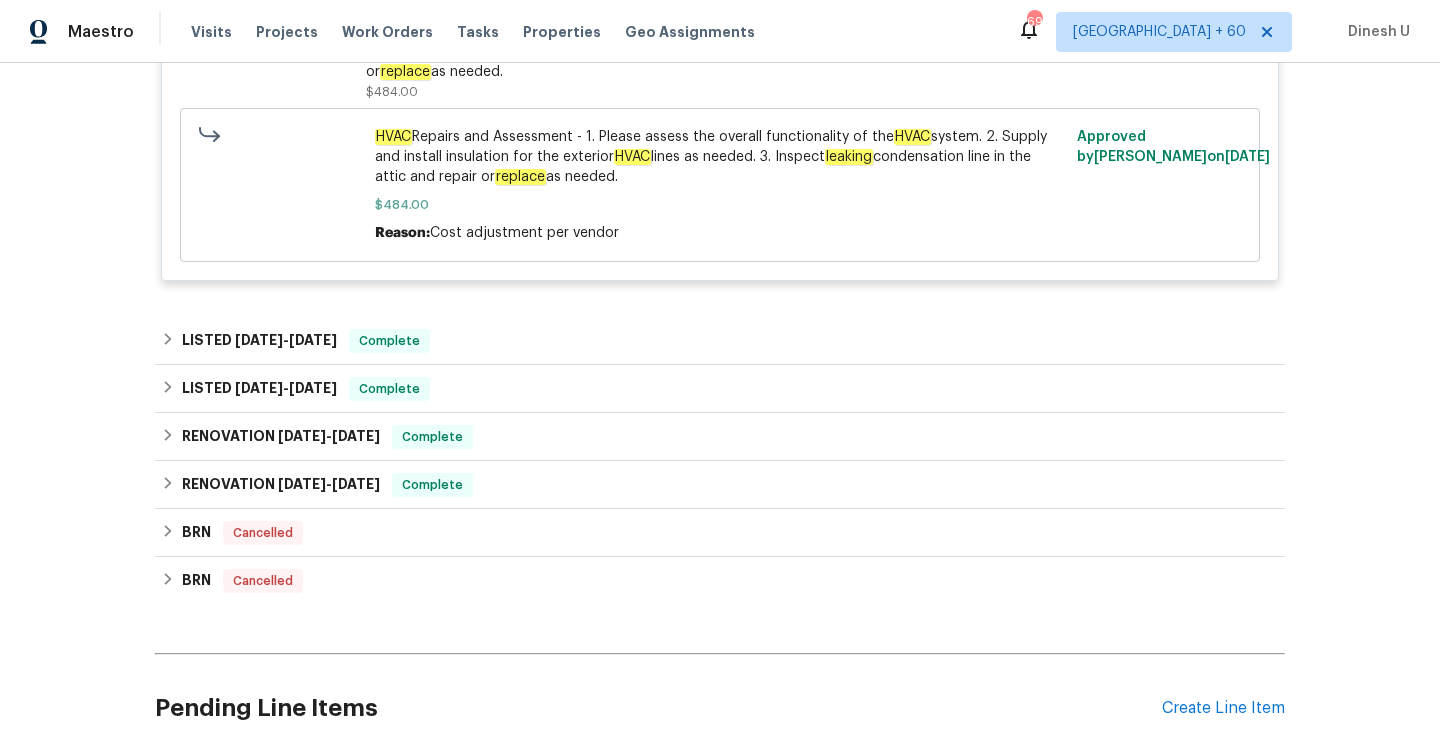 scroll, scrollTop: 2772, scrollLeft: 0, axis: vertical 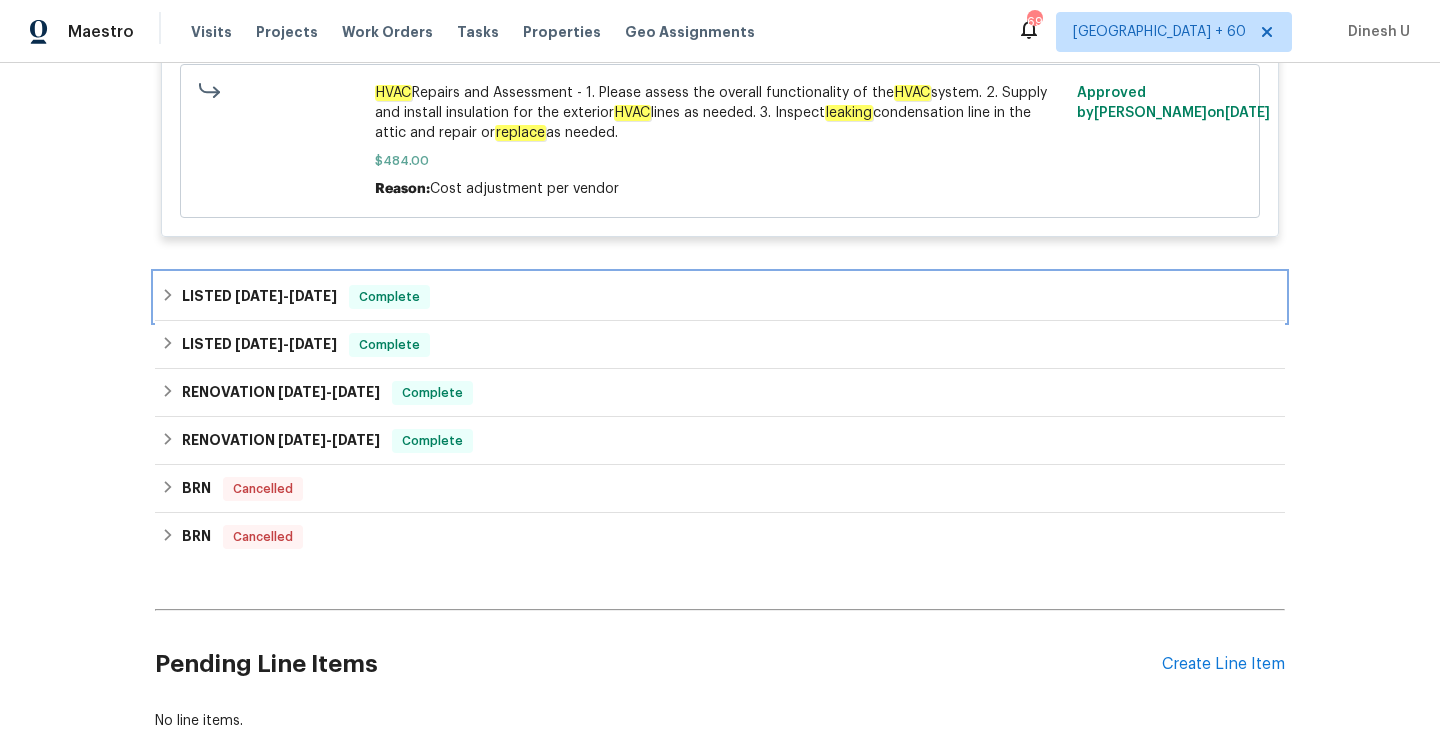 click on "LISTED   [DATE]  -  [DATE]" at bounding box center (259, 297) 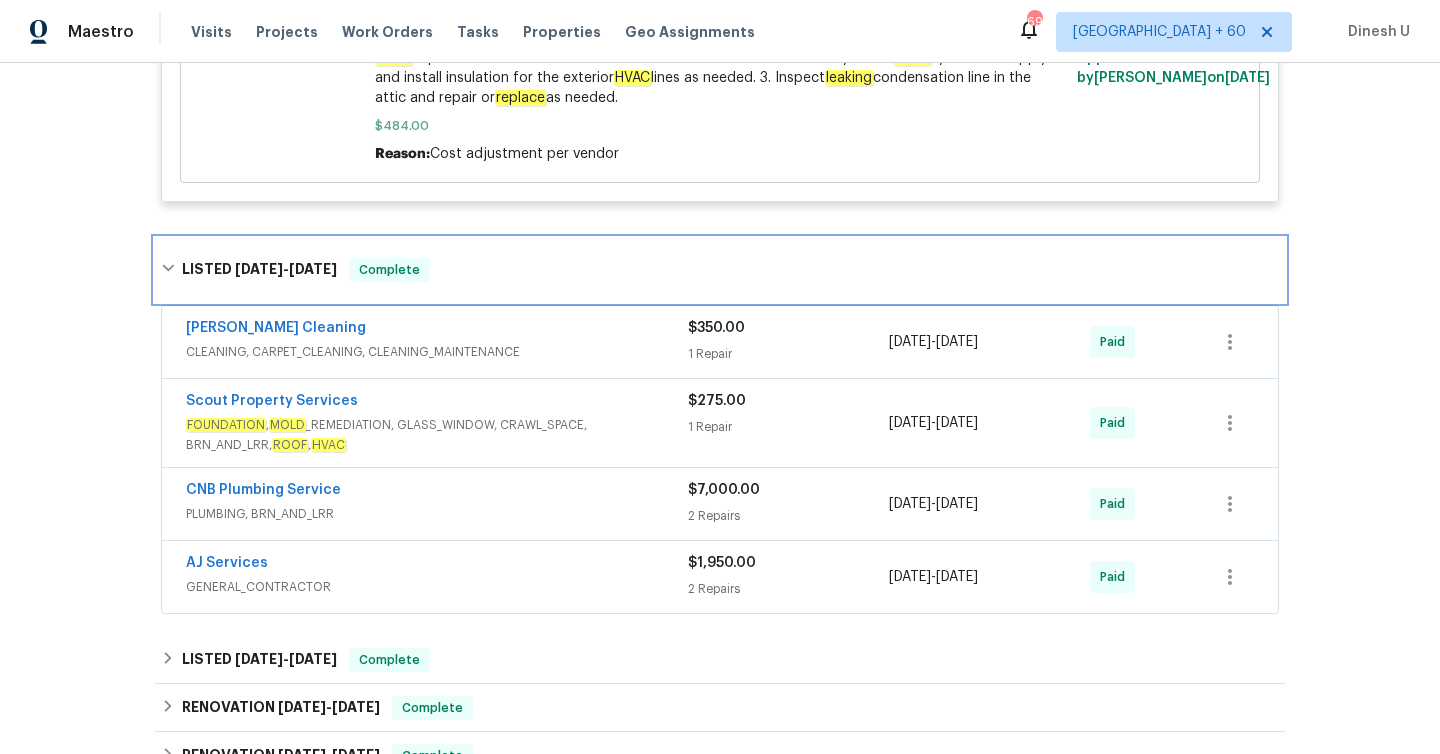 scroll, scrollTop: 2854, scrollLeft: 0, axis: vertical 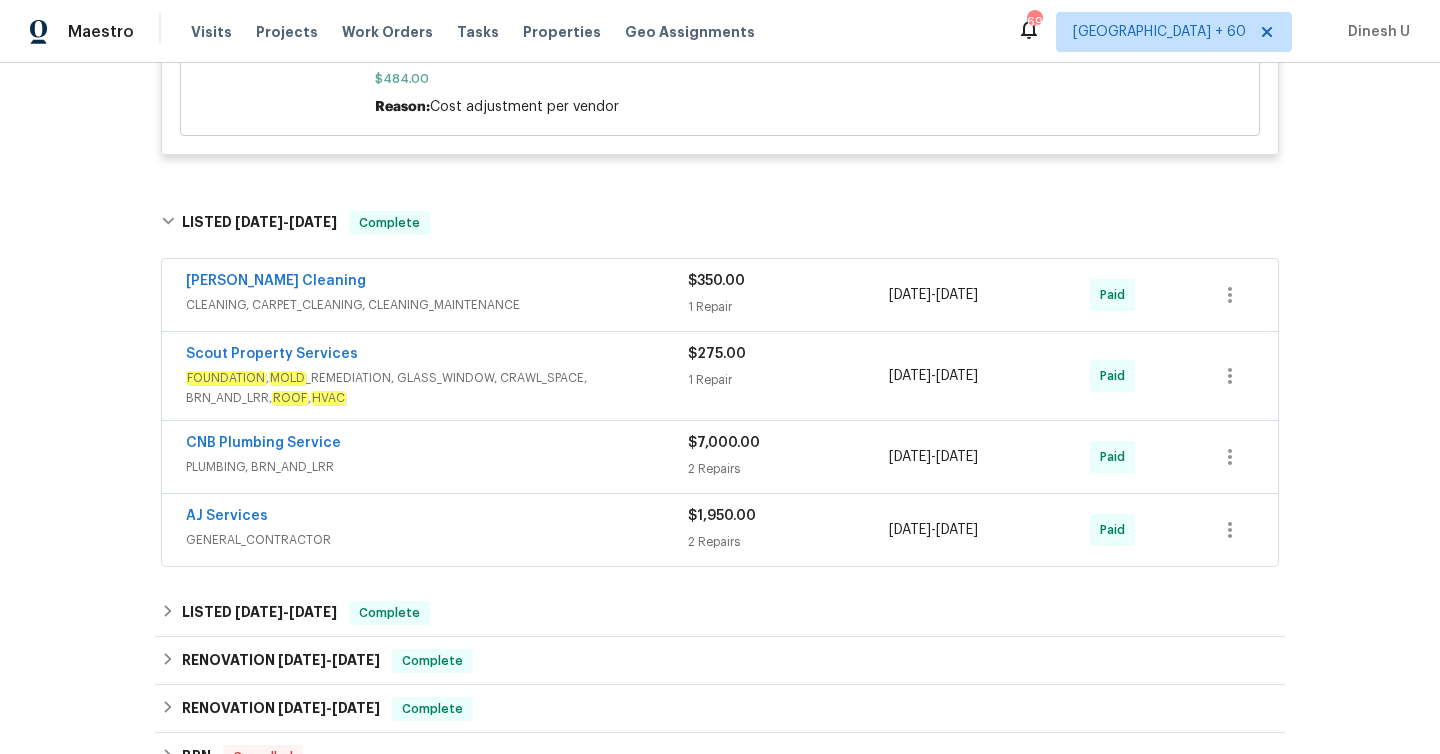 click on "$350.00 1 Repair" at bounding box center [788, 295] 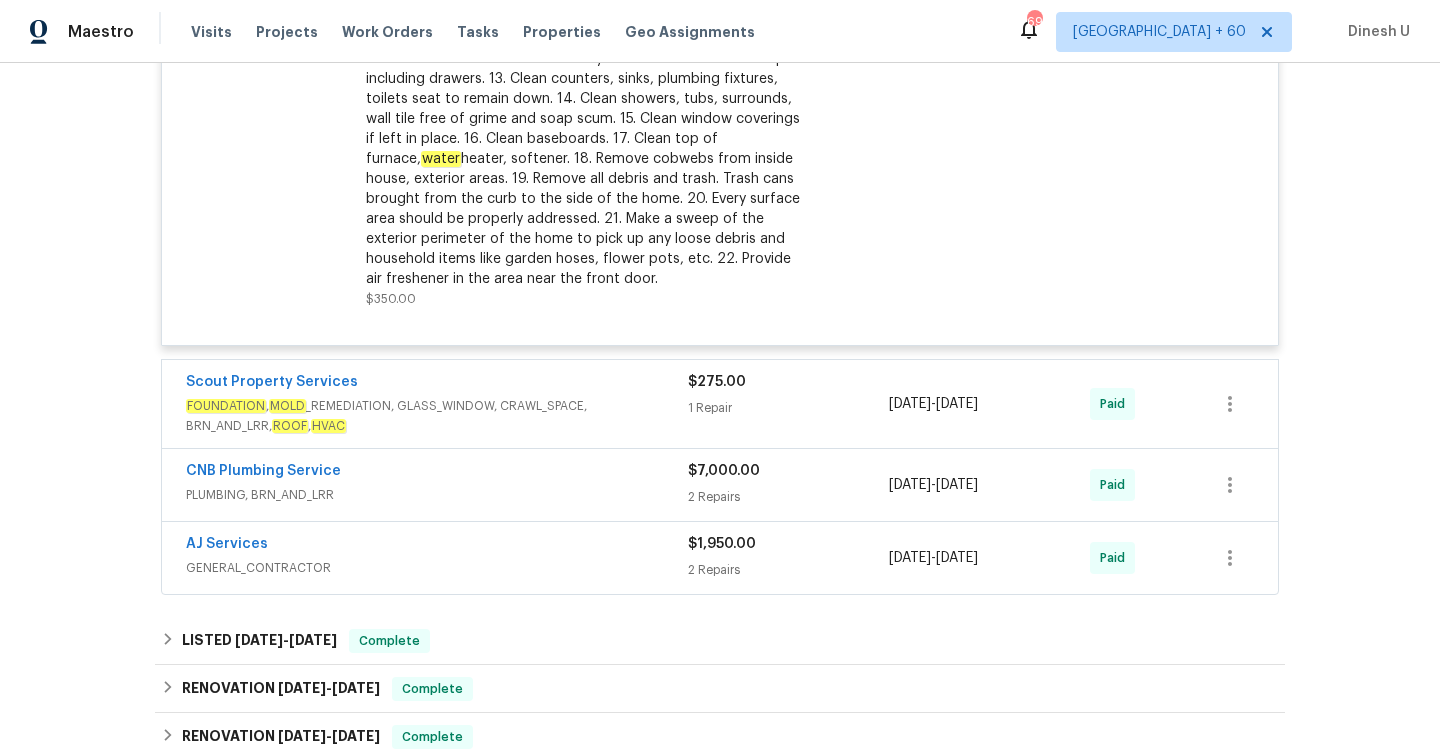 scroll, scrollTop: 3405, scrollLeft: 0, axis: vertical 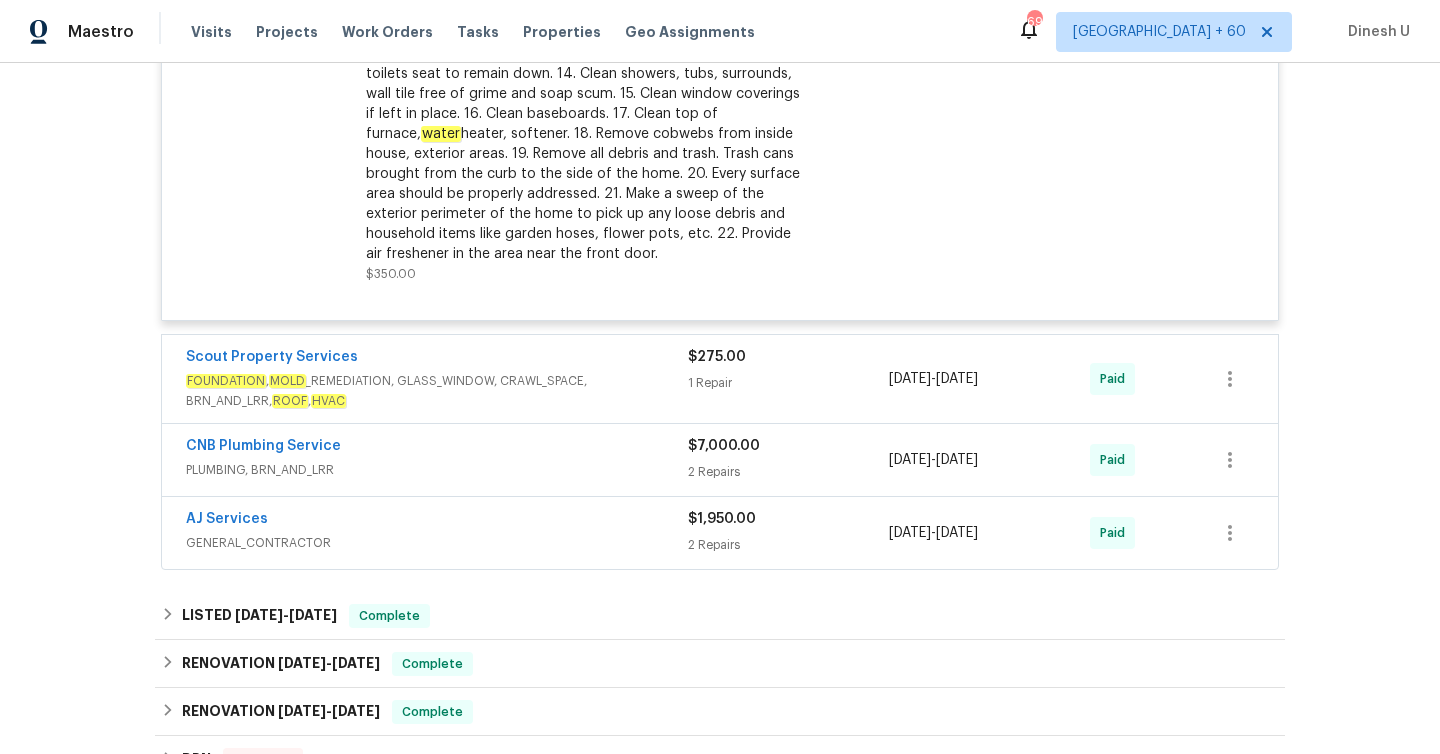 click on "1 Repair" at bounding box center [788, 383] 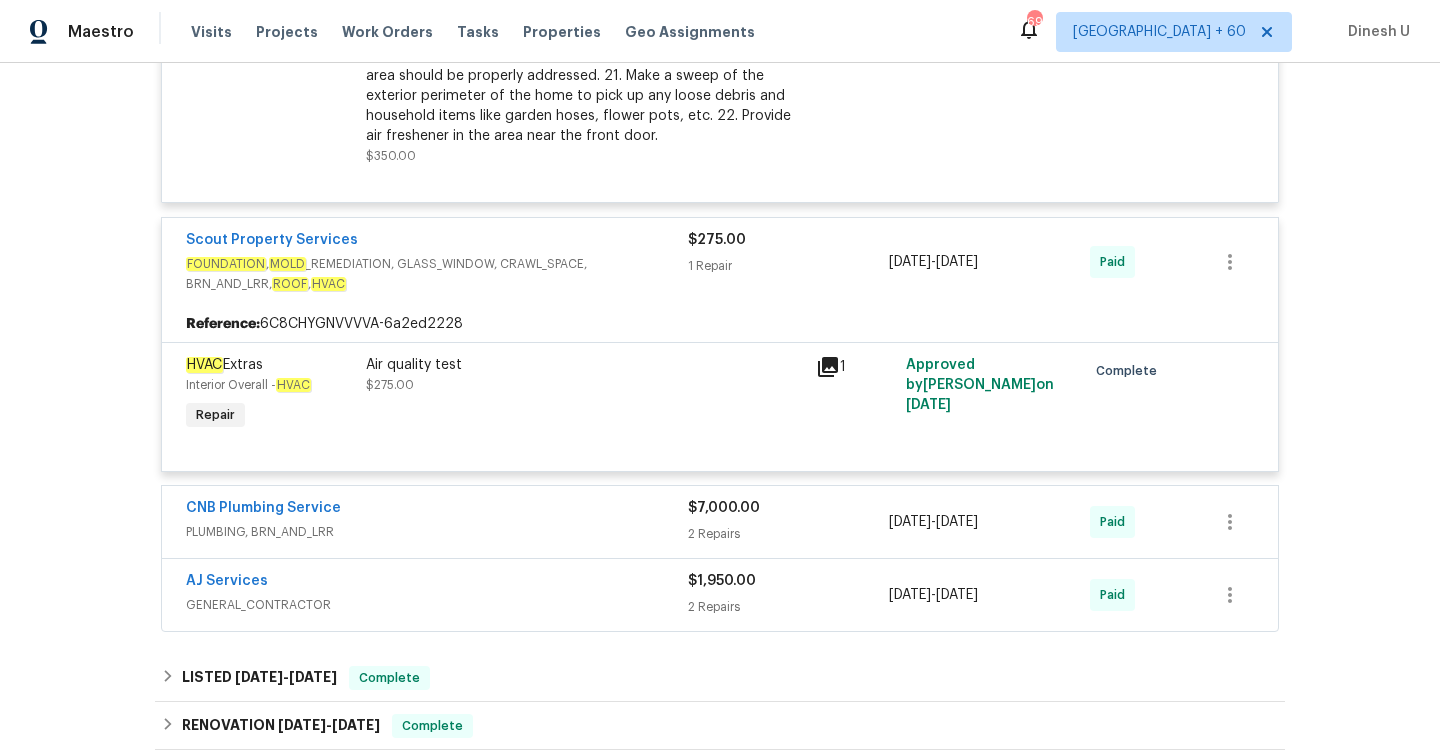scroll, scrollTop: 3522, scrollLeft: 0, axis: vertical 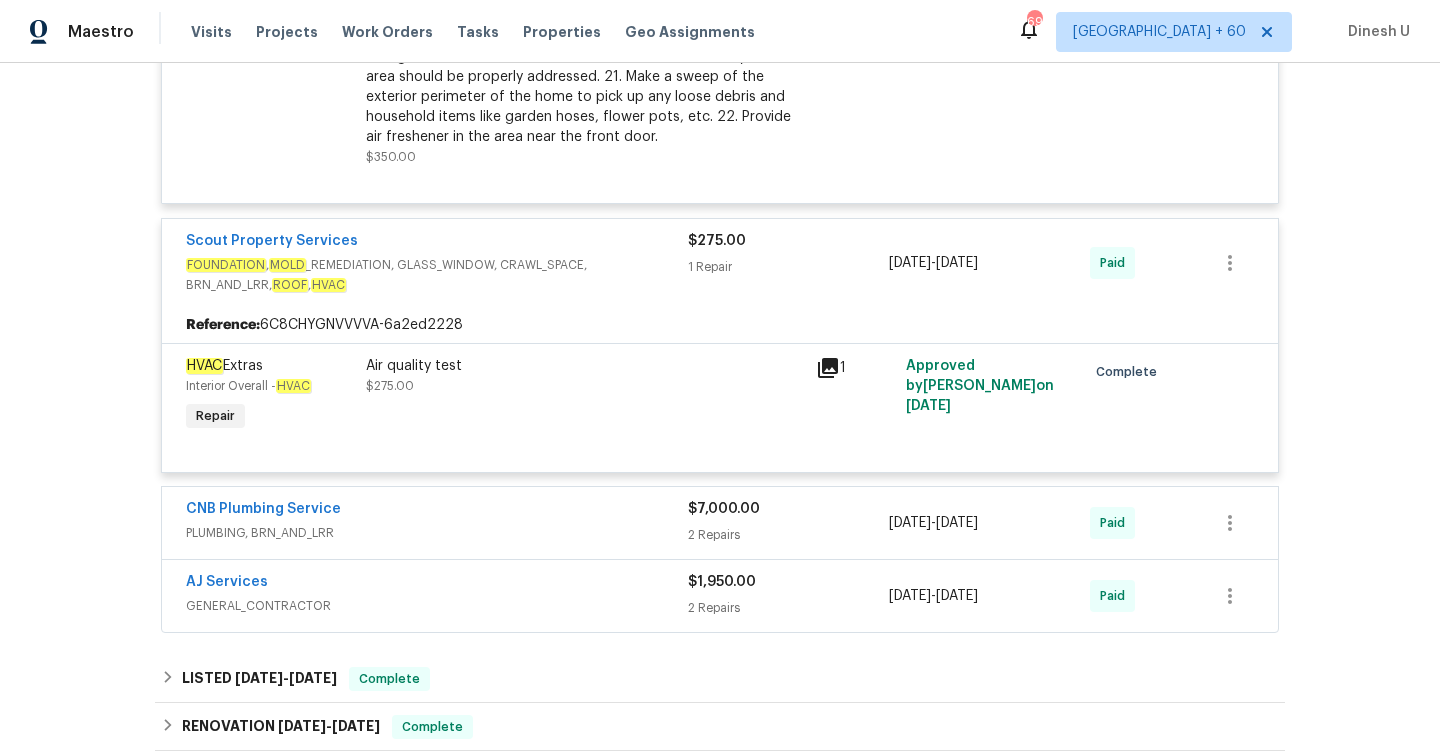 click 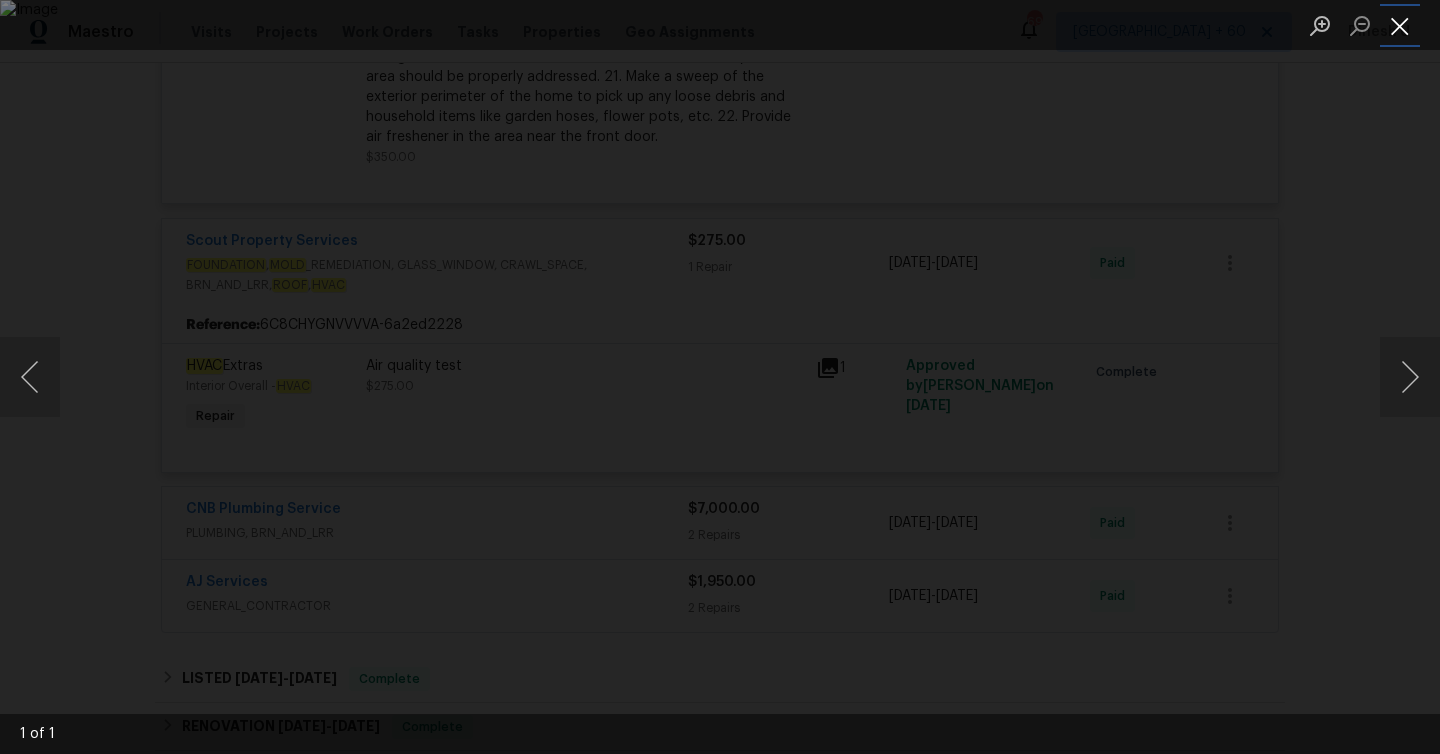 click at bounding box center (1400, 25) 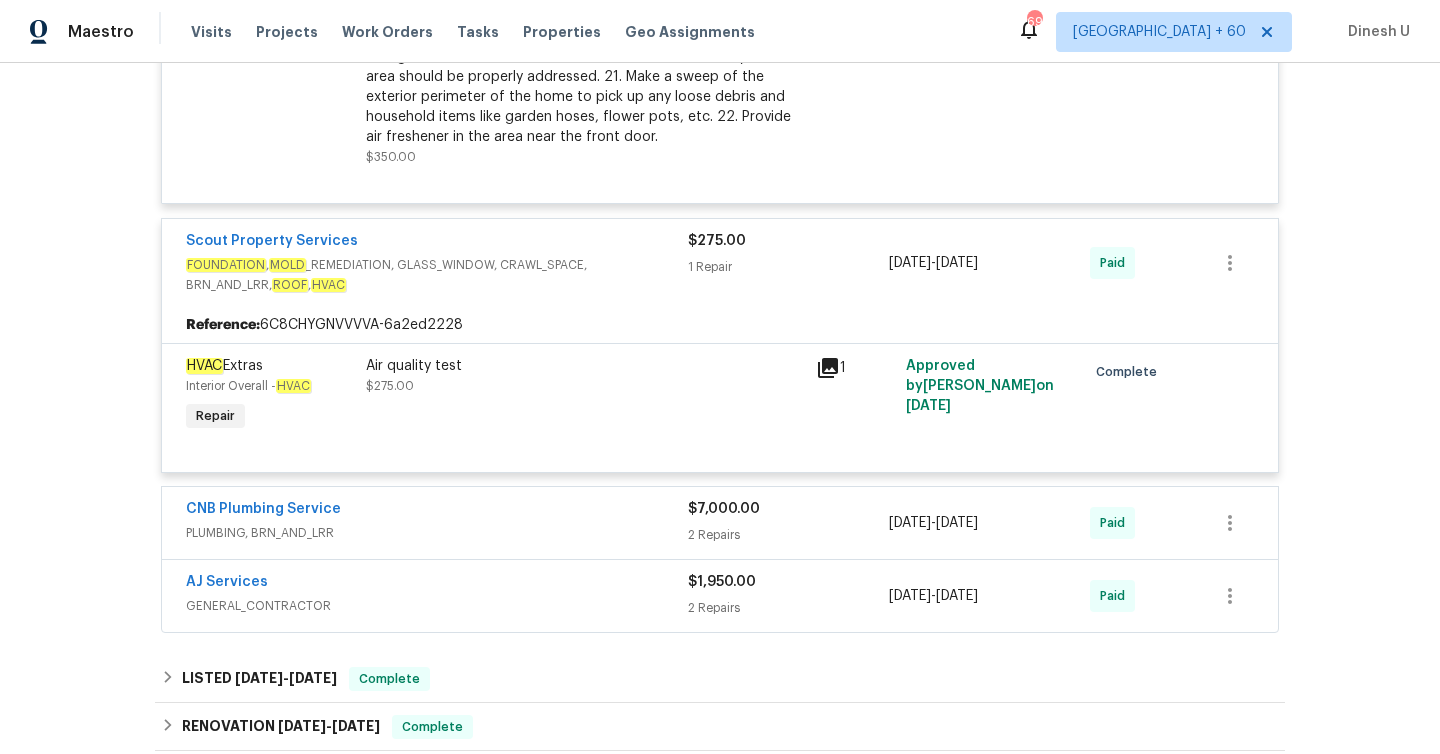 scroll, scrollTop: 3510, scrollLeft: 0, axis: vertical 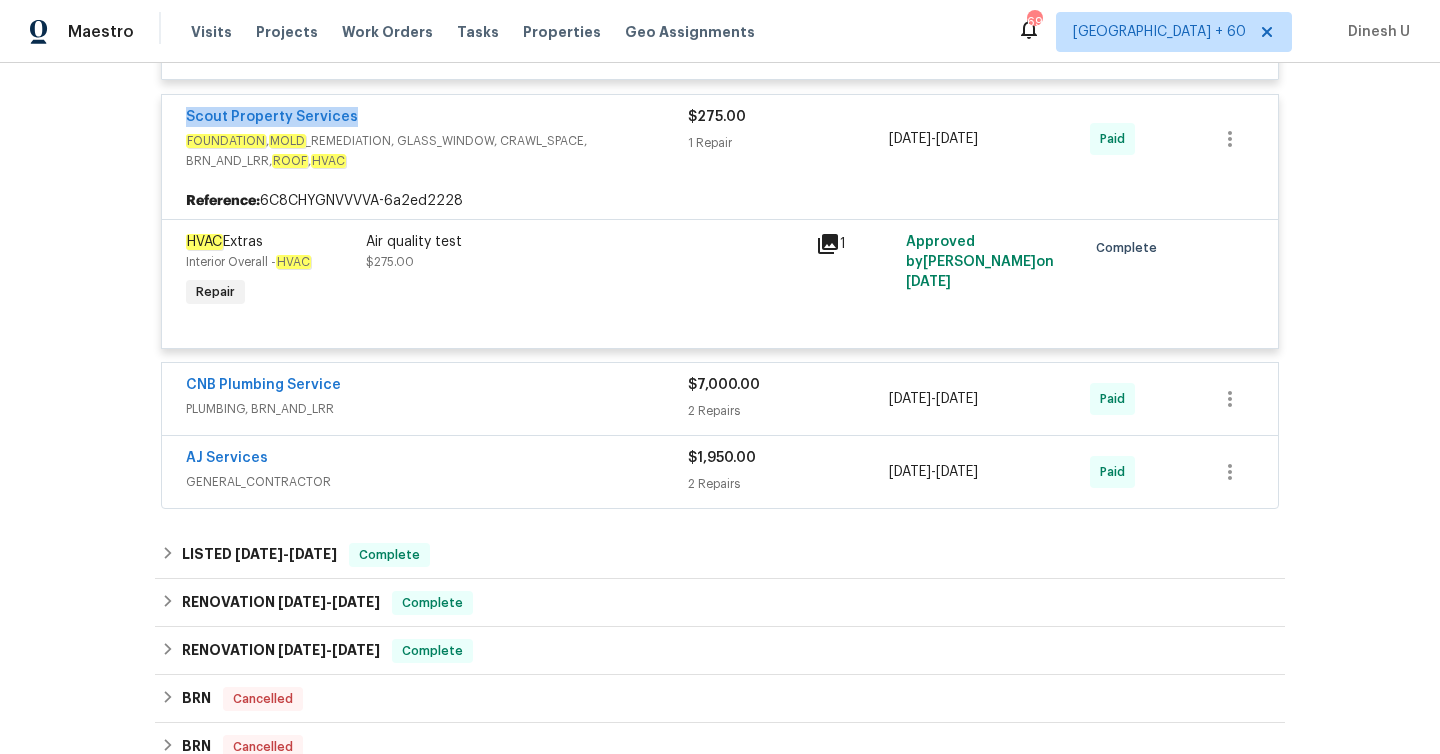 click 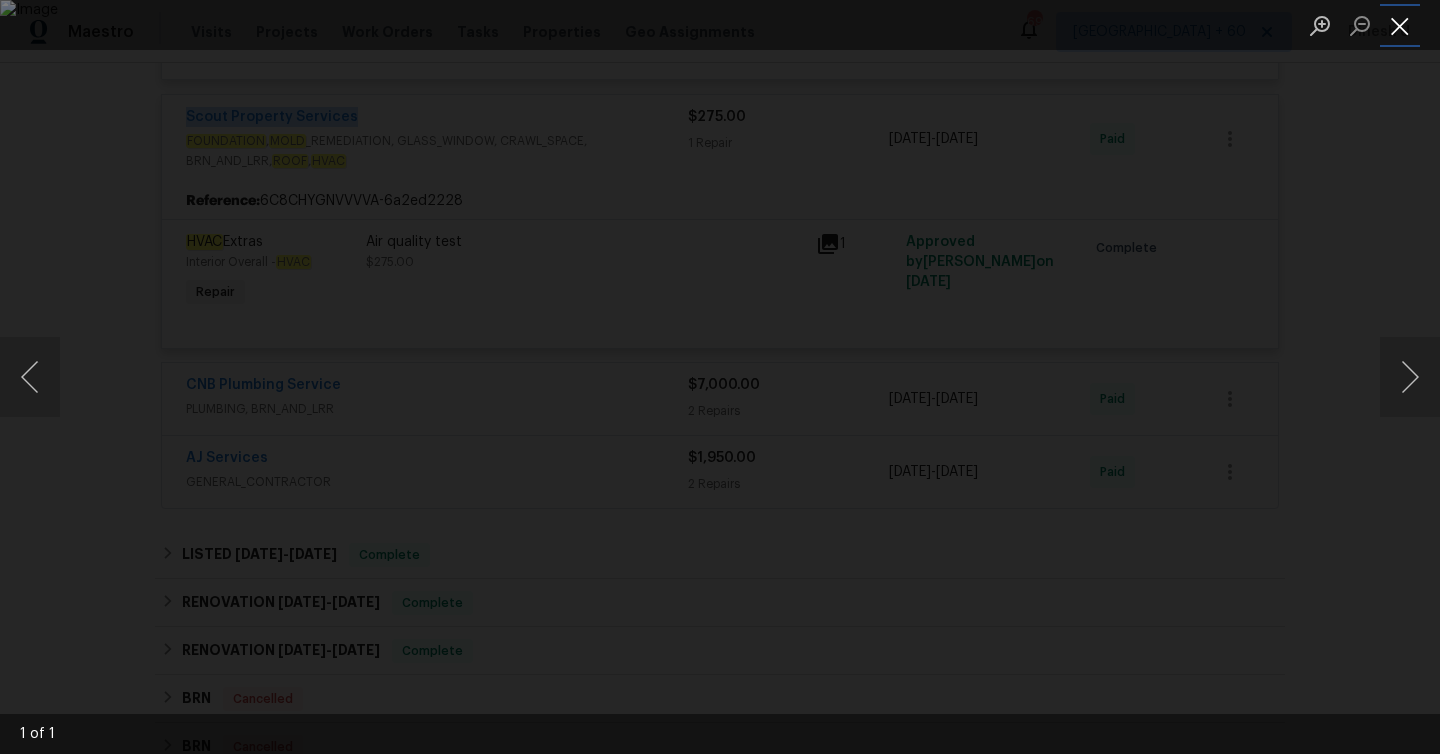click at bounding box center [1400, 25] 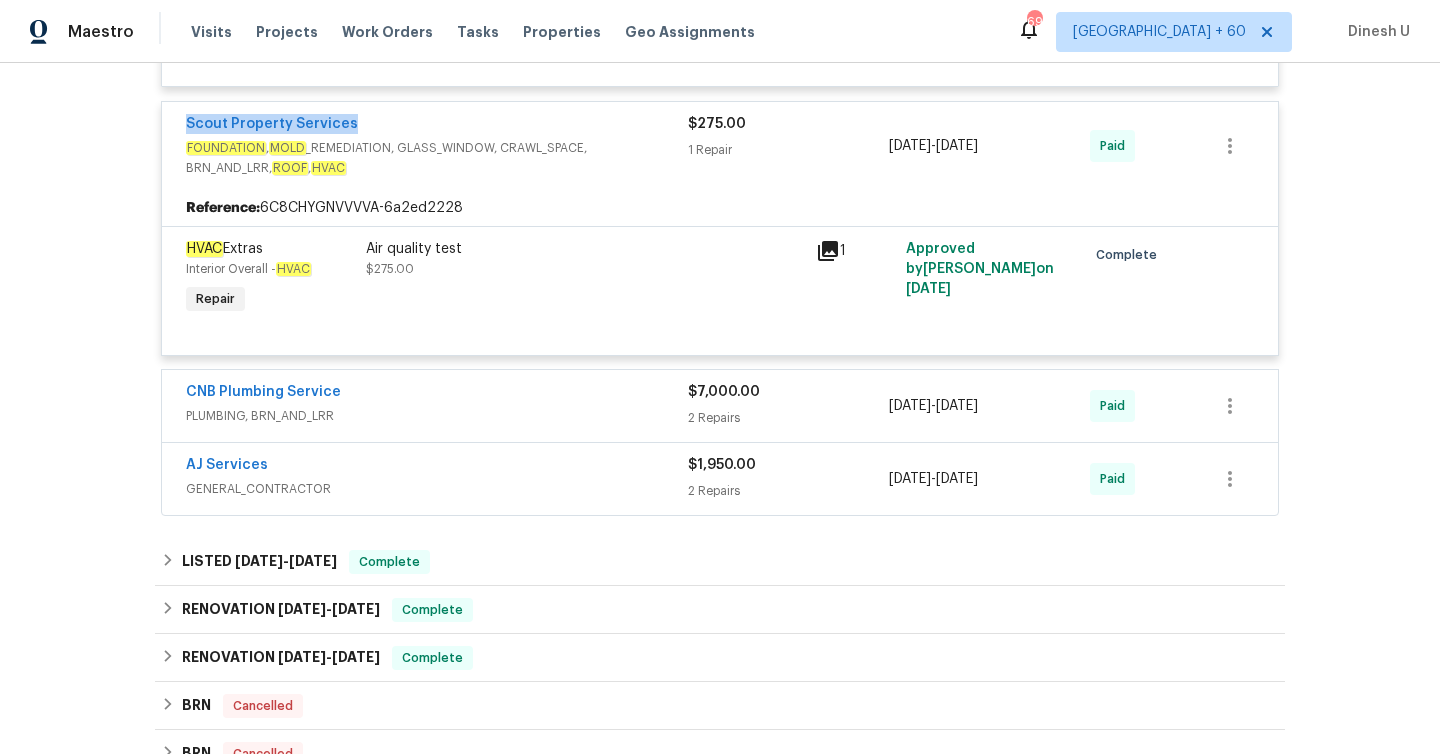 scroll, scrollTop: 3668, scrollLeft: 0, axis: vertical 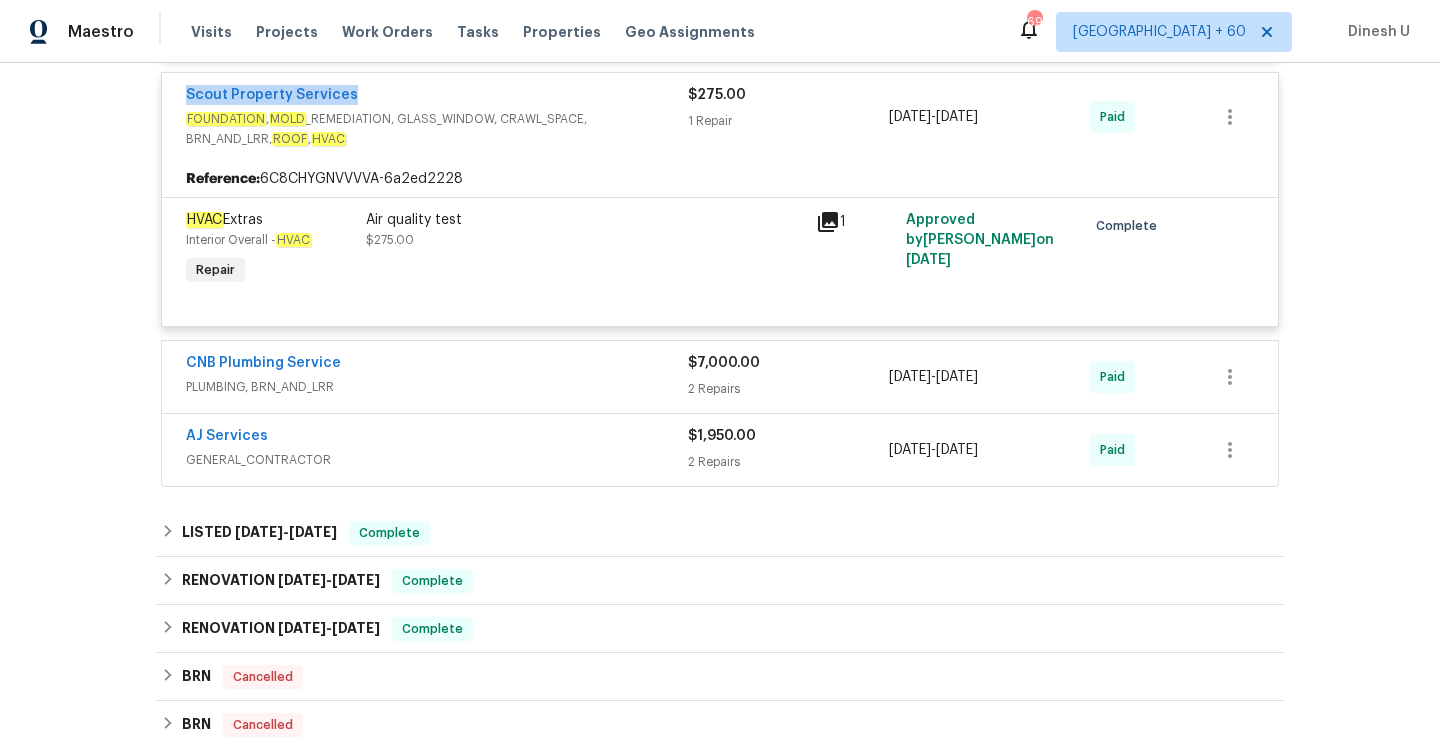 click on "$7,000.00 2 Repairs" at bounding box center (788, 377) 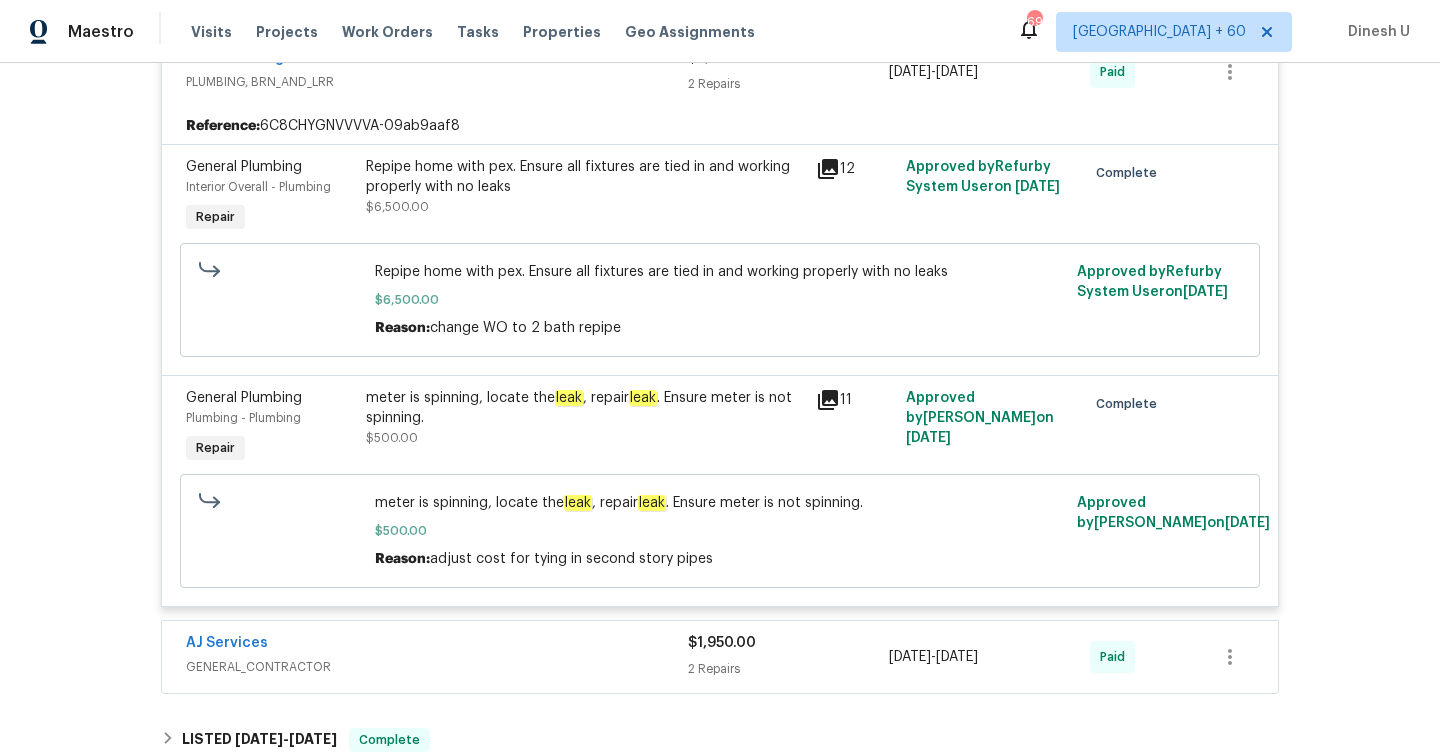 scroll, scrollTop: 3935, scrollLeft: 0, axis: vertical 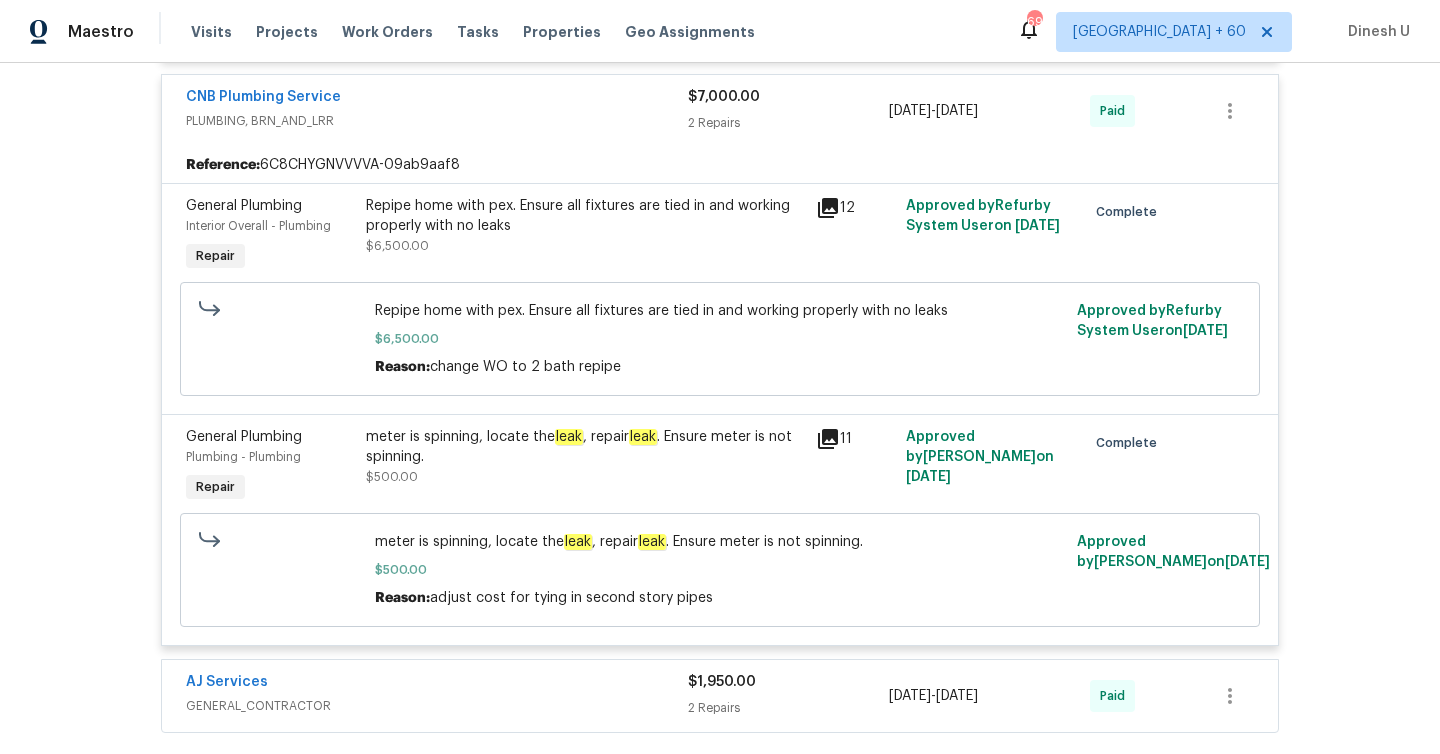 click 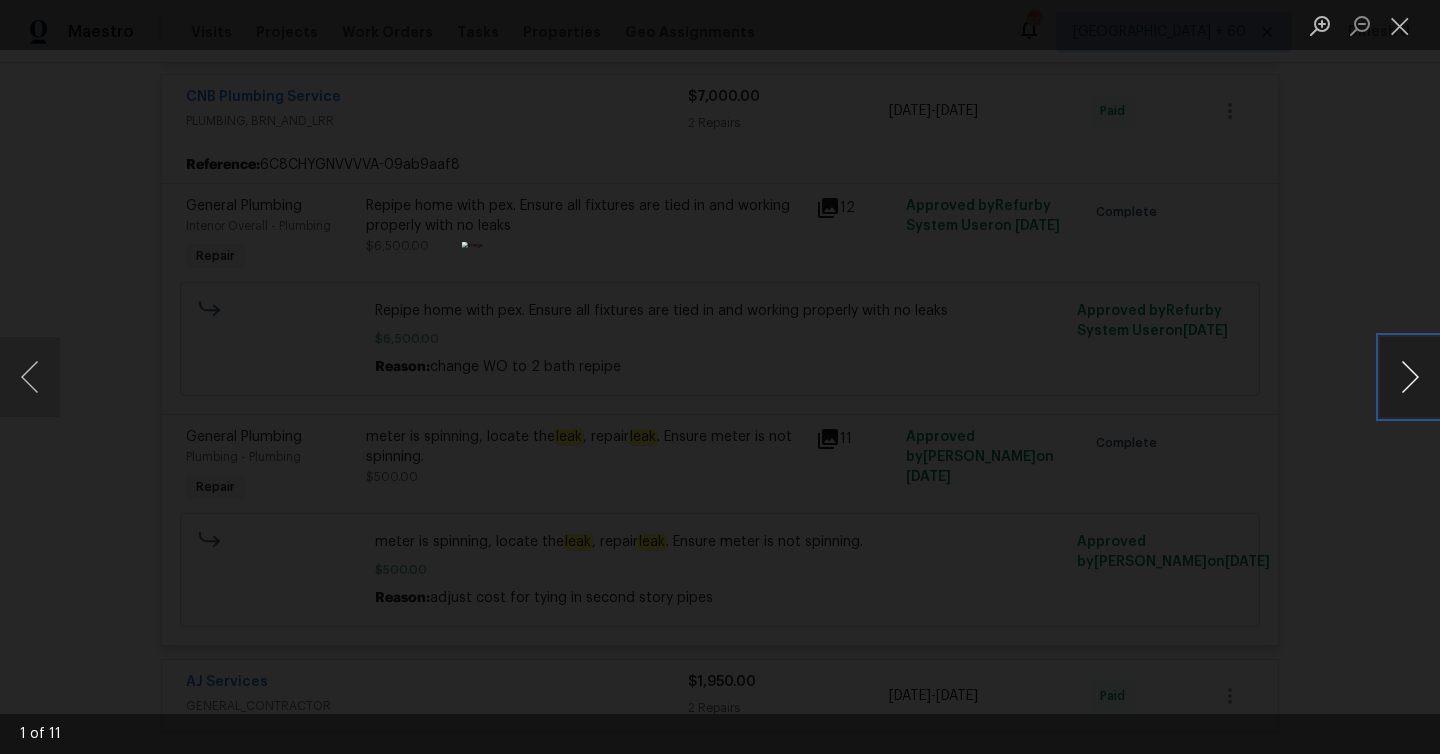 click at bounding box center [1410, 377] 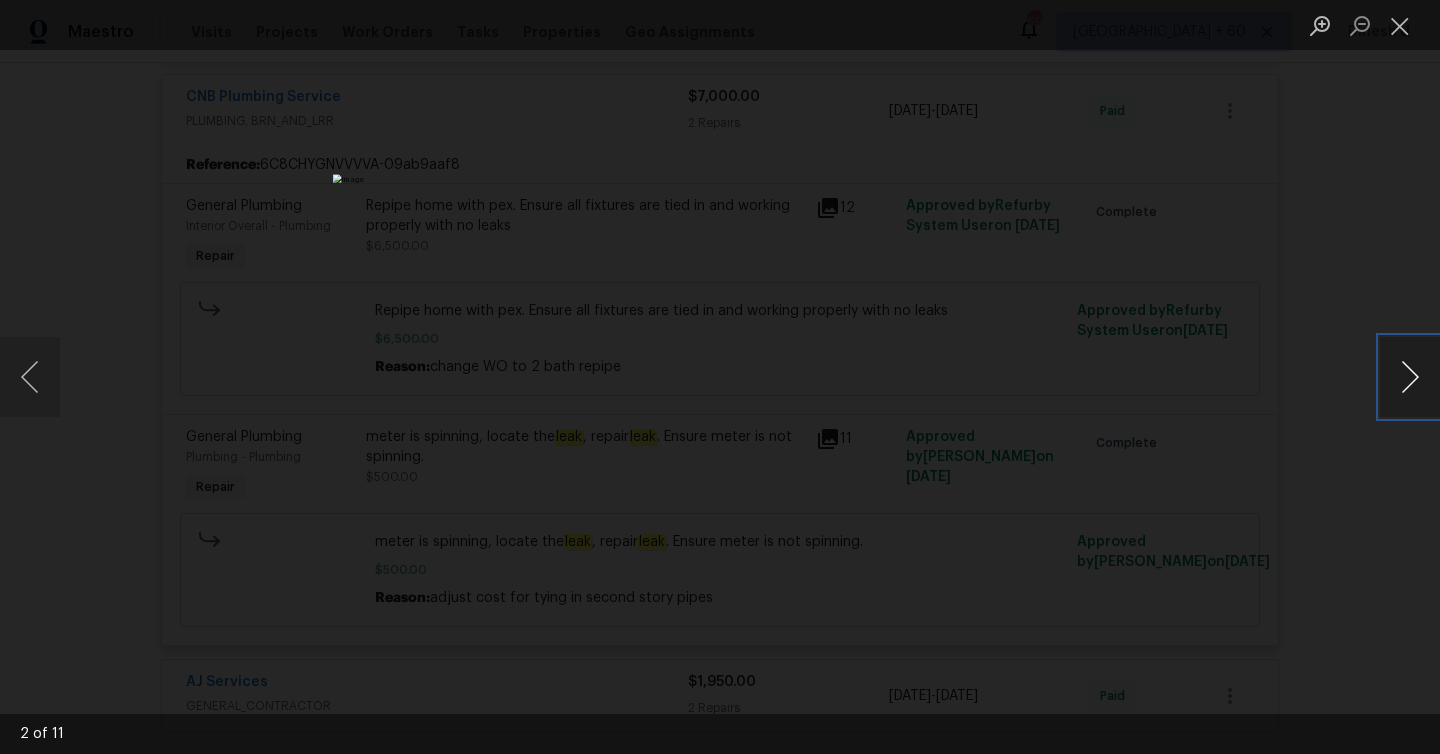 click at bounding box center (1410, 377) 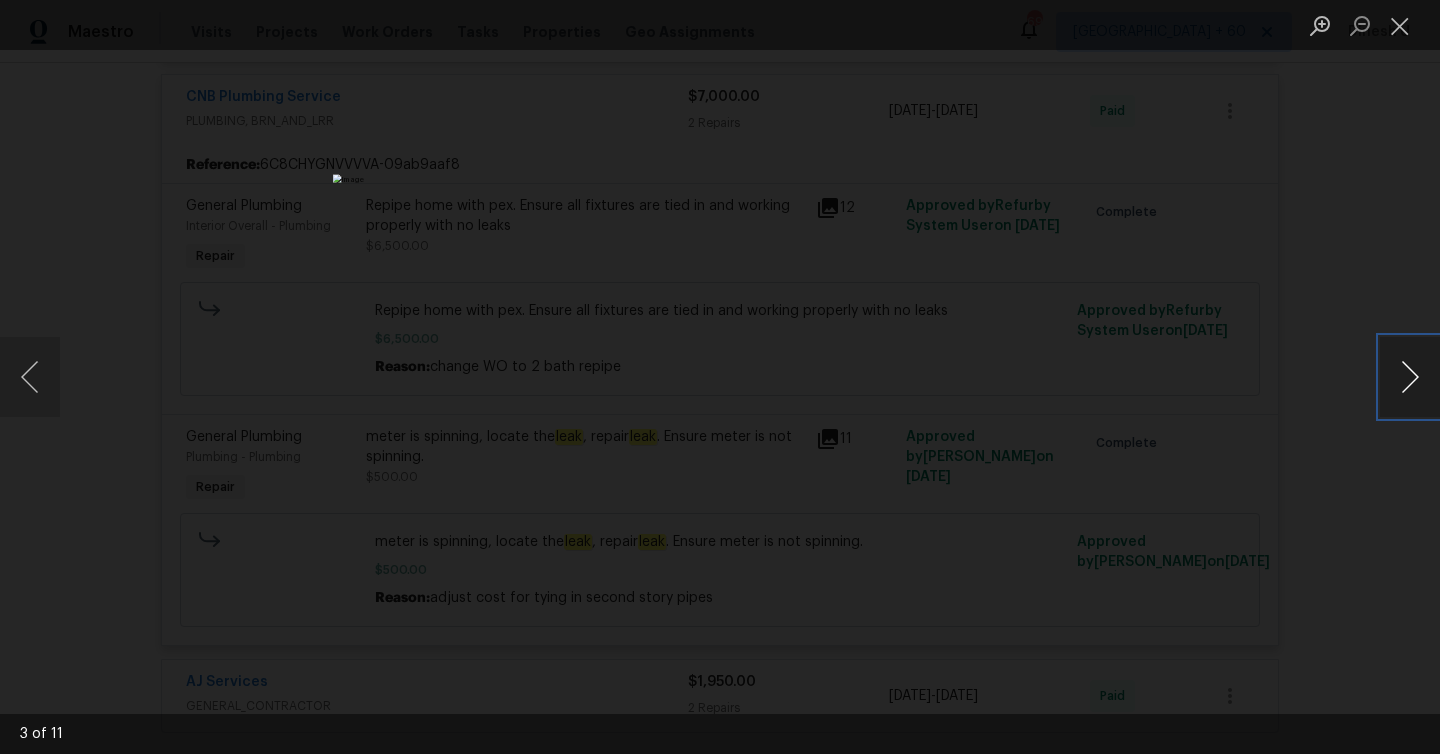 click at bounding box center (1410, 377) 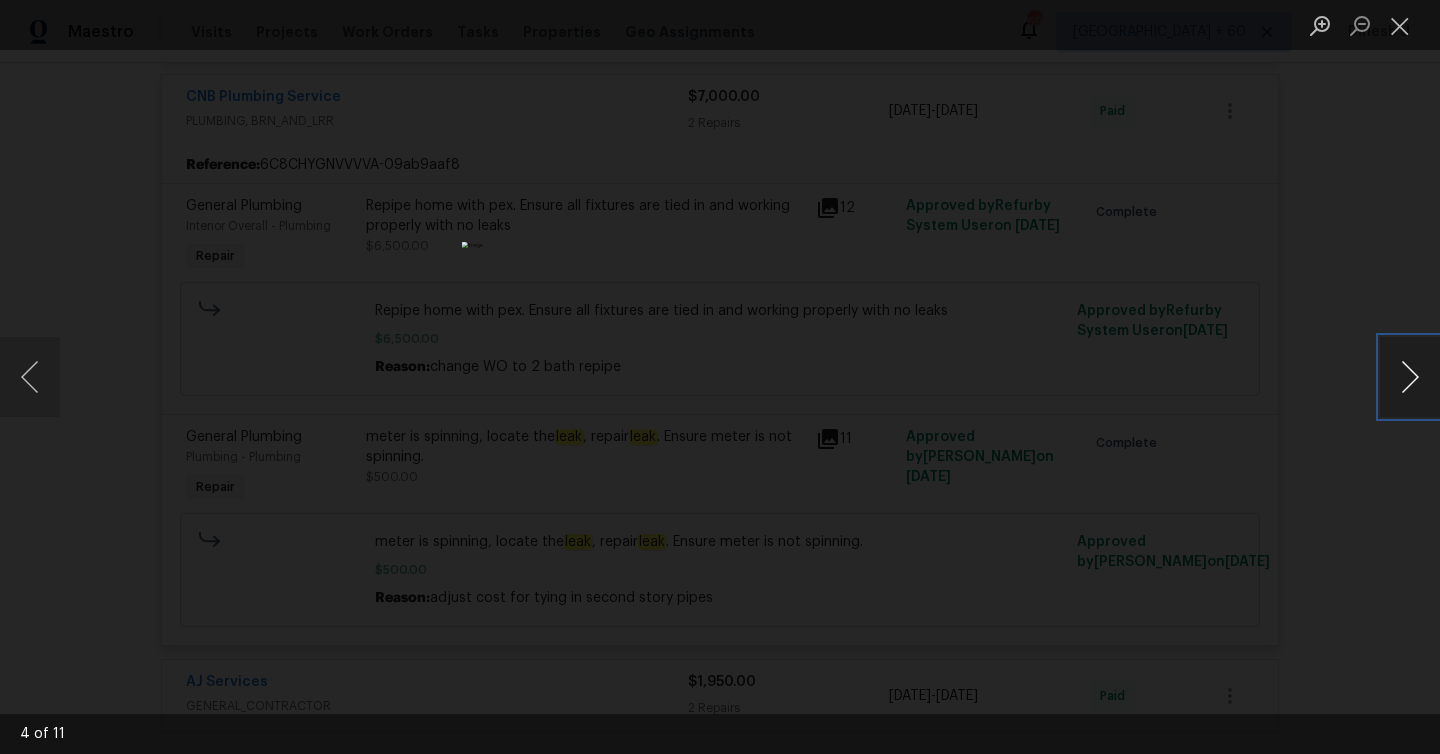 click at bounding box center [1410, 377] 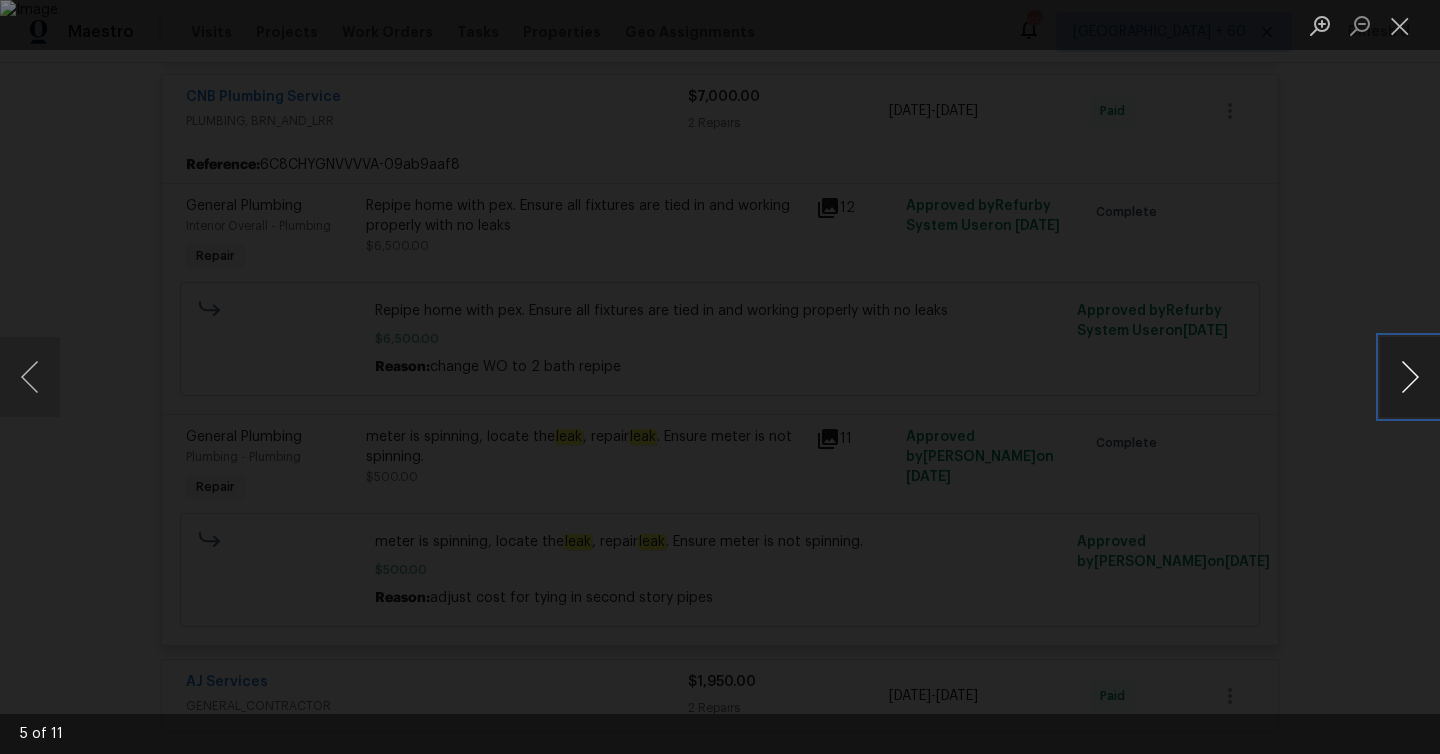 click at bounding box center (1410, 377) 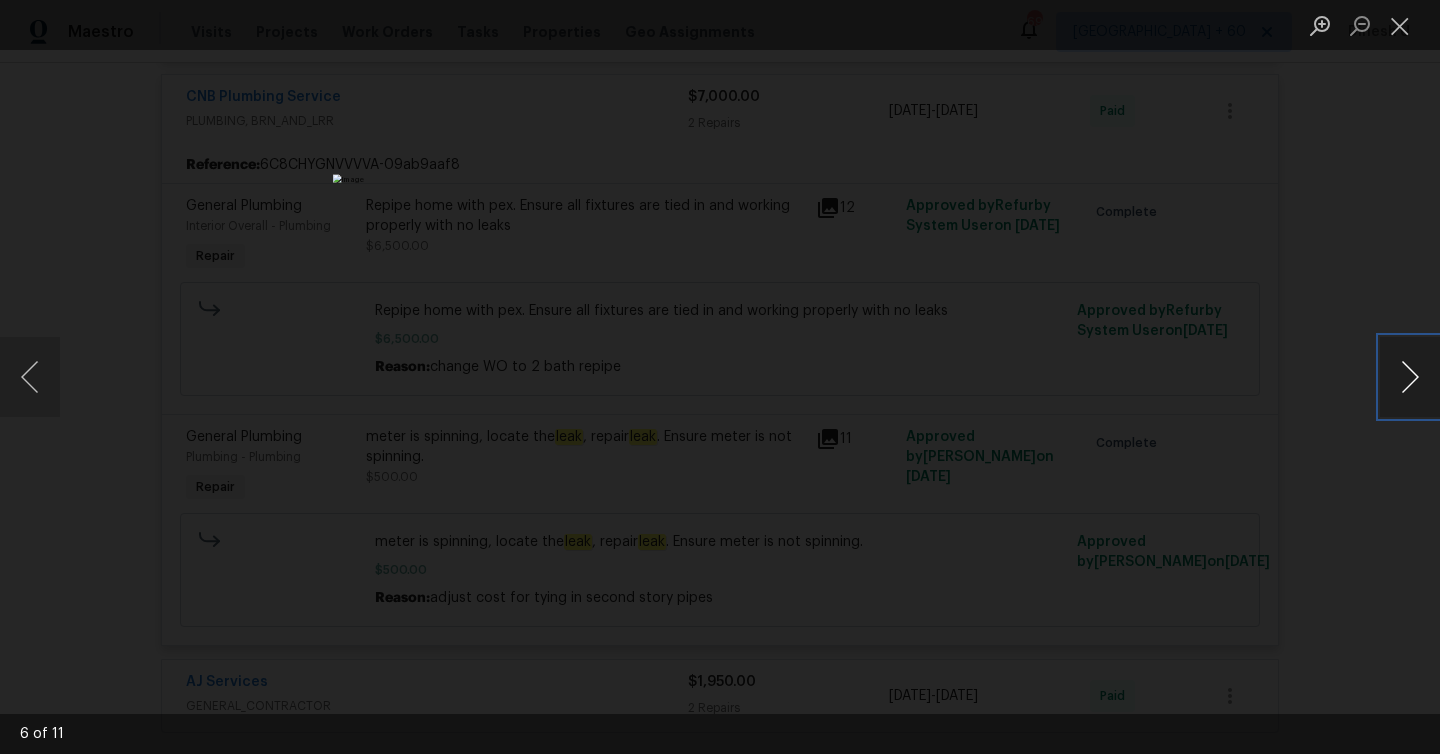 click at bounding box center (1410, 377) 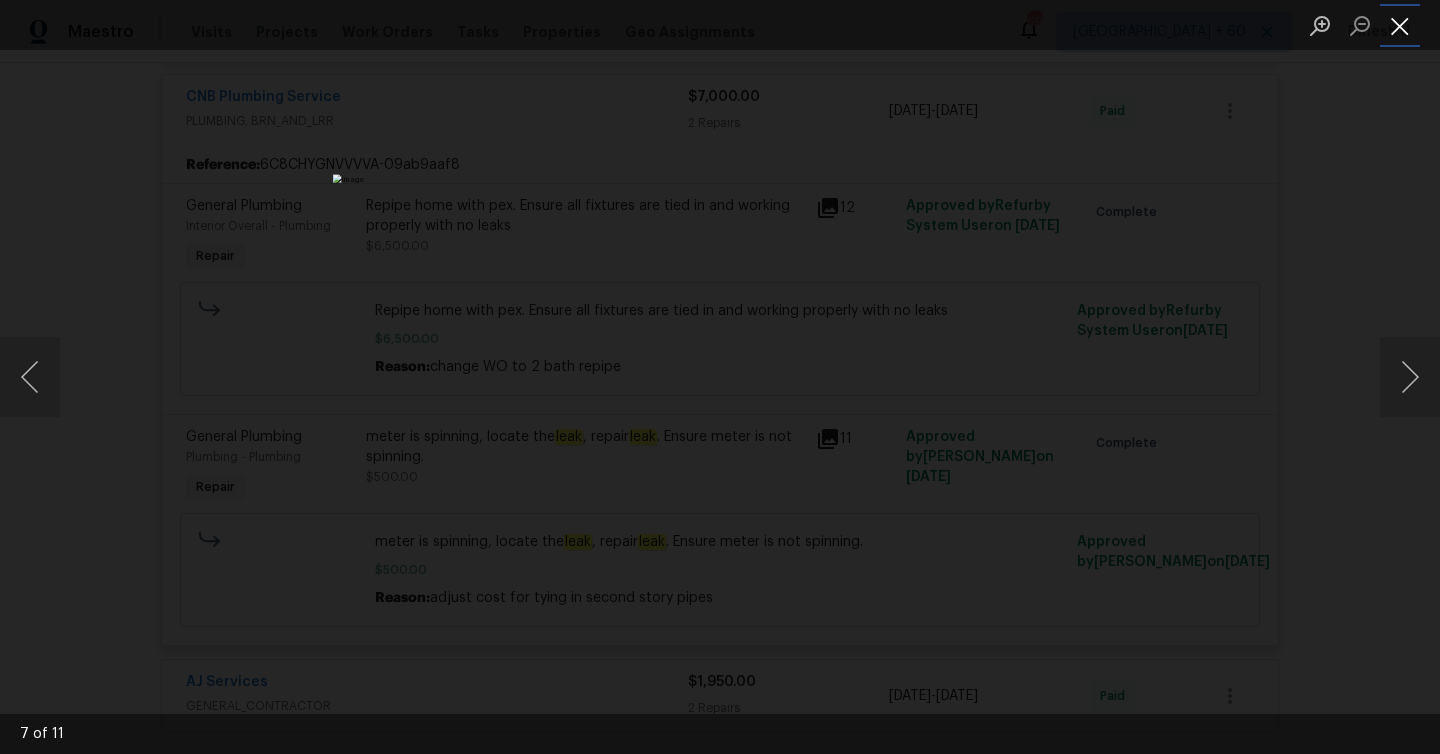 click at bounding box center (1400, 25) 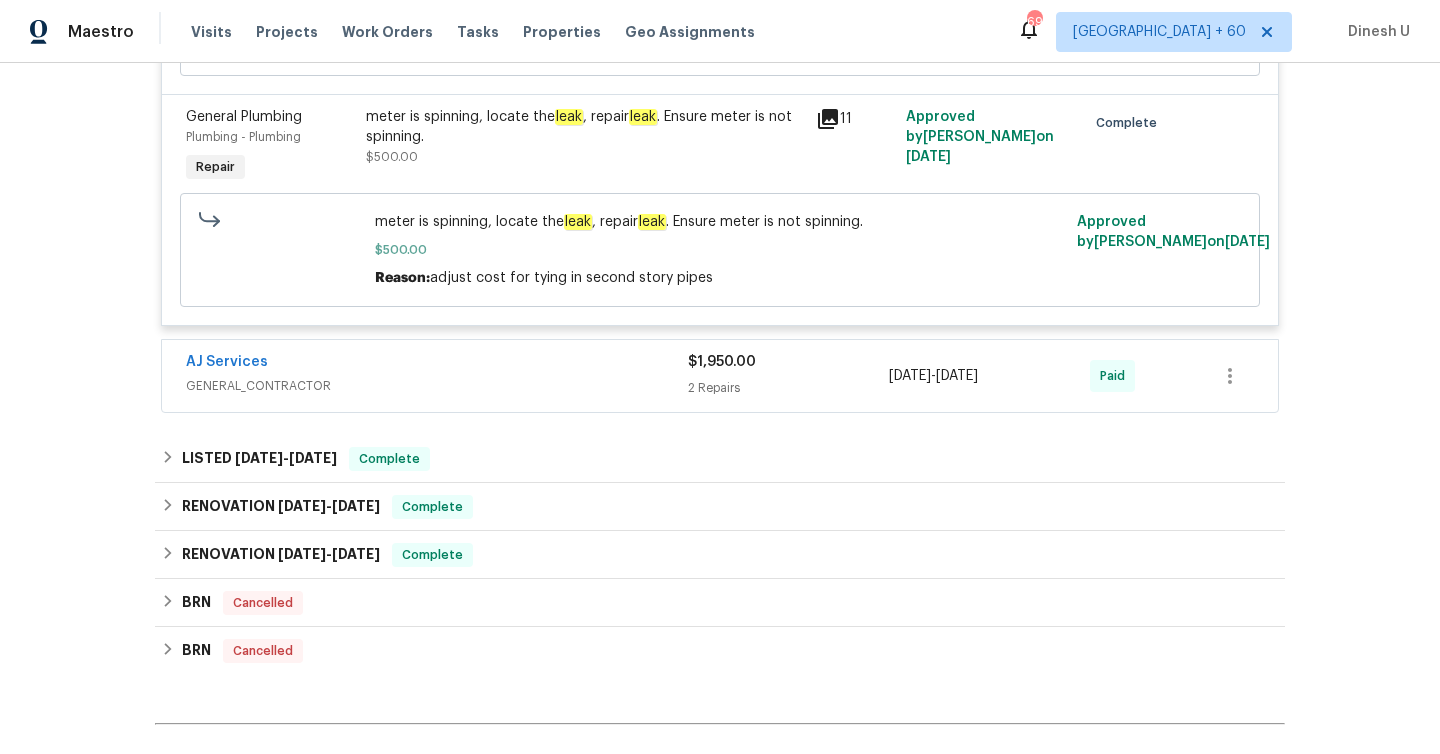 scroll, scrollTop: 4284, scrollLeft: 0, axis: vertical 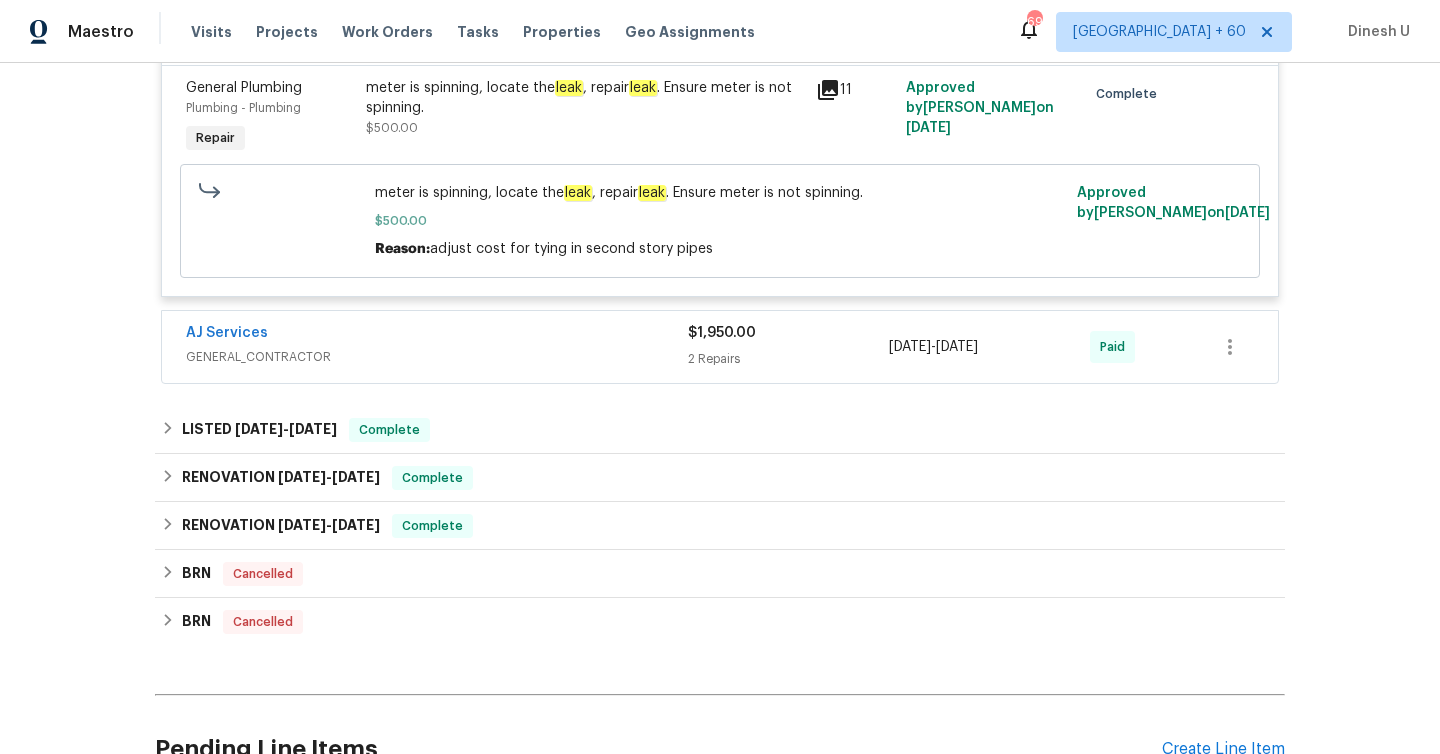click on "2 Repairs" at bounding box center [788, 359] 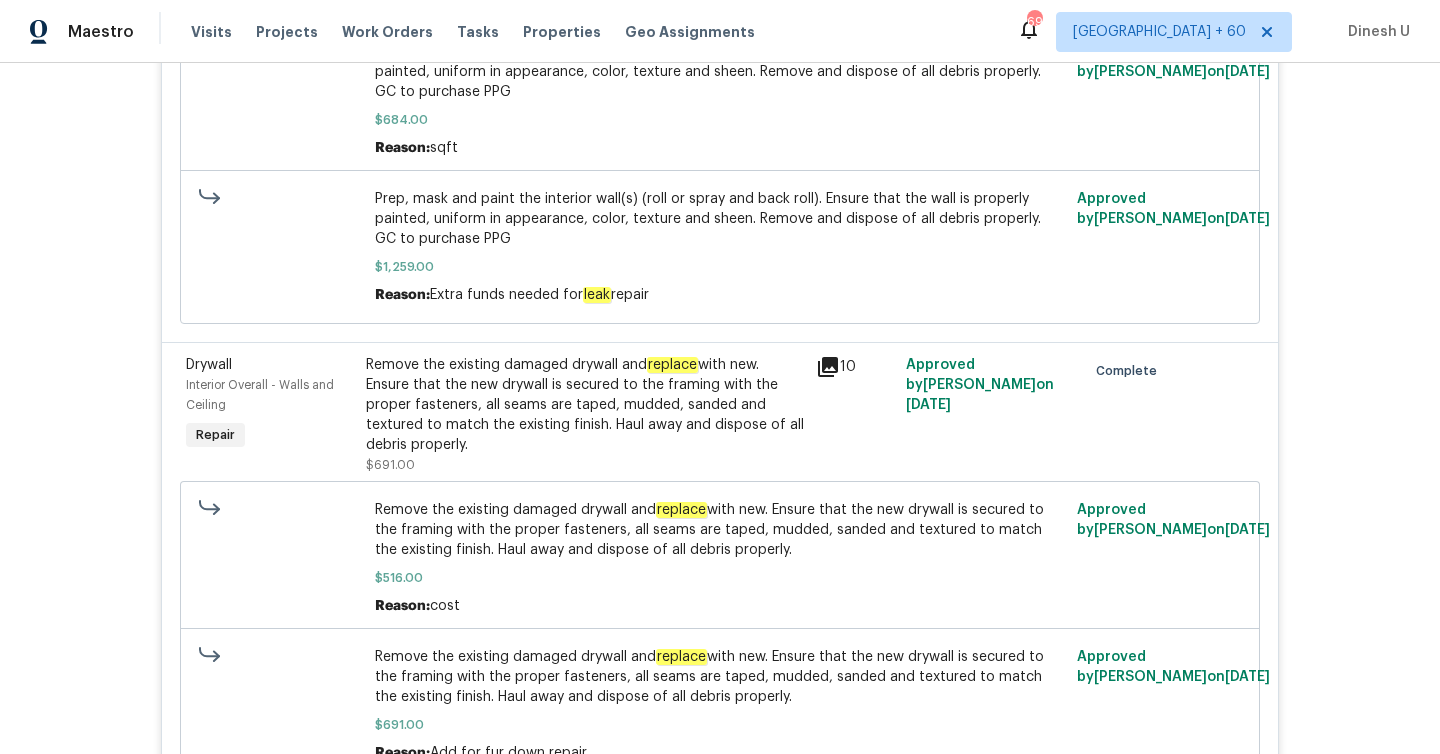 scroll, scrollTop: 4807, scrollLeft: 0, axis: vertical 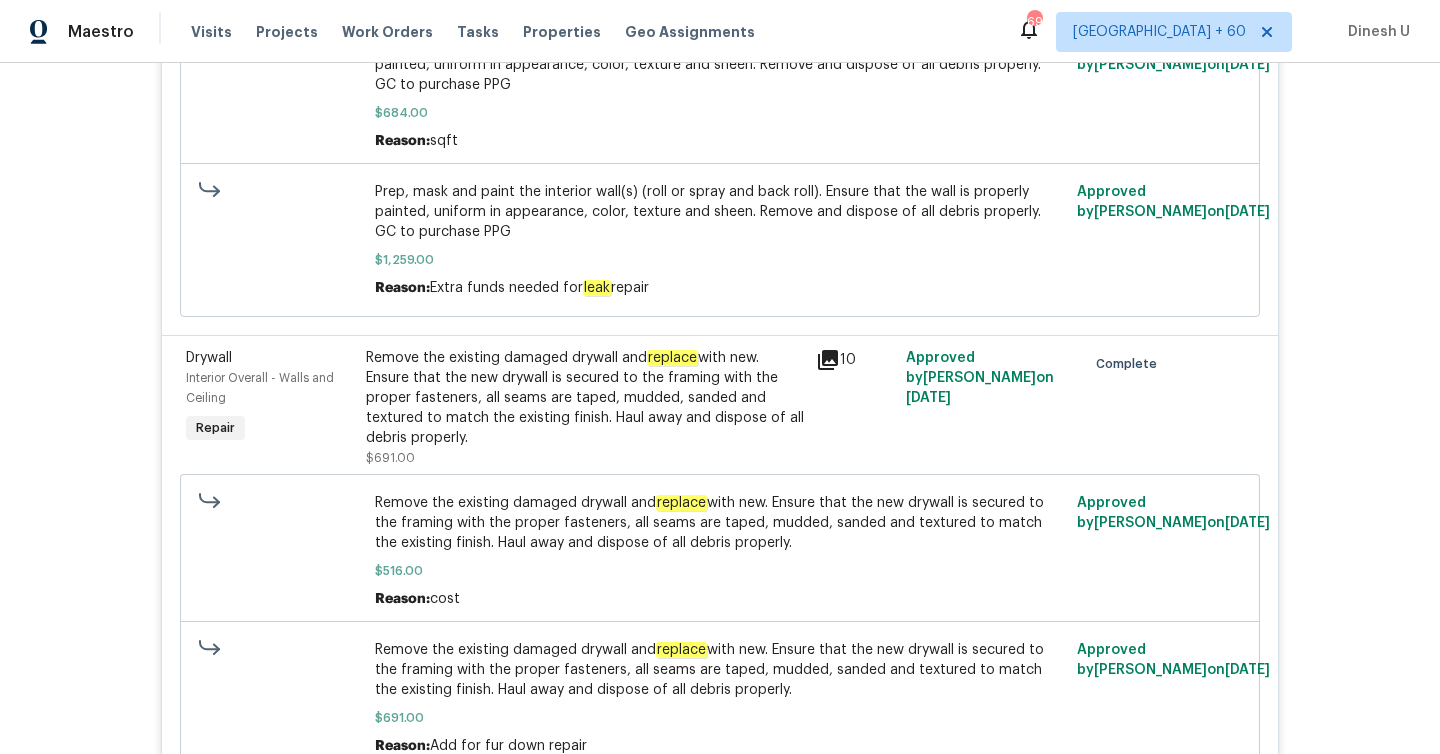 click 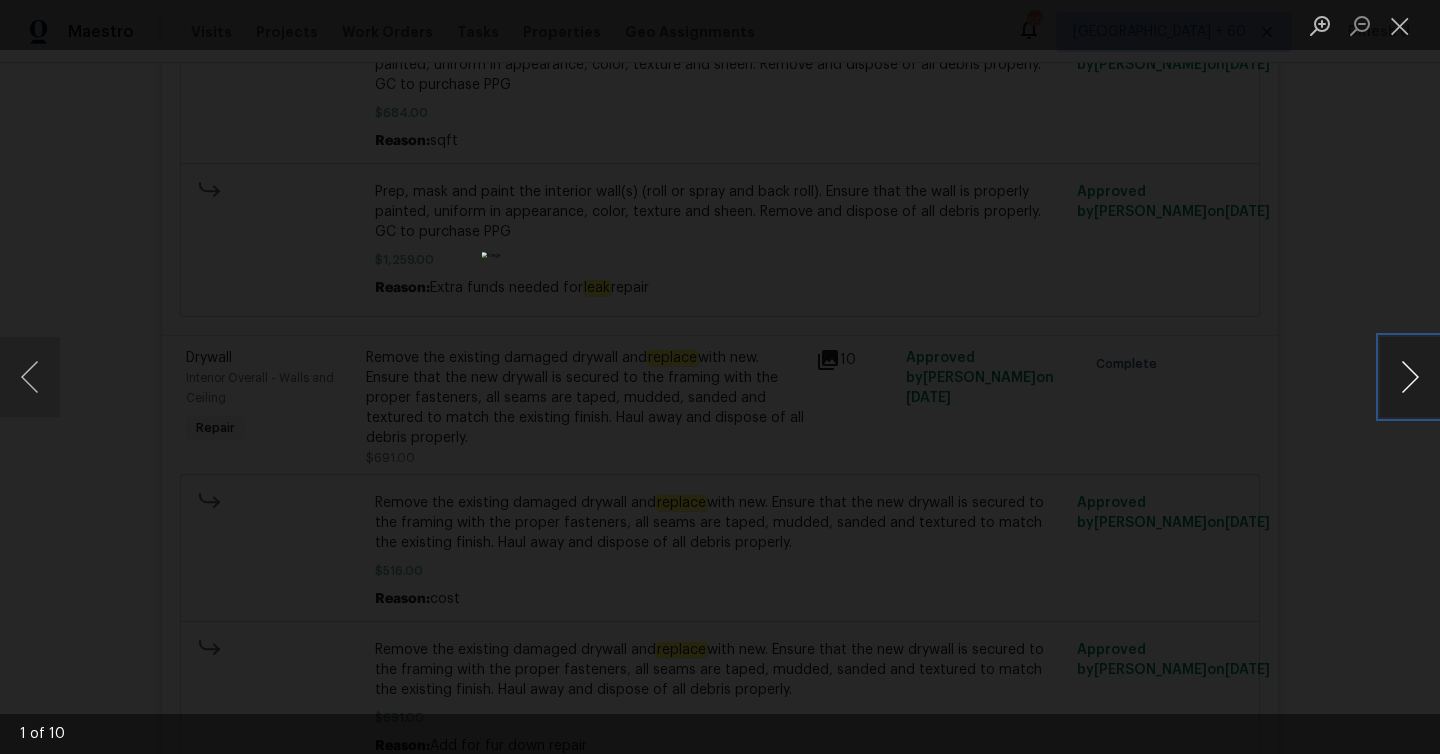 click at bounding box center [1410, 377] 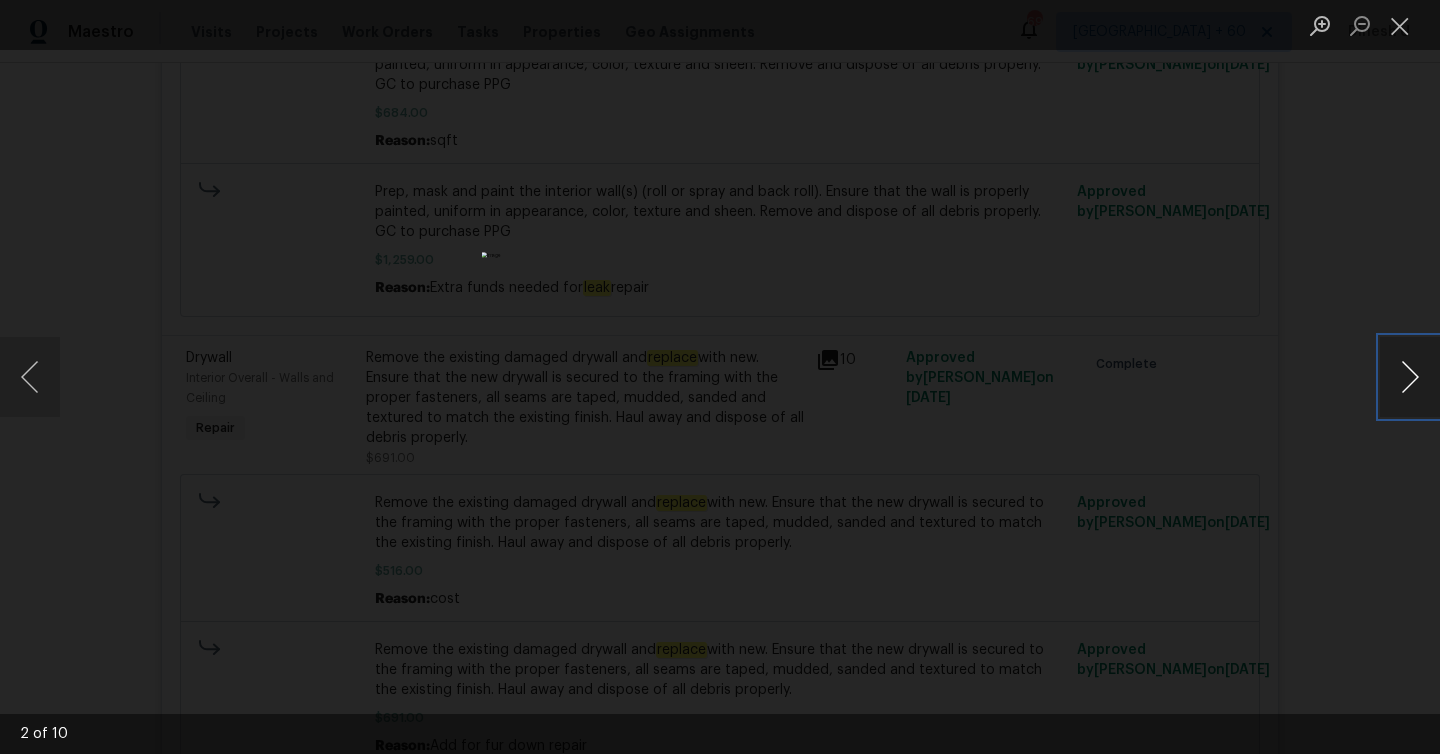 click at bounding box center [1410, 377] 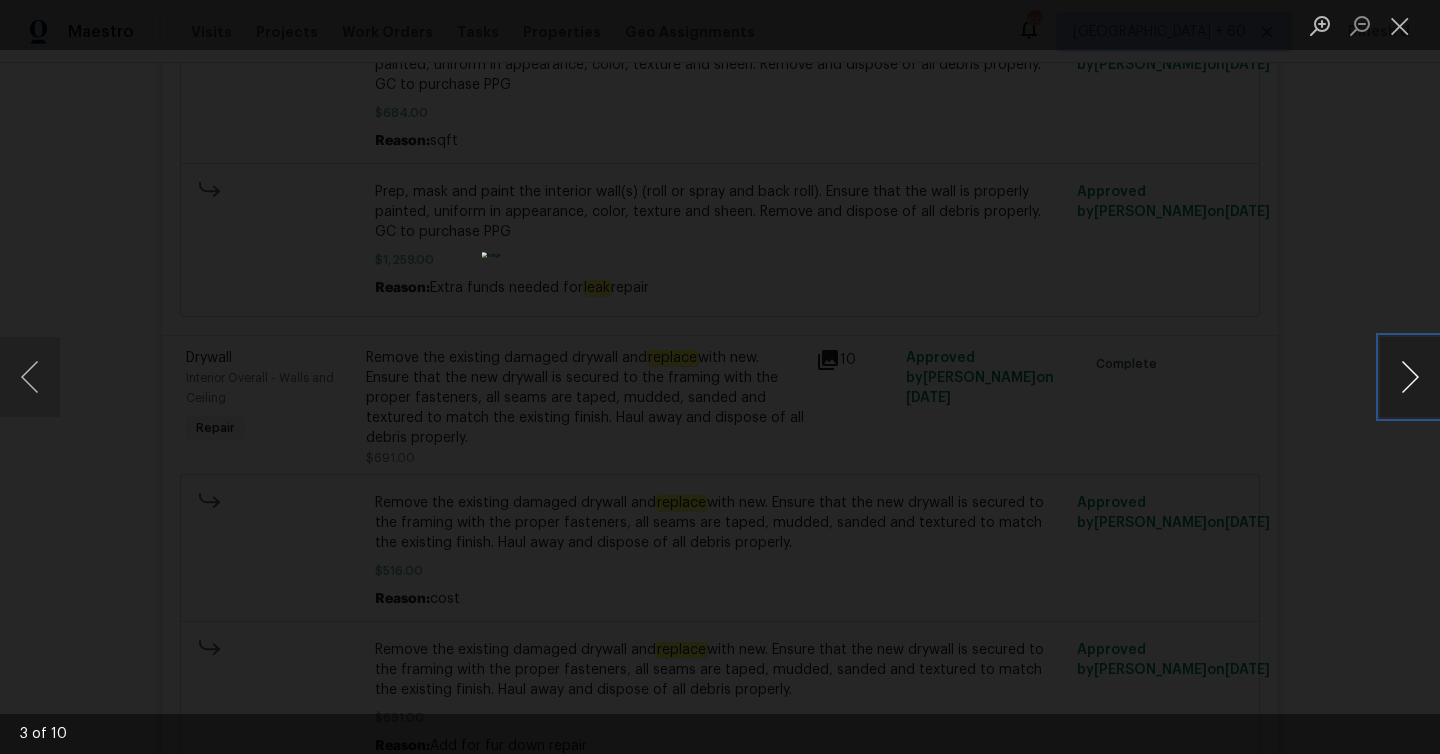 click at bounding box center (1410, 377) 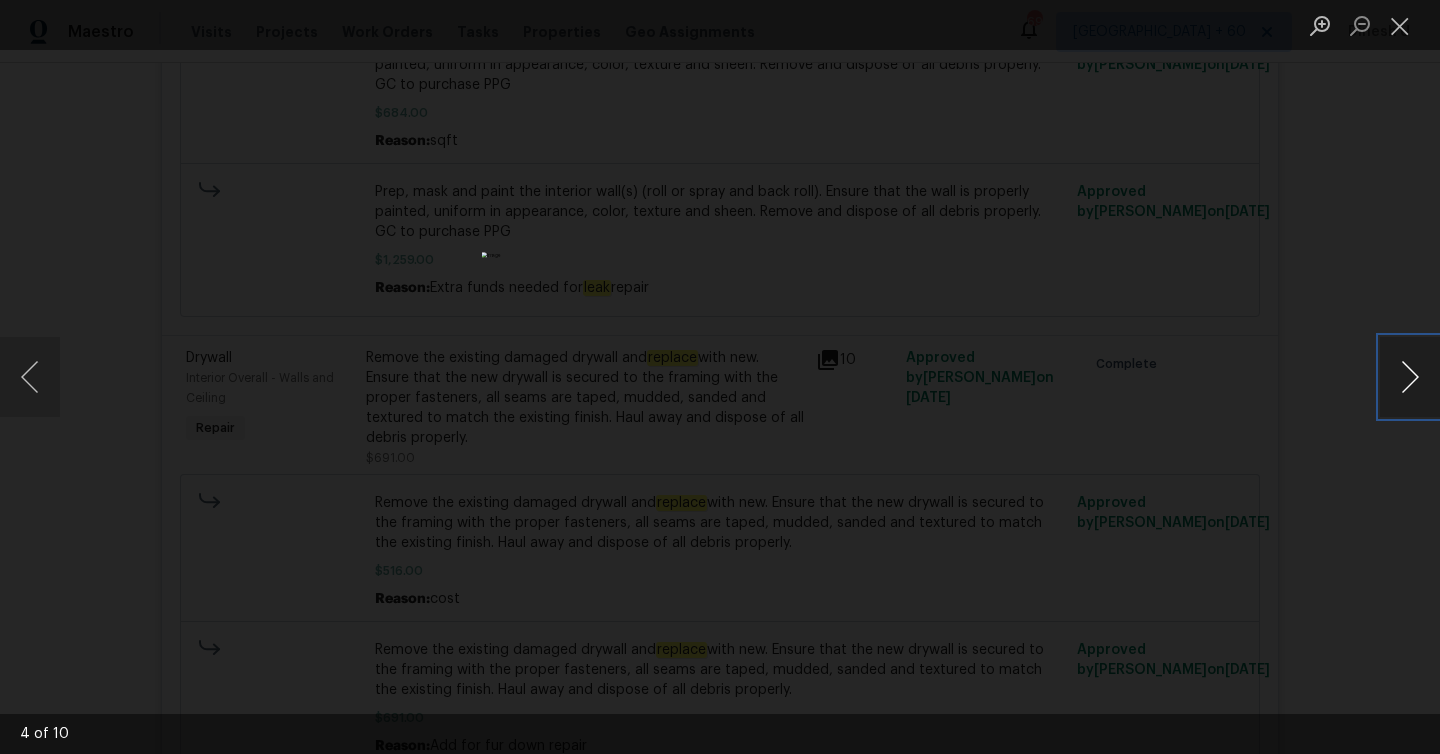 click at bounding box center [1410, 377] 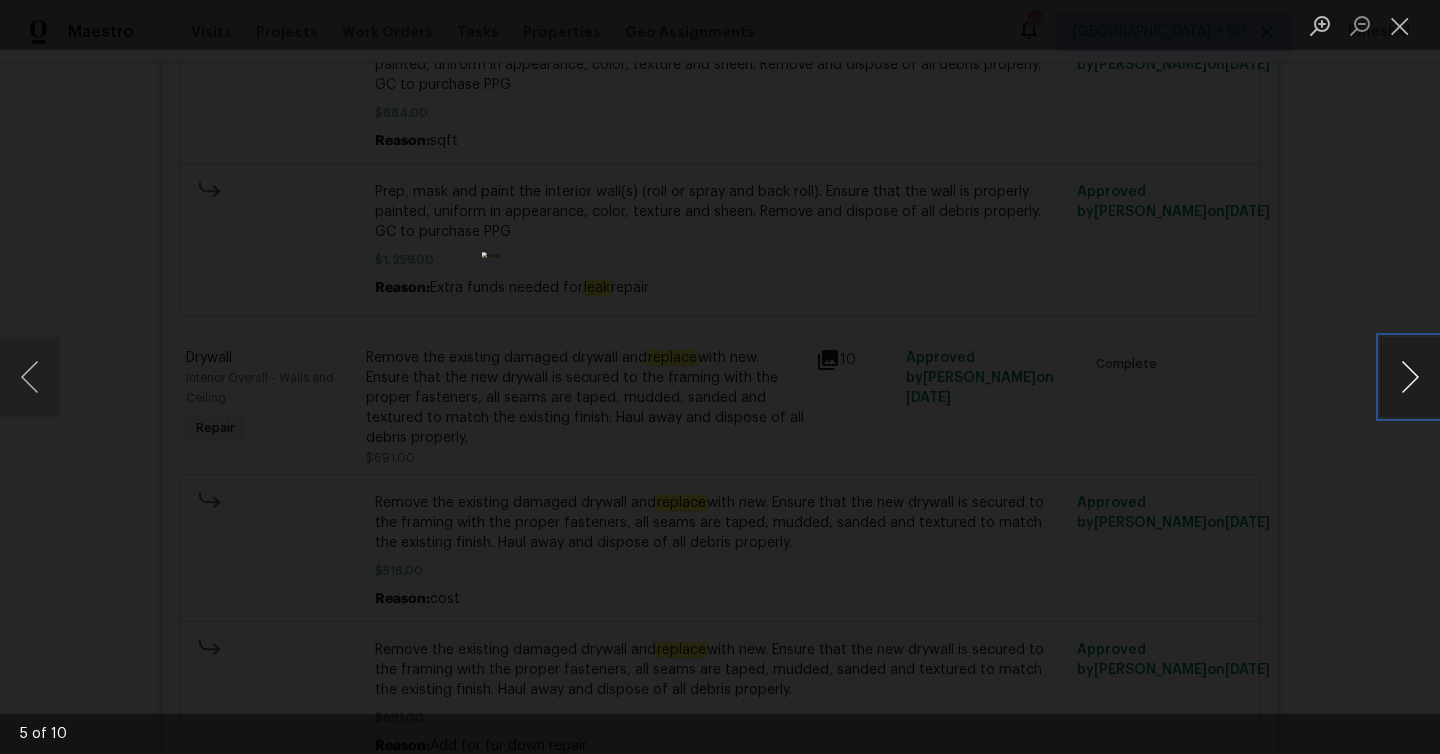 click at bounding box center [1410, 377] 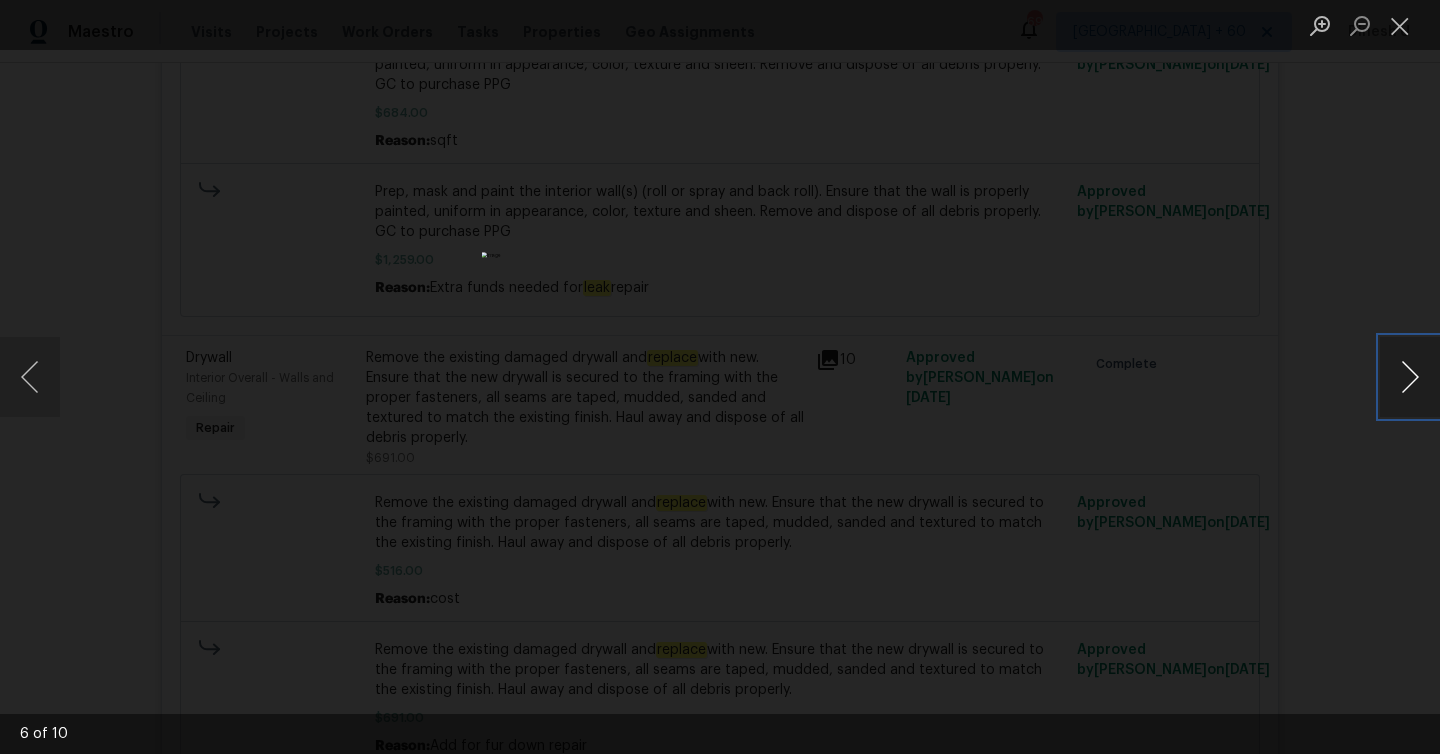 click at bounding box center [1410, 377] 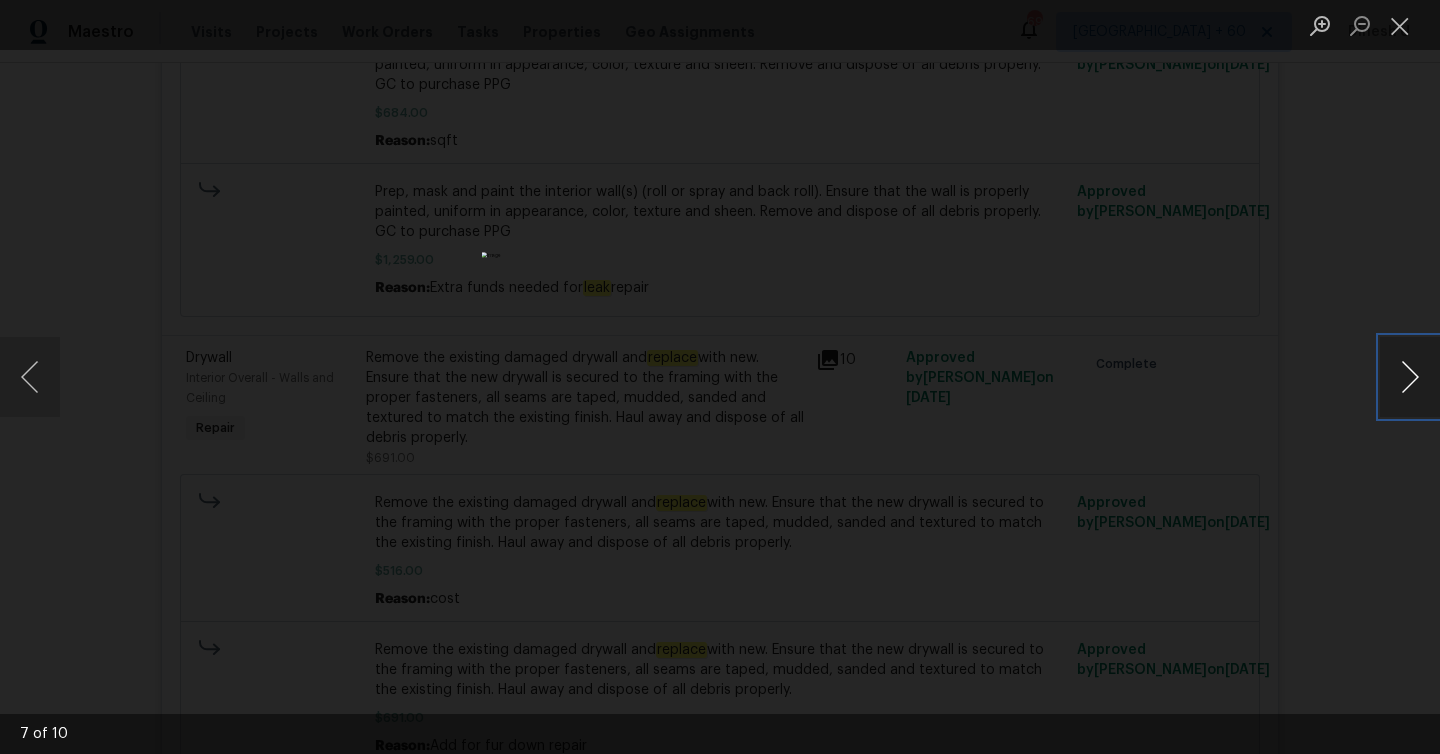 click at bounding box center (1410, 377) 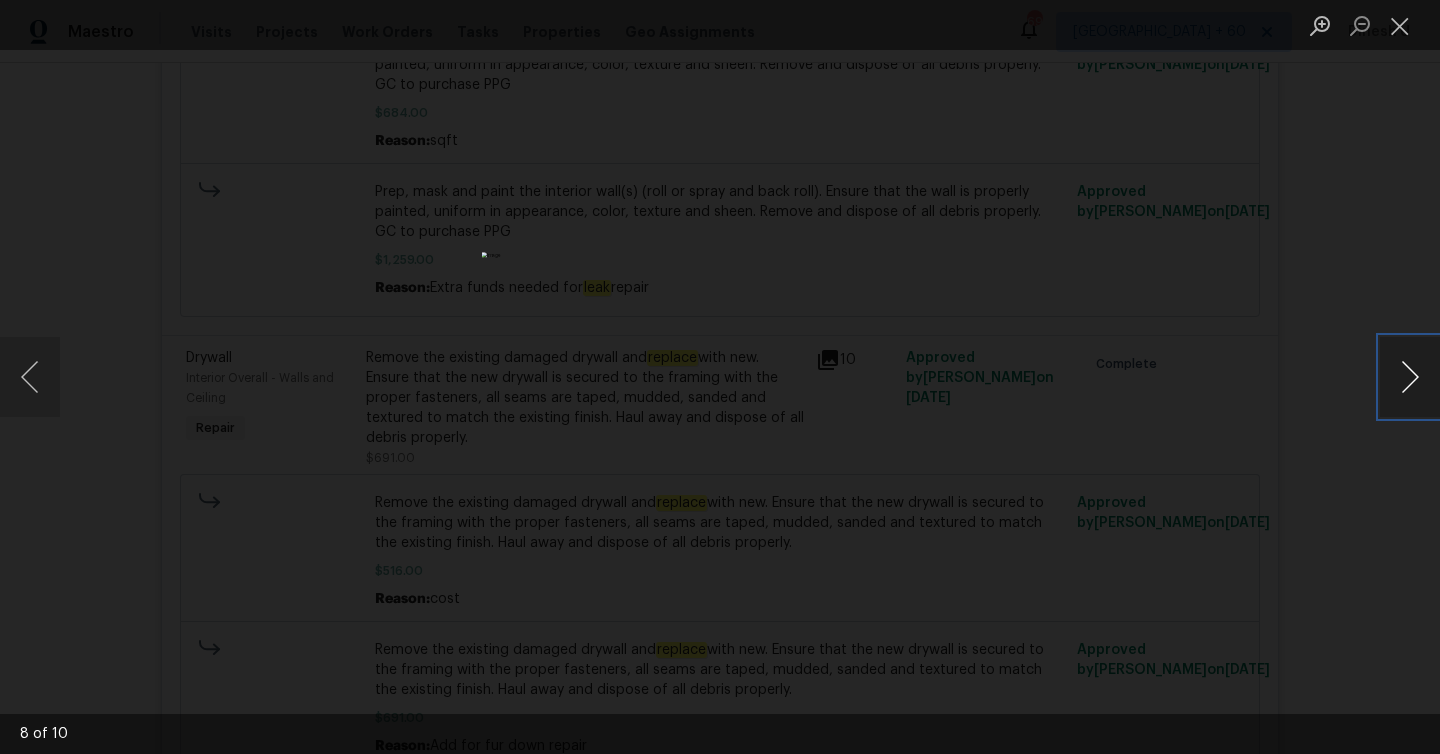click at bounding box center (1410, 377) 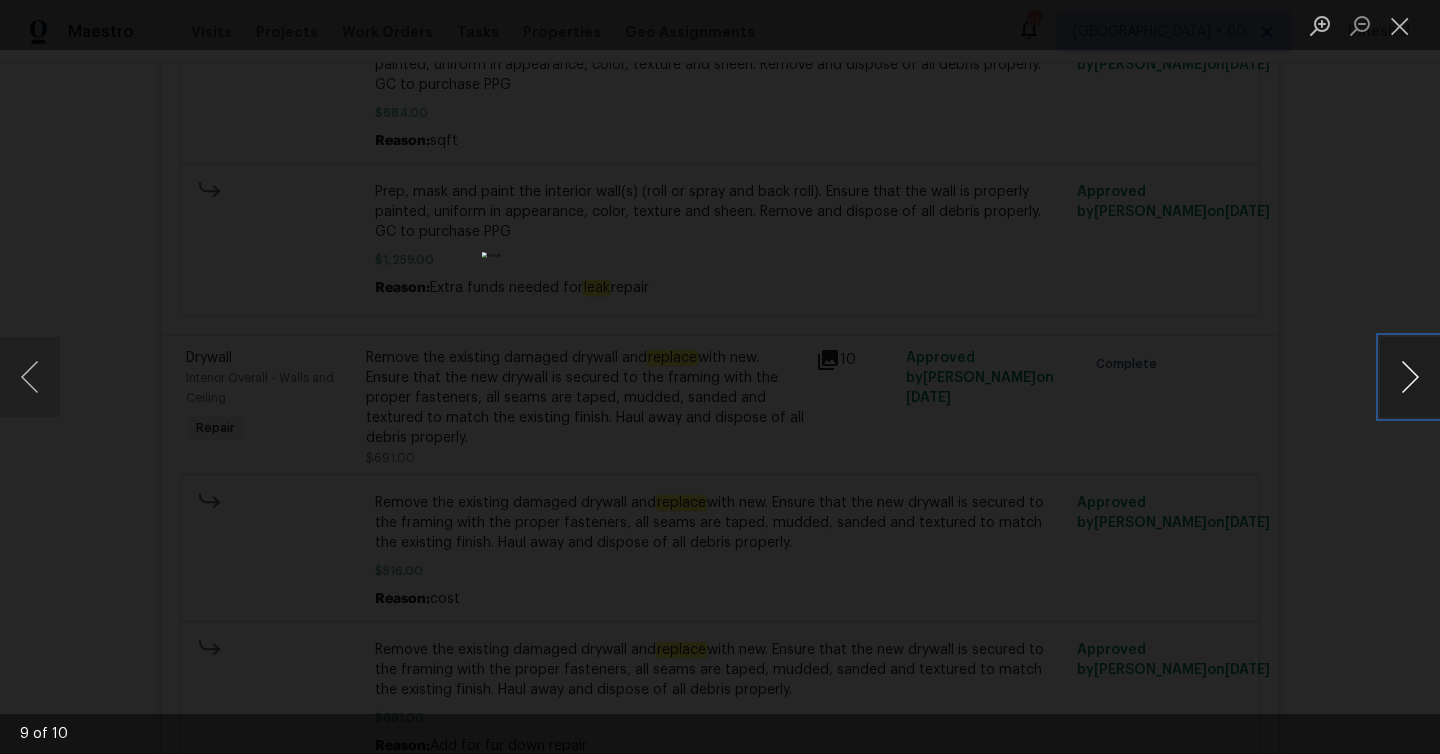 click at bounding box center (1410, 377) 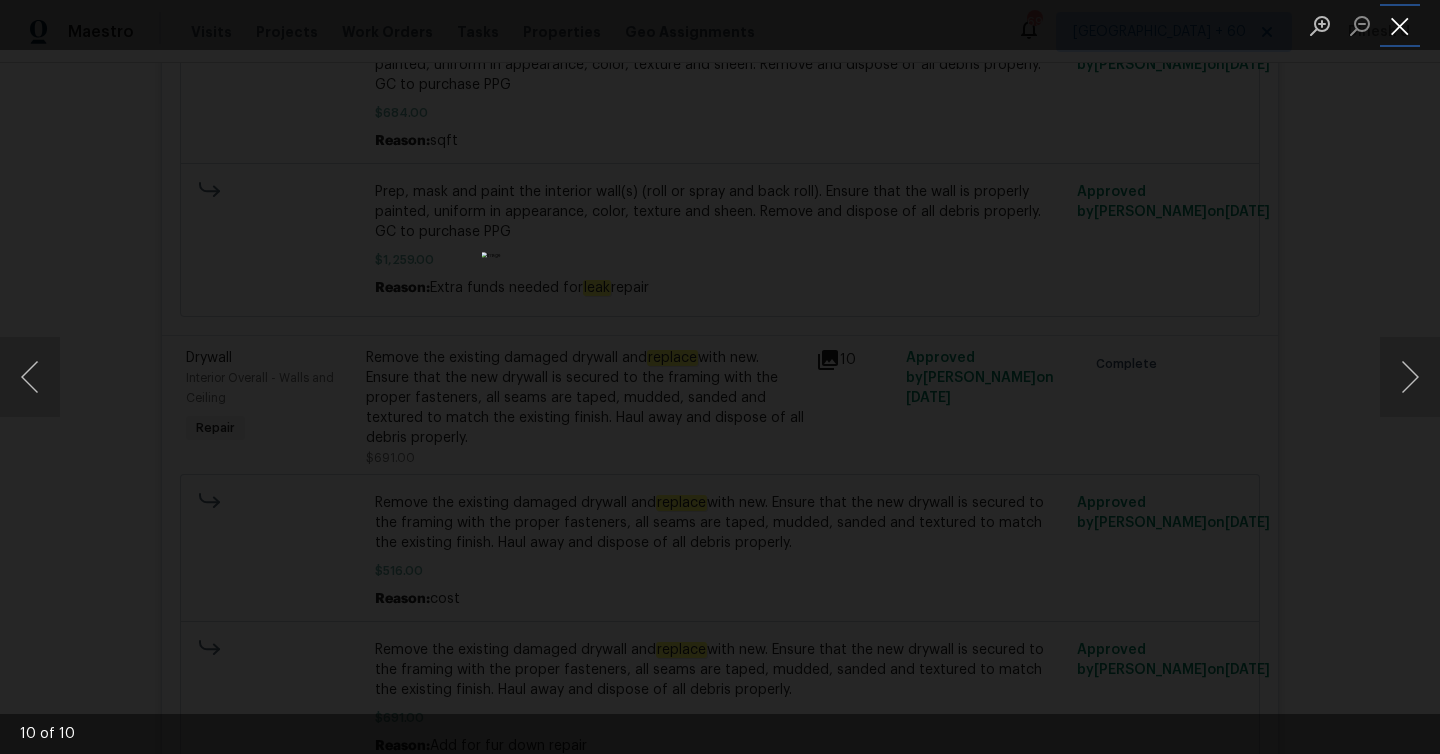 click at bounding box center (1400, 25) 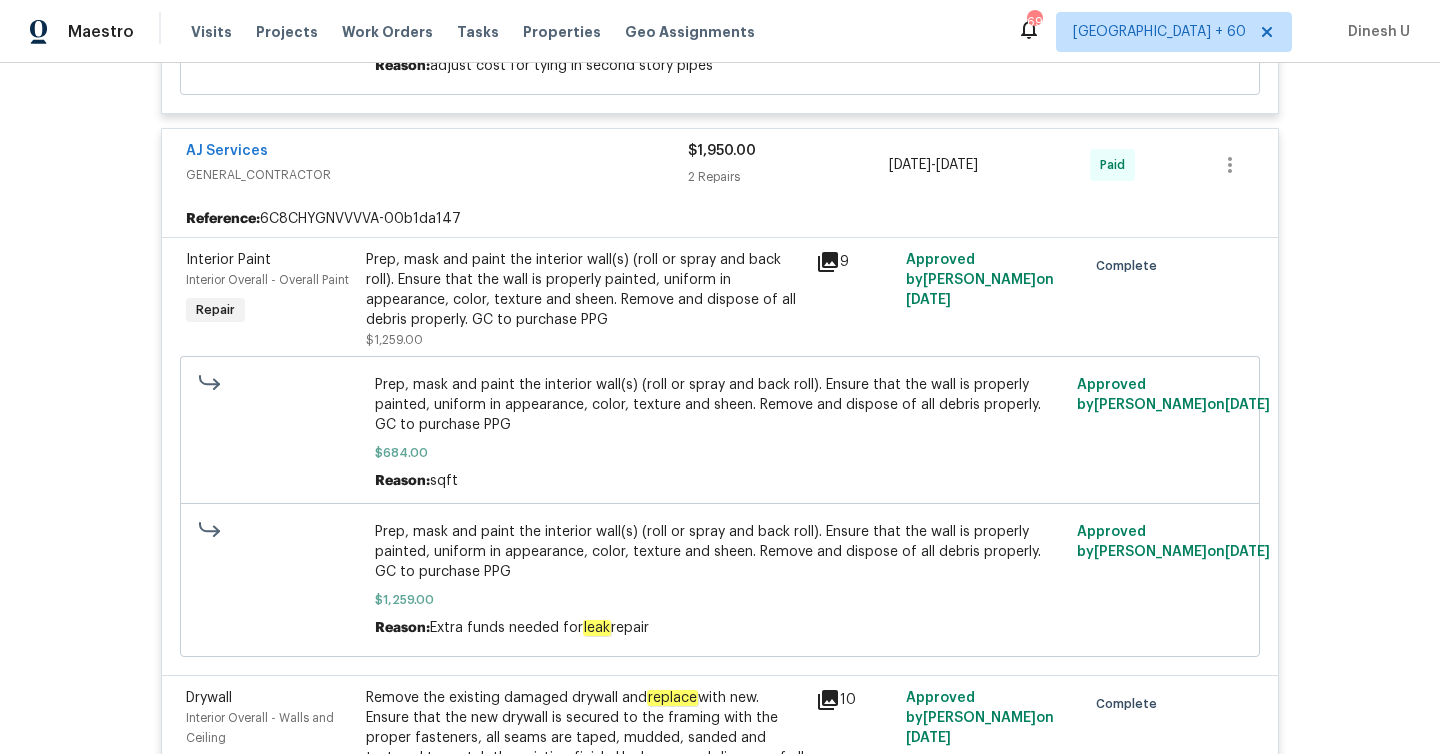scroll, scrollTop: 4407, scrollLeft: 0, axis: vertical 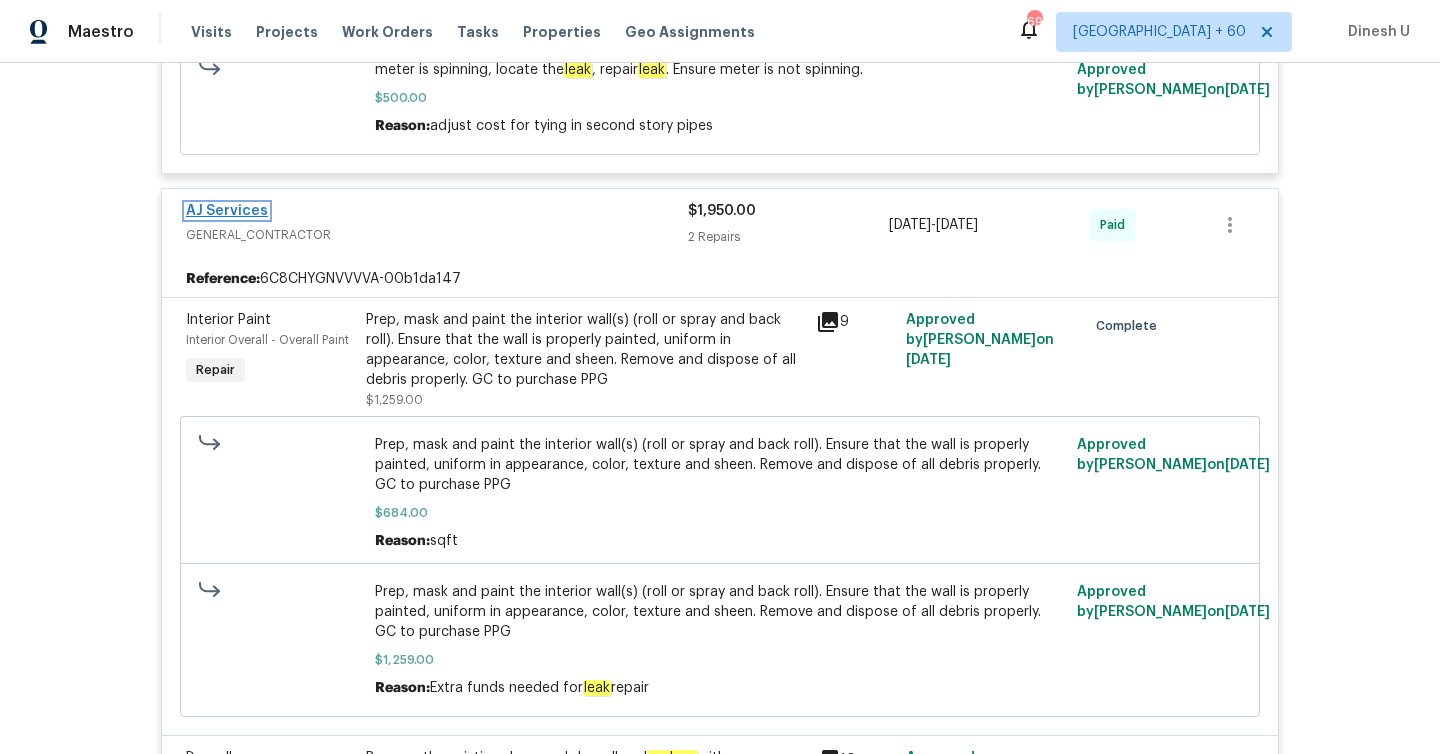 click on "AJ Services" at bounding box center [227, 211] 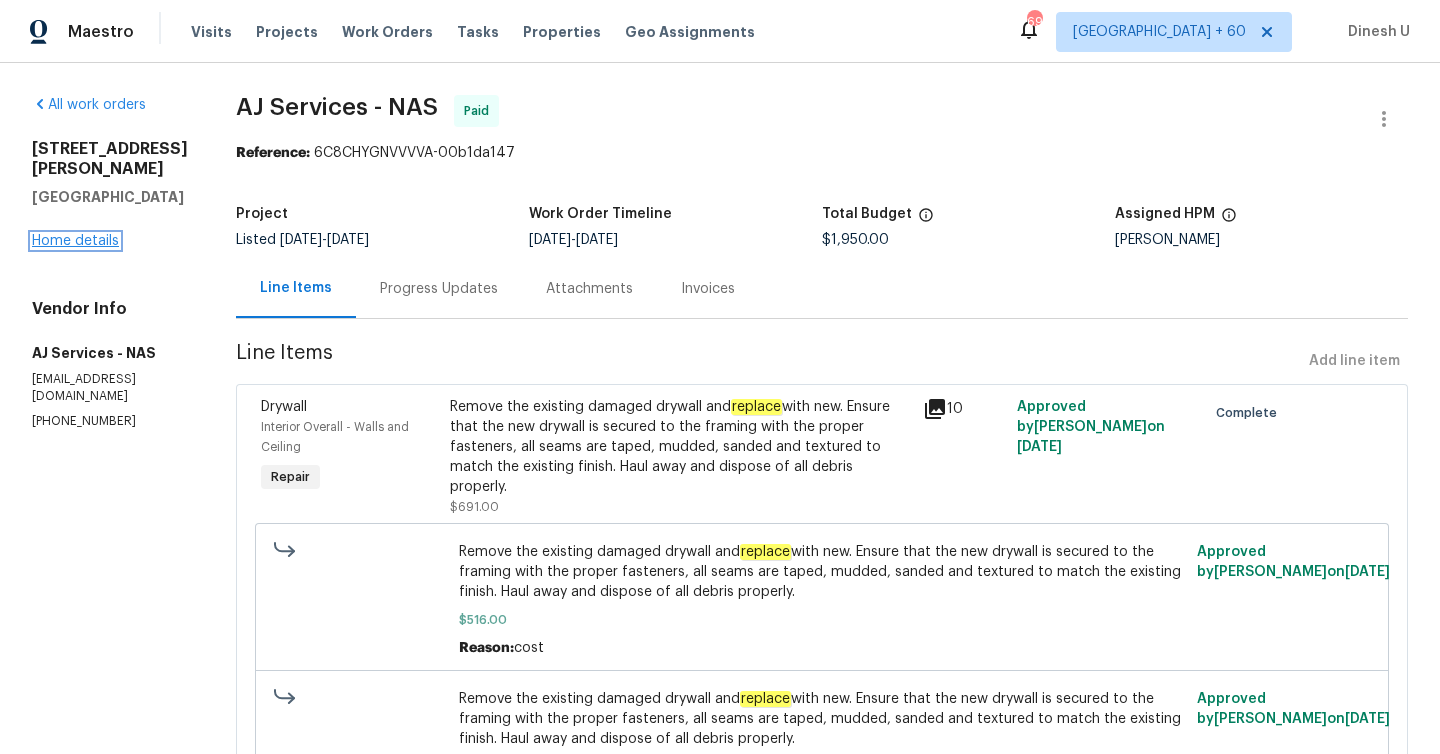 click on "Home details" at bounding box center [75, 241] 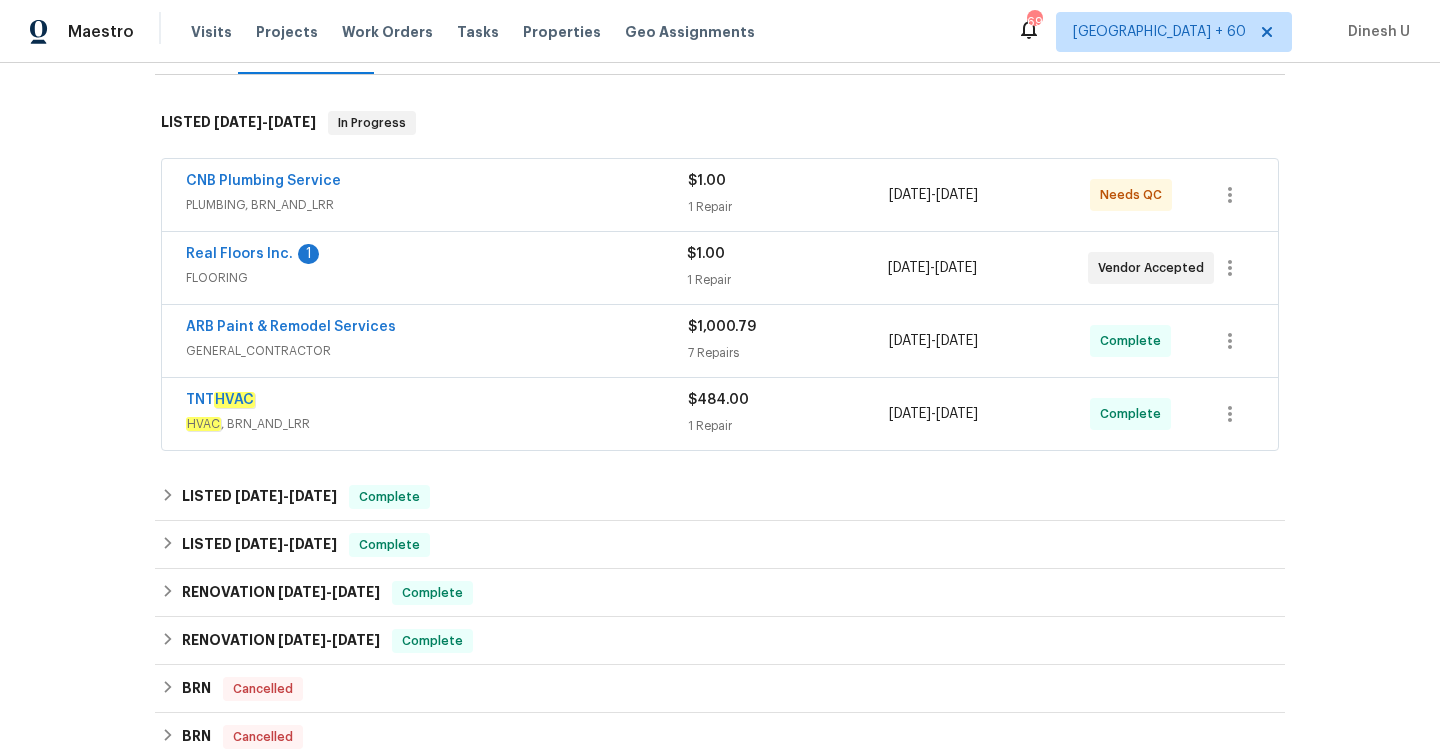 scroll, scrollTop: 379, scrollLeft: 0, axis: vertical 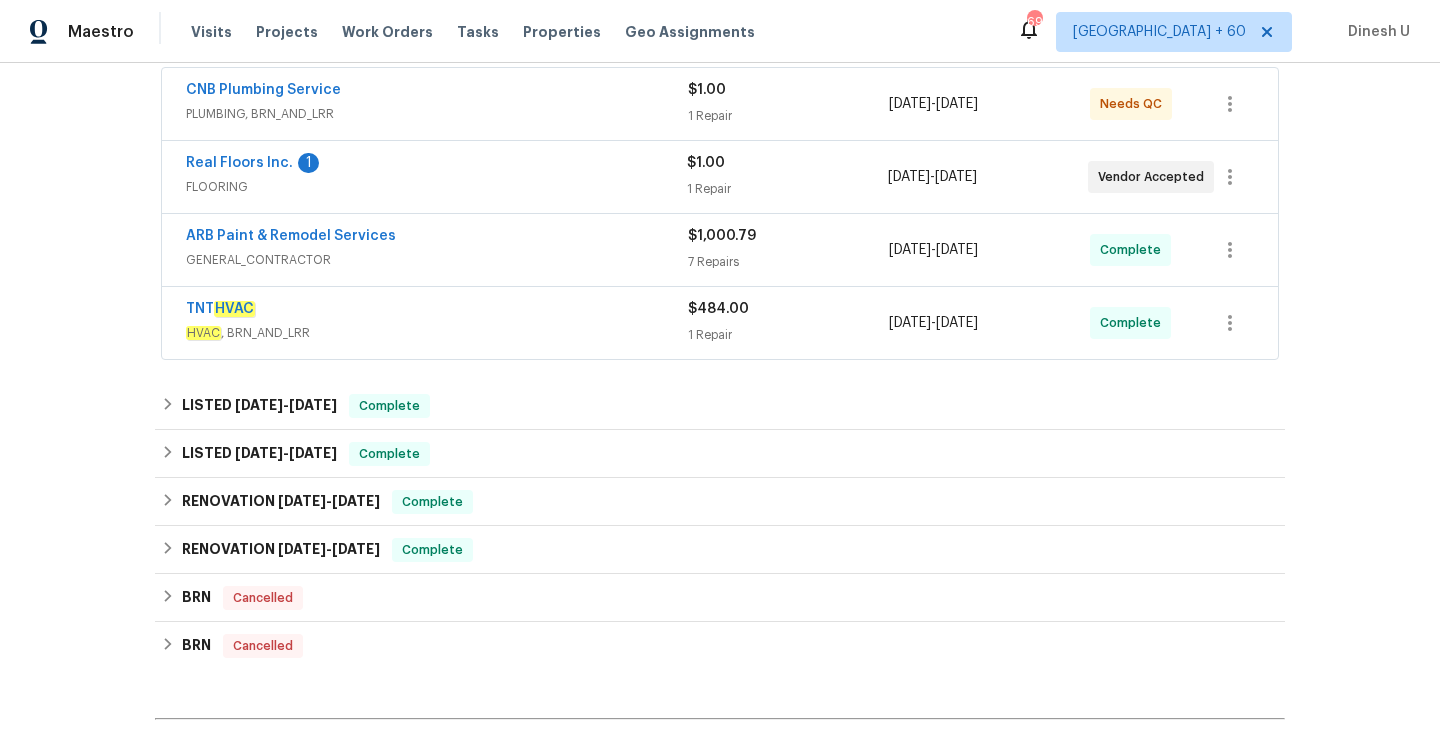 click on "$484.00 1 Repair" at bounding box center [788, 323] 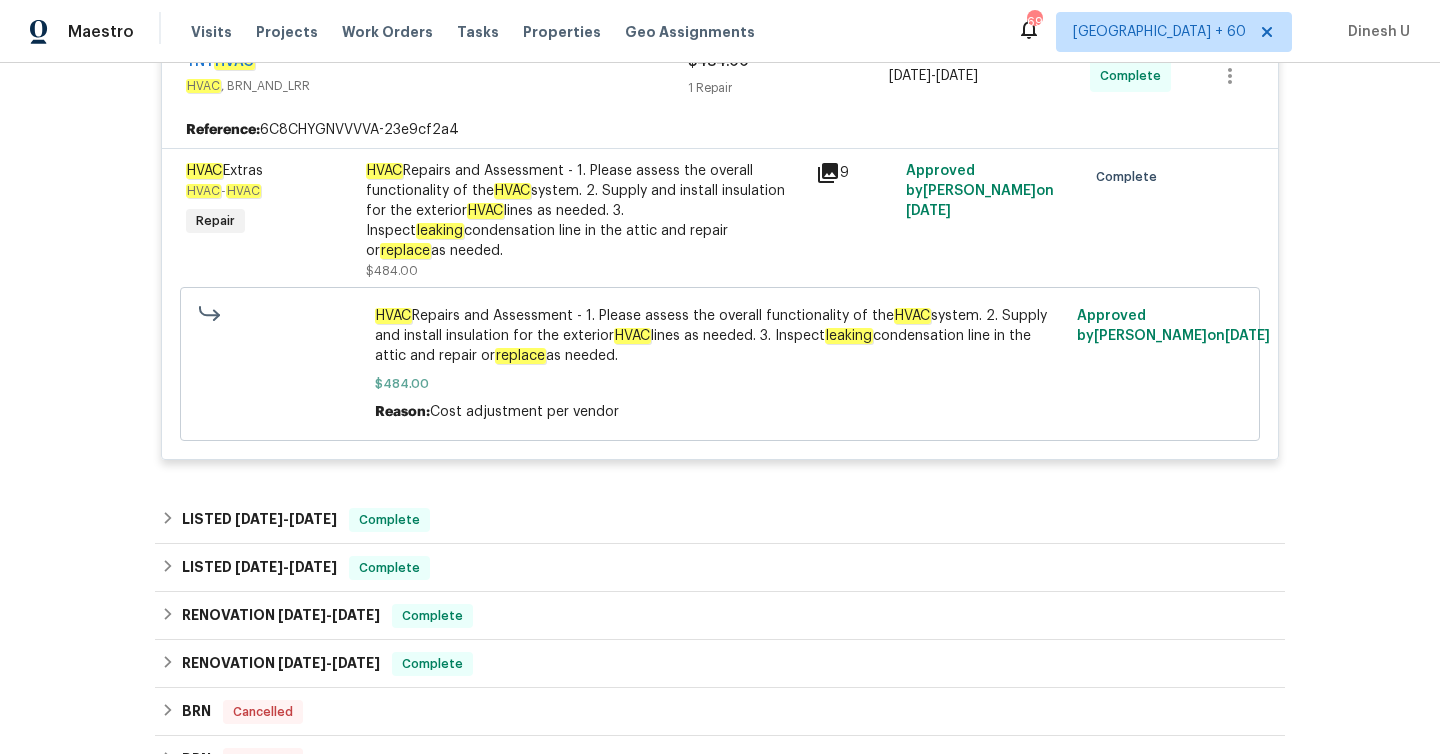 scroll, scrollTop: 765, scrollLeft: 0, axis: vertical 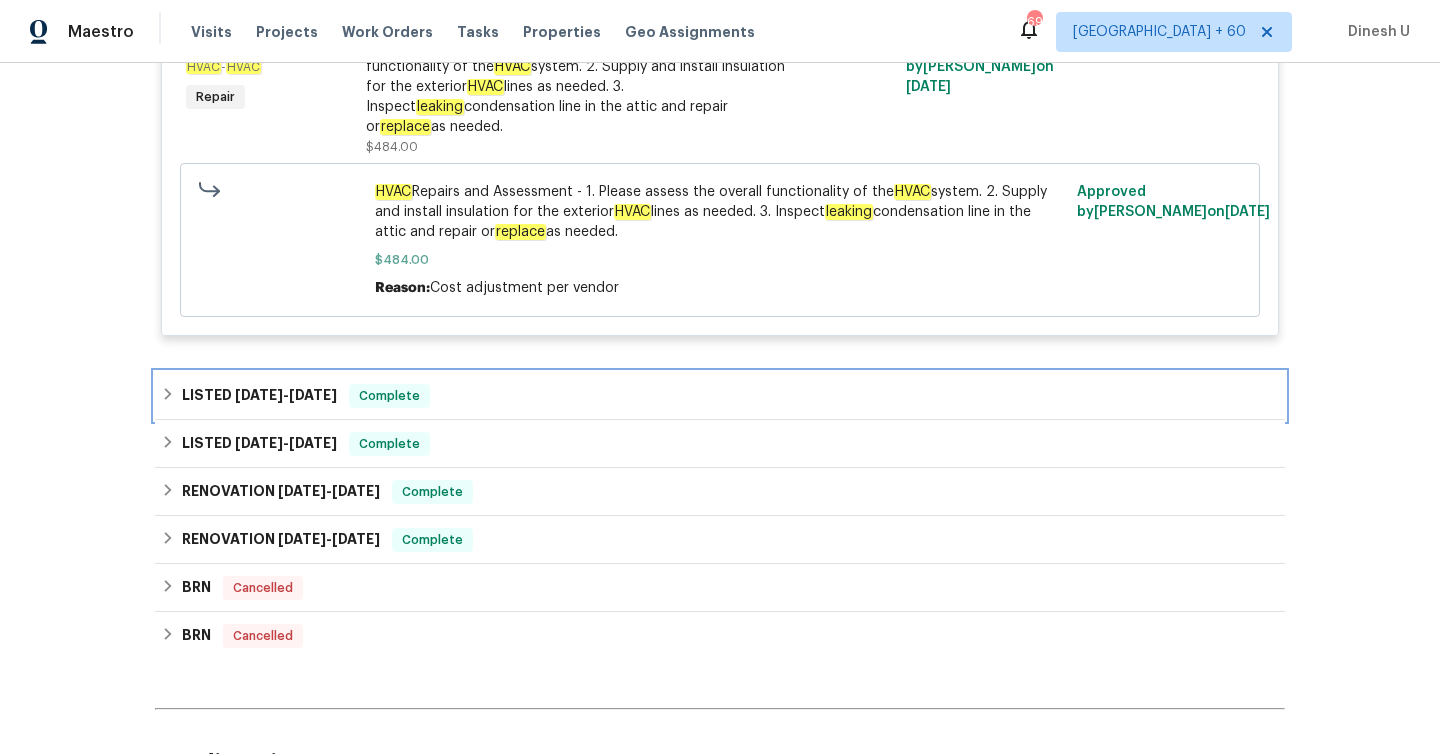 click on "[DATE]" at bounding box center (313, 395) 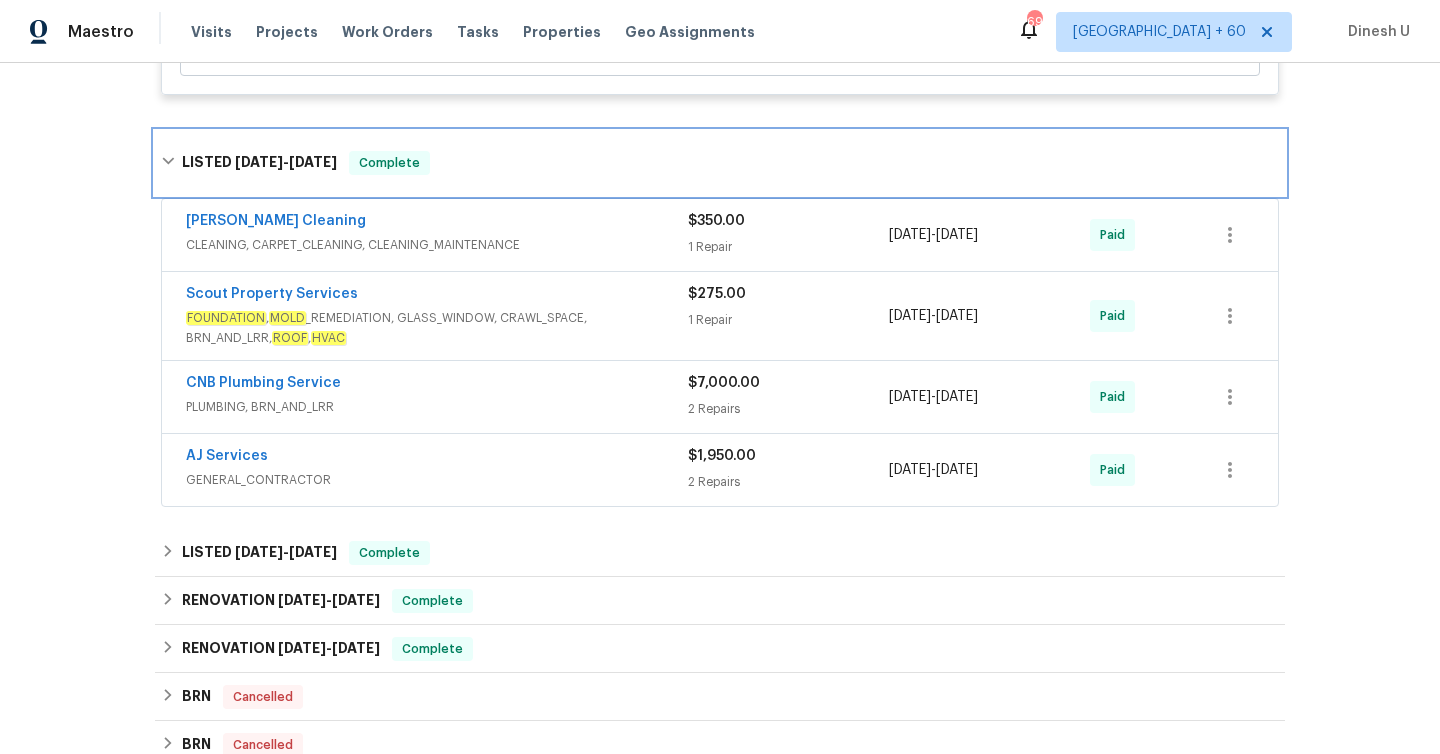 scroll, scrollTop: 1002, scrollLeft: 0, axis: vertical 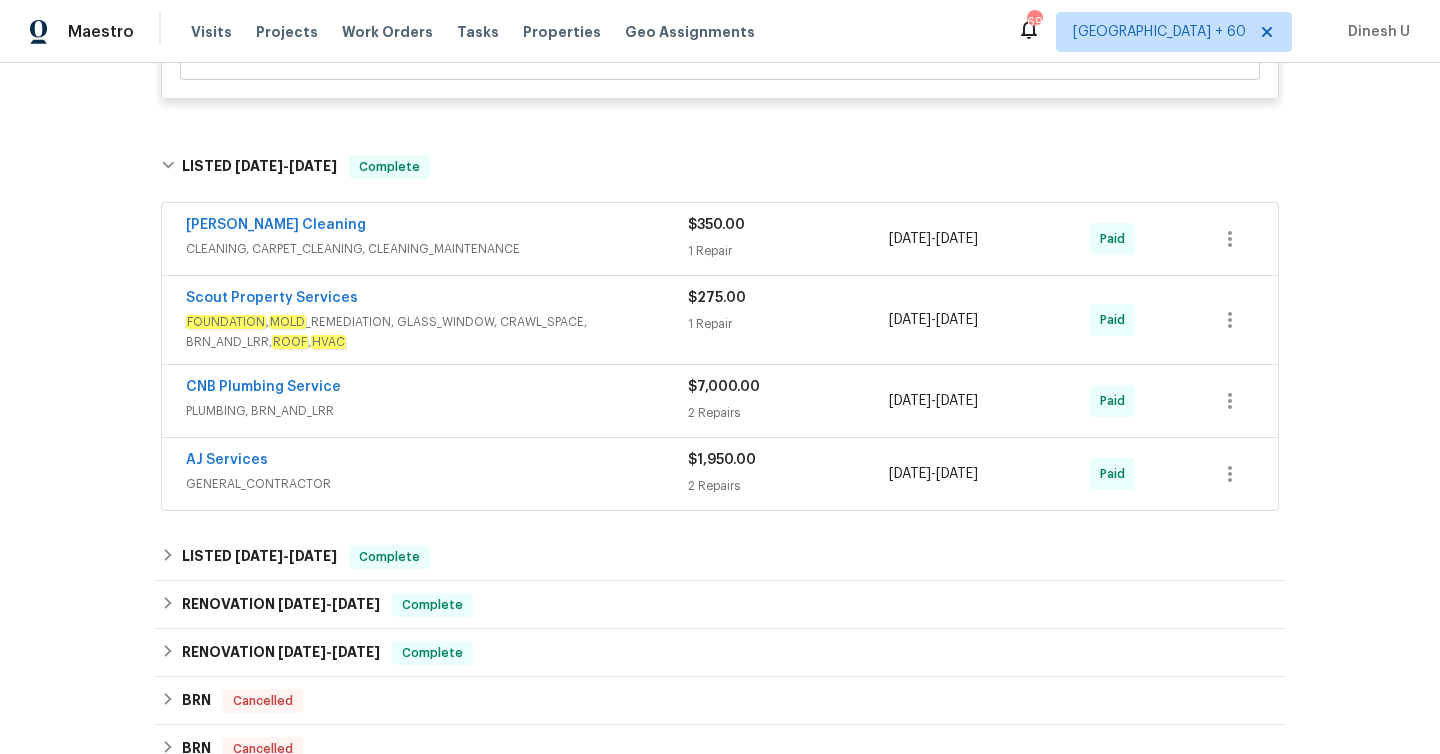 click on "2 Repairs" at bounding box center [788, 486] 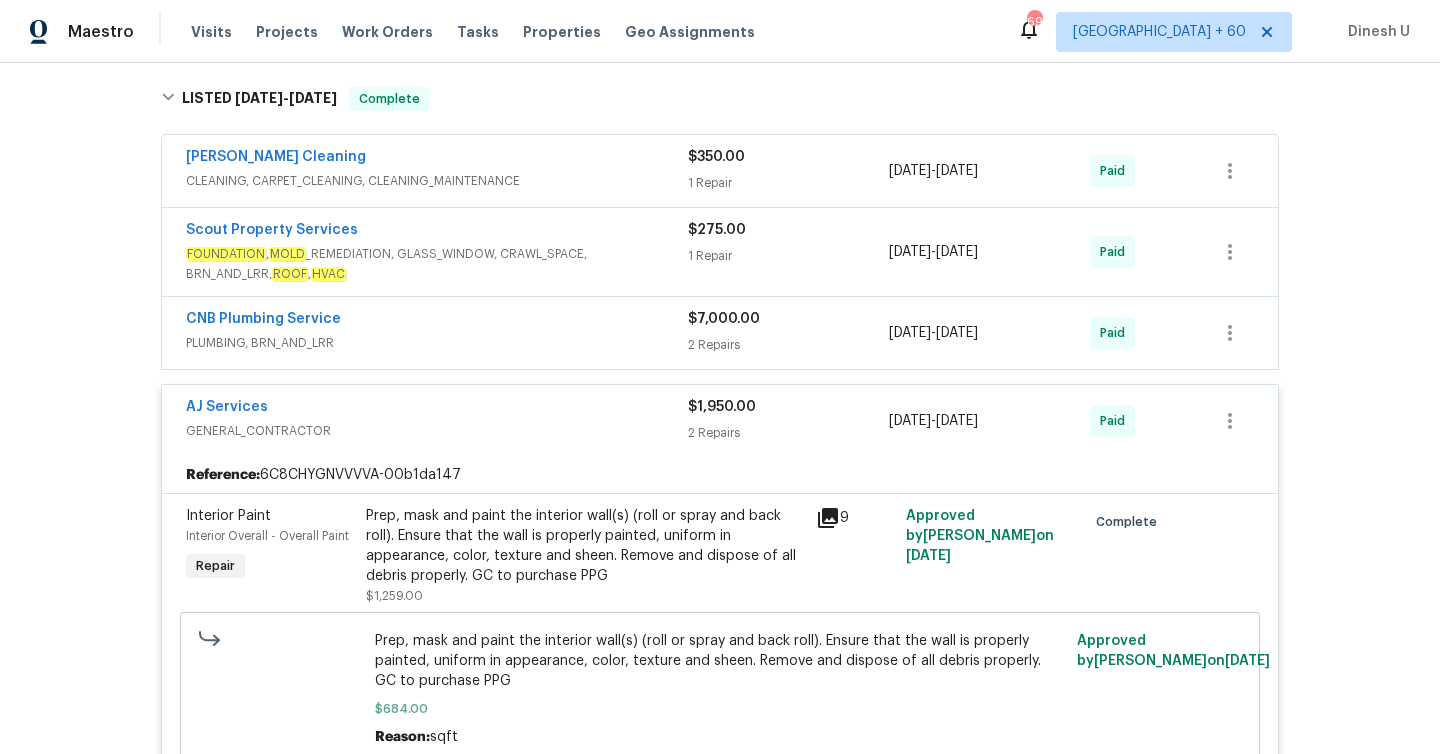 scroll, scrollTop: 998, scrollLeft: 0, axis: vertical 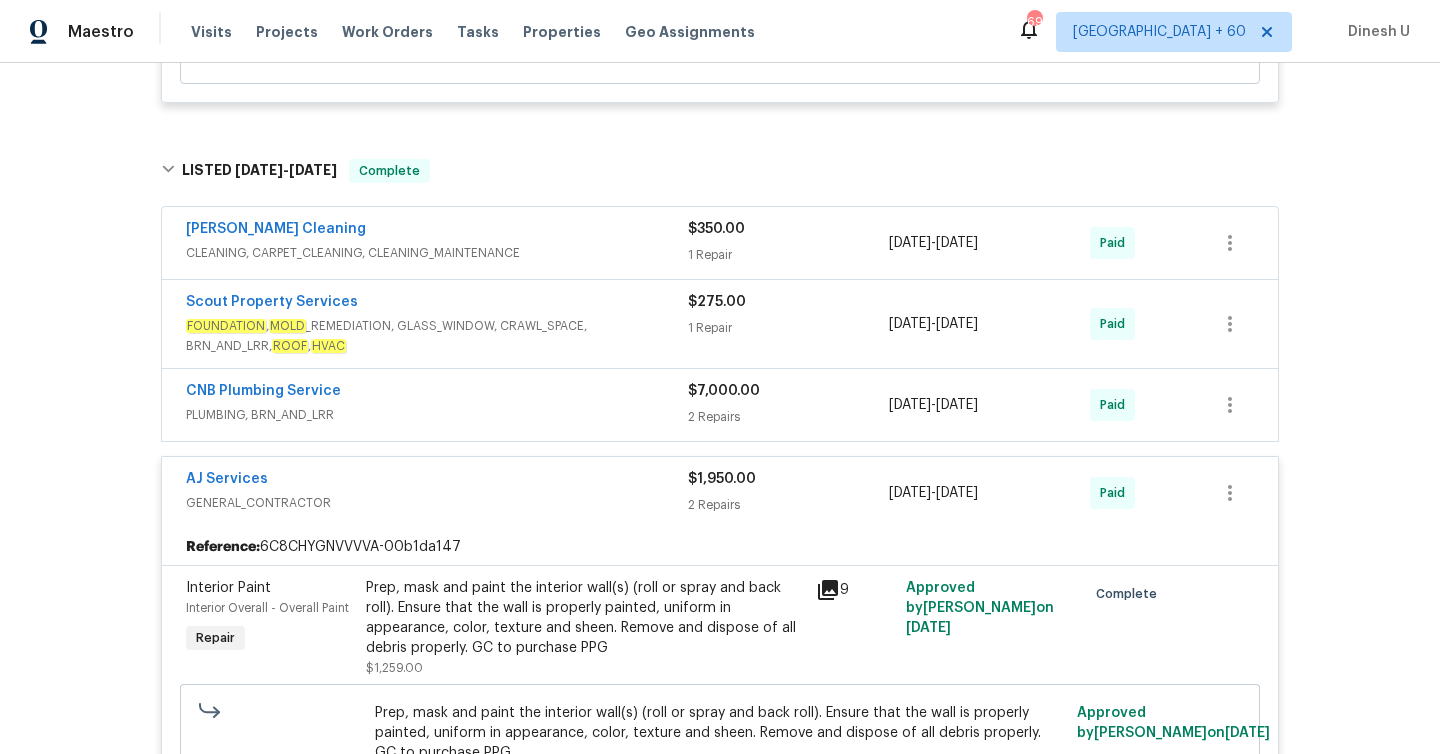 click on "2 Repairs" at bounding box center [788, 417] 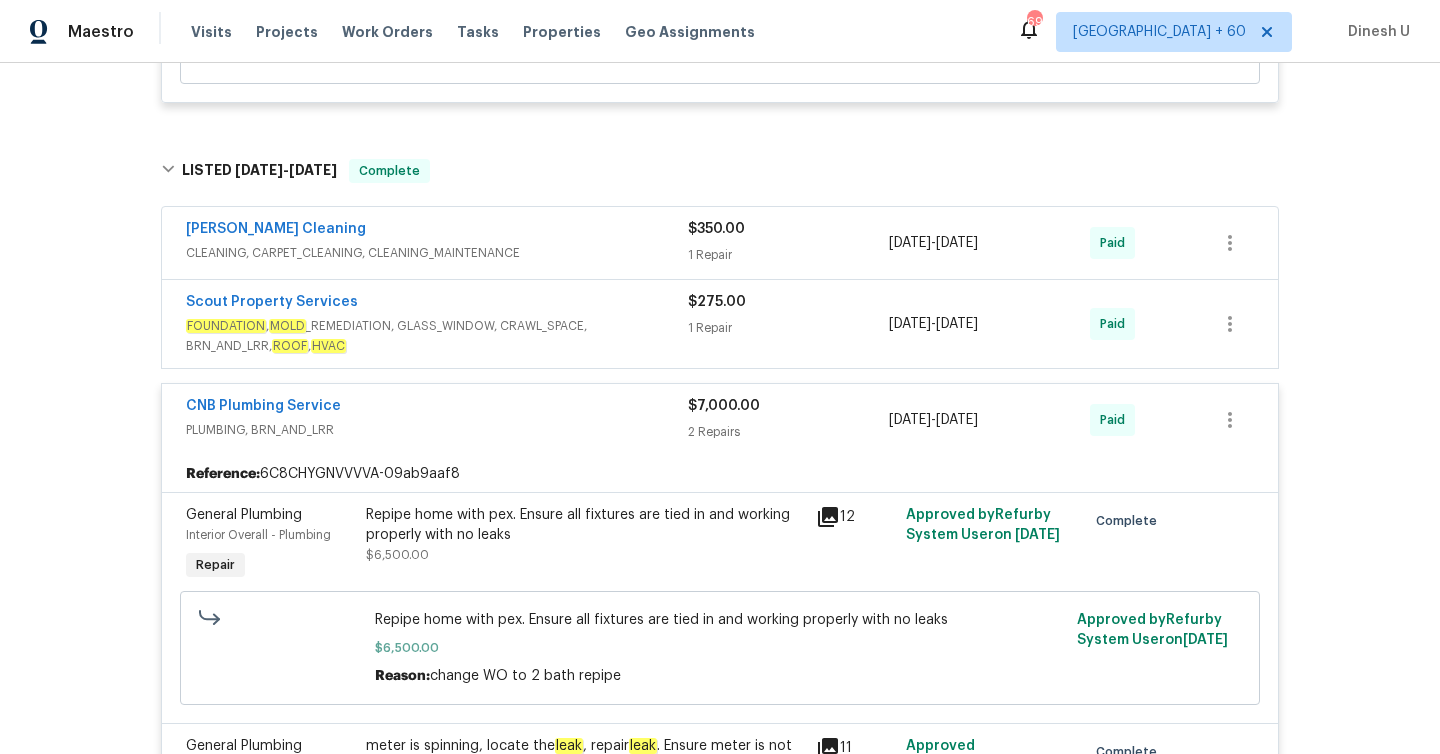 scroll, scrollTop: 1164, scrollLeft: 0, axis: vertical 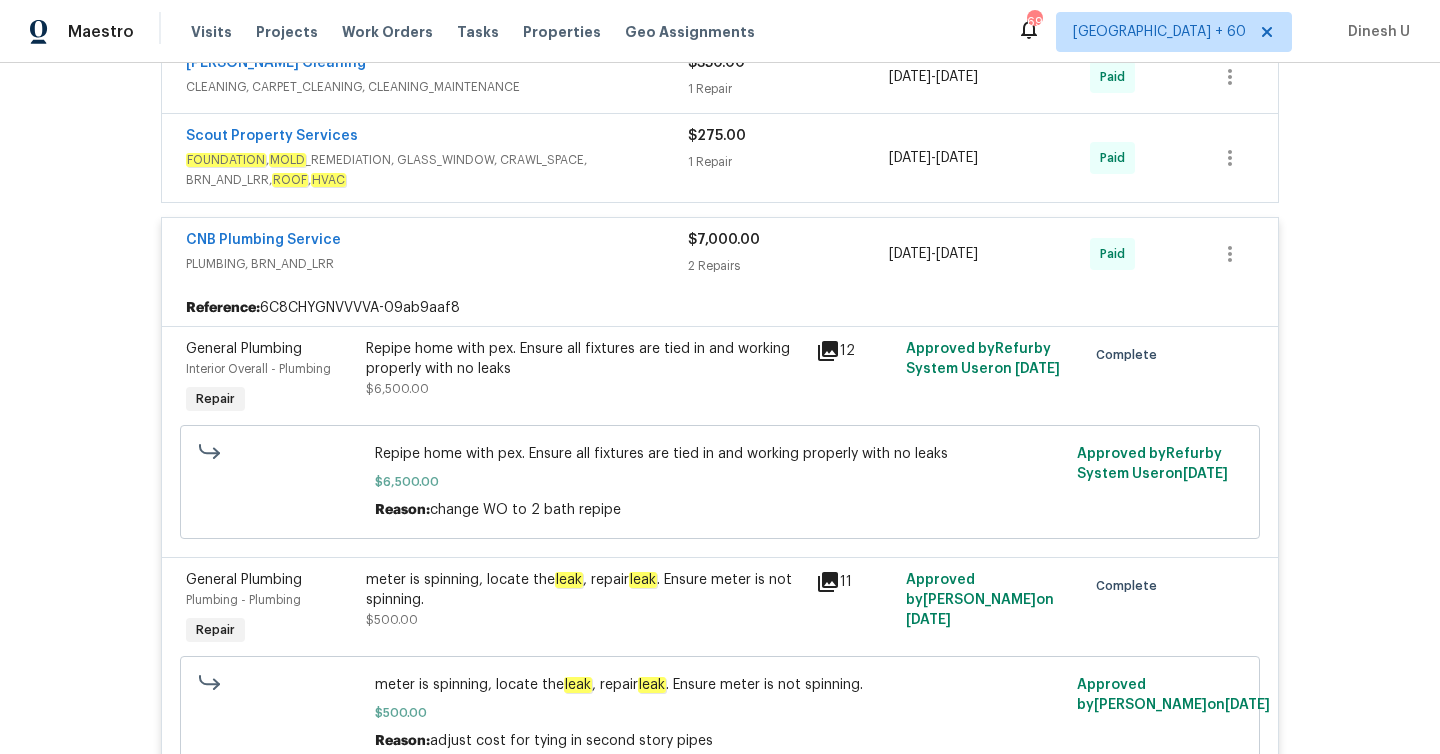 click 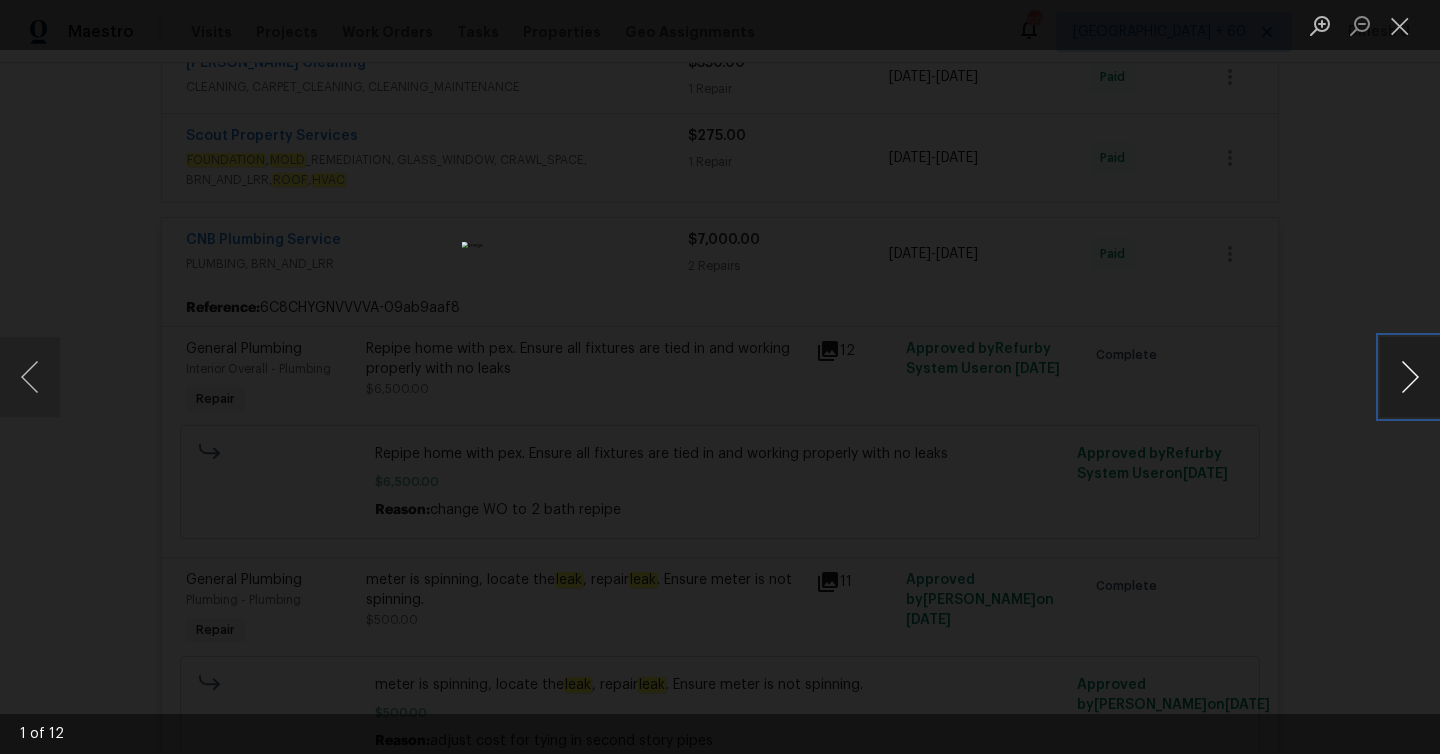 click at bounding box center (1410, 377) 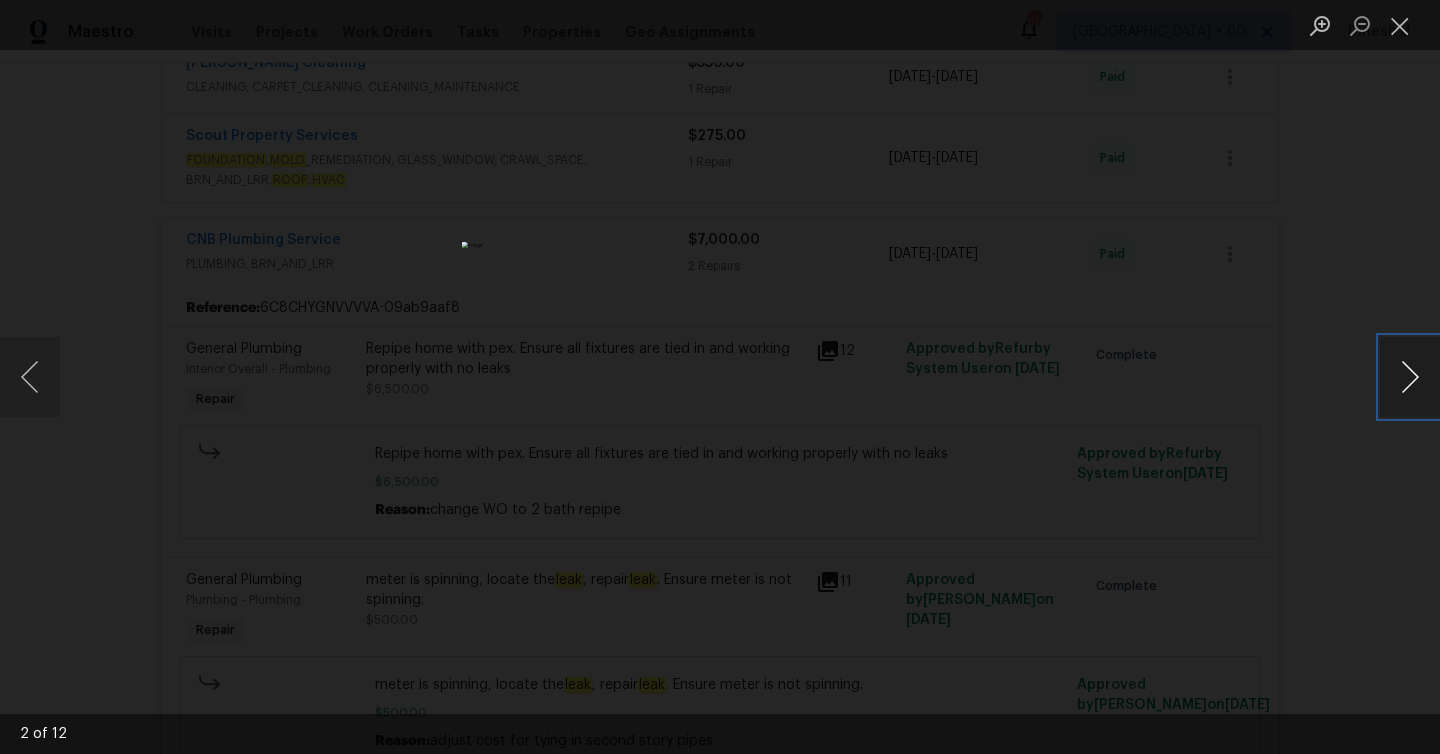 click at bounding box center [1410, 377] 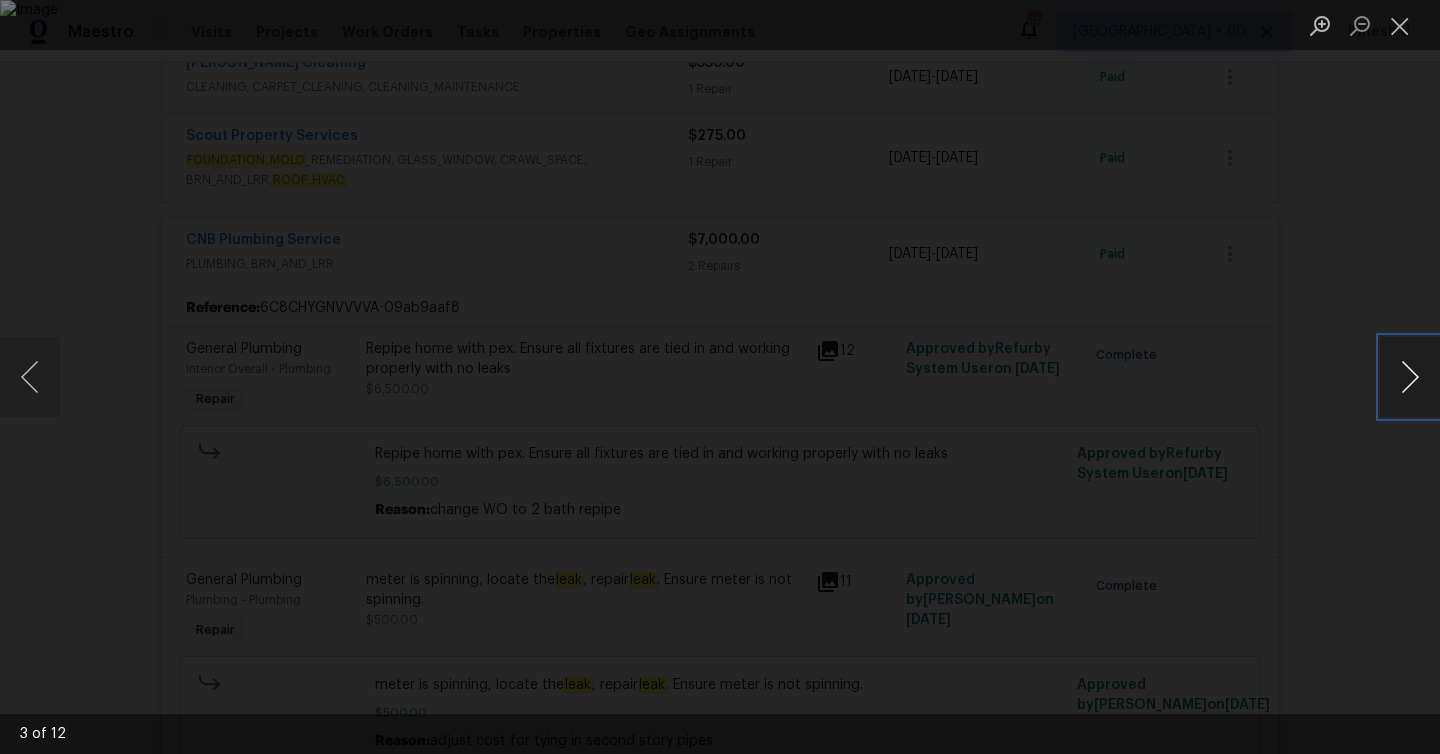 click at bounding box center [1410, 377] 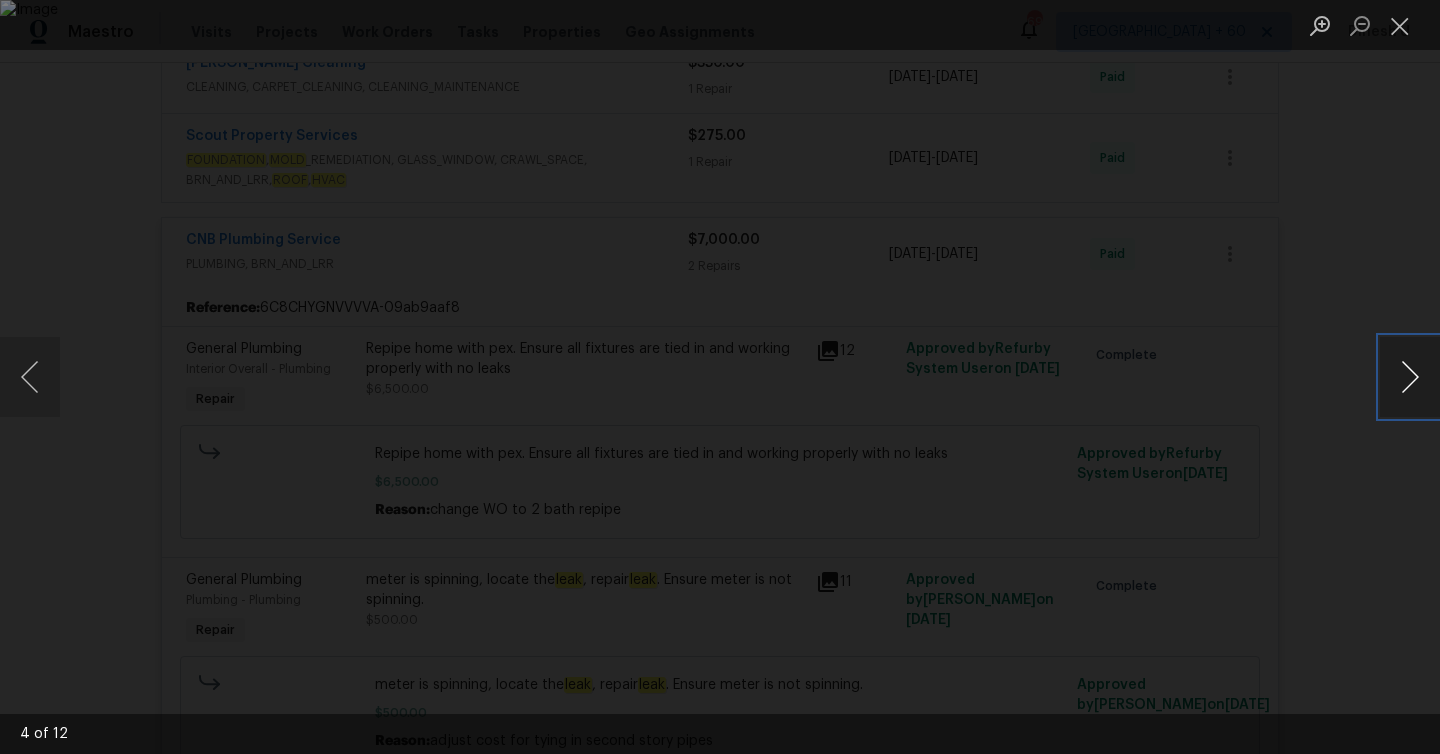 click at bounding box center (1410, 377) 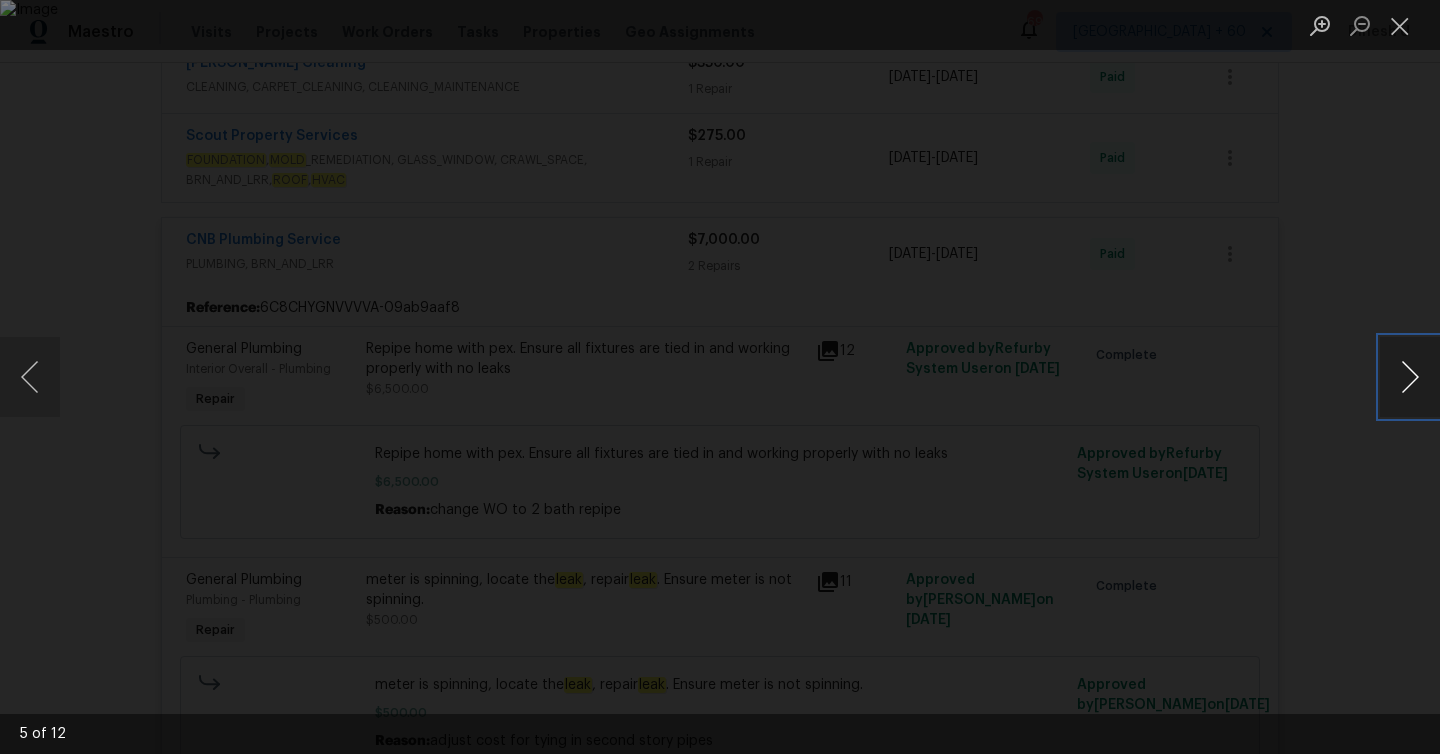 click at bounding box center [1410, 377] 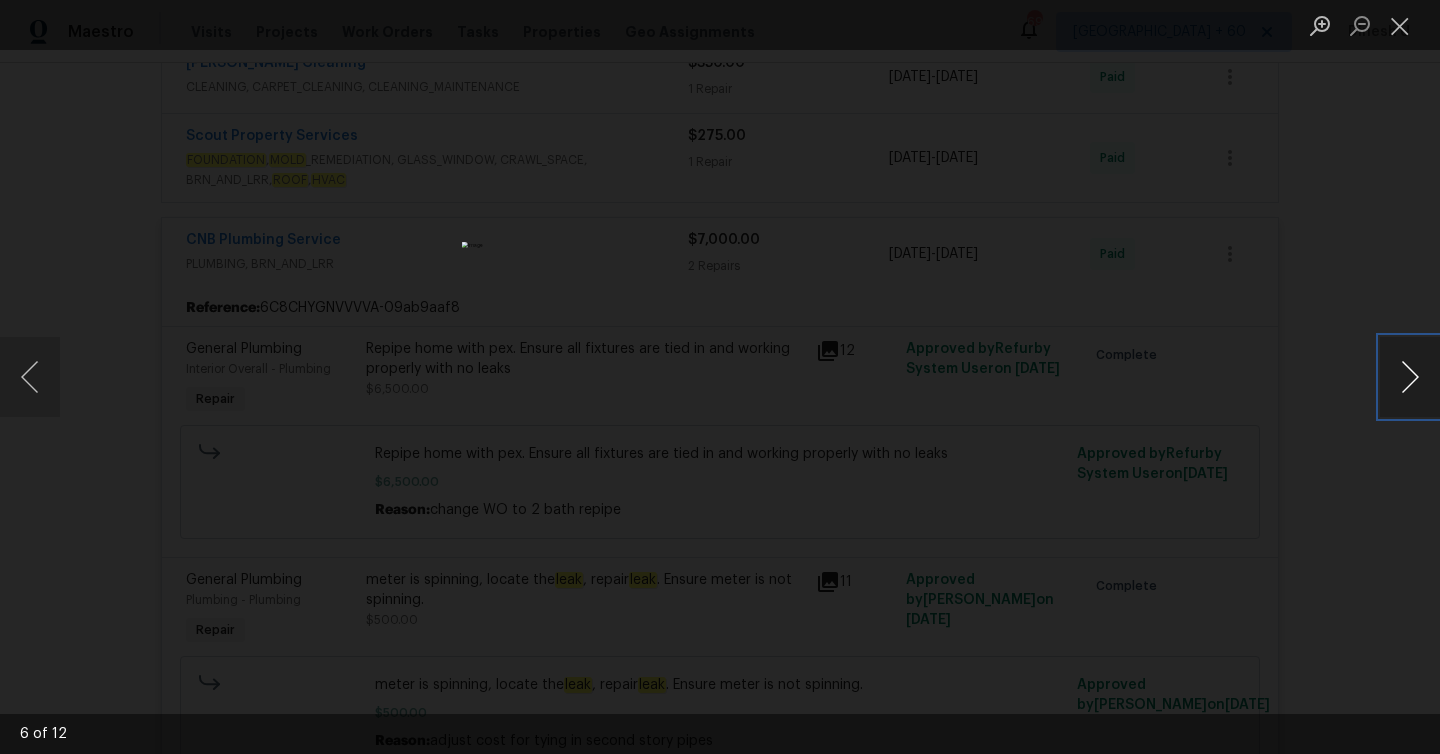 click at bounding box center [1410, 377] 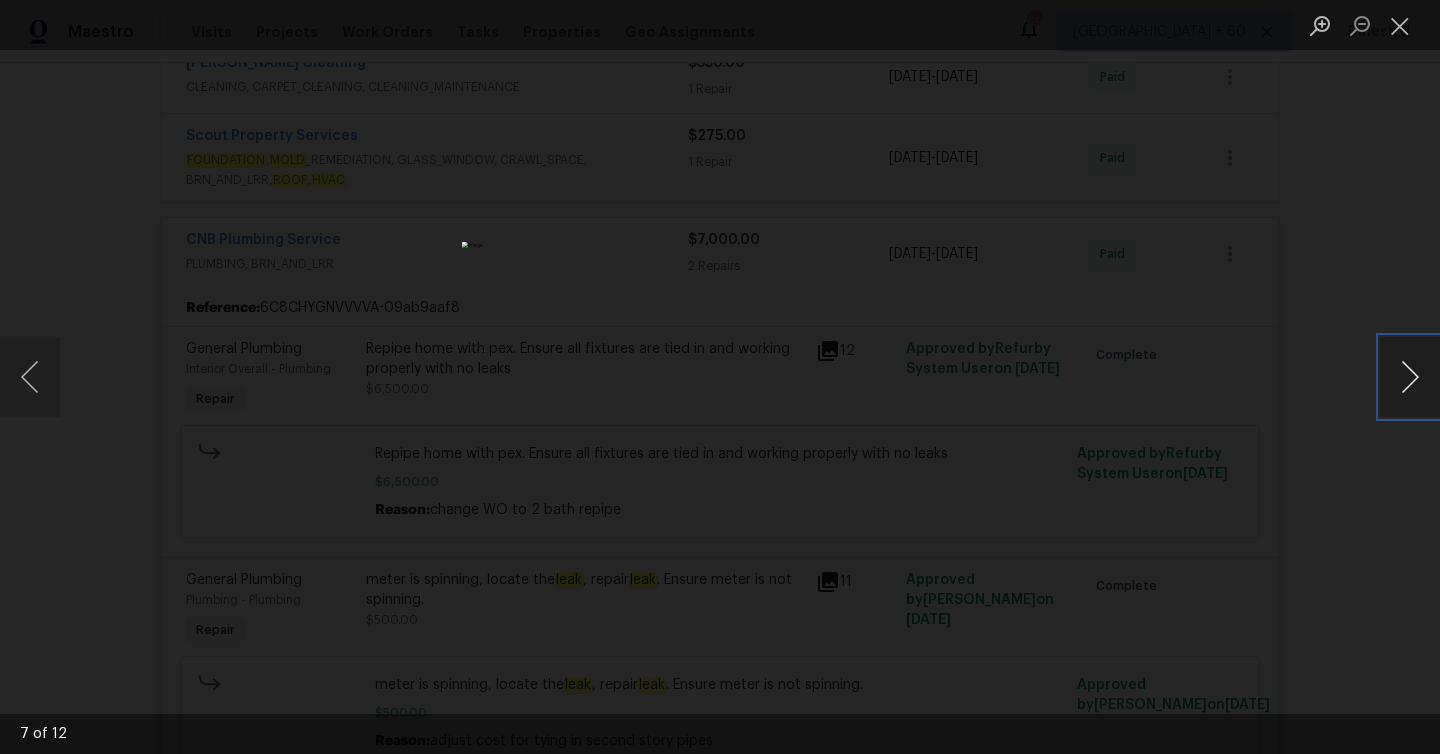 click at bounding box center [1410, 377] 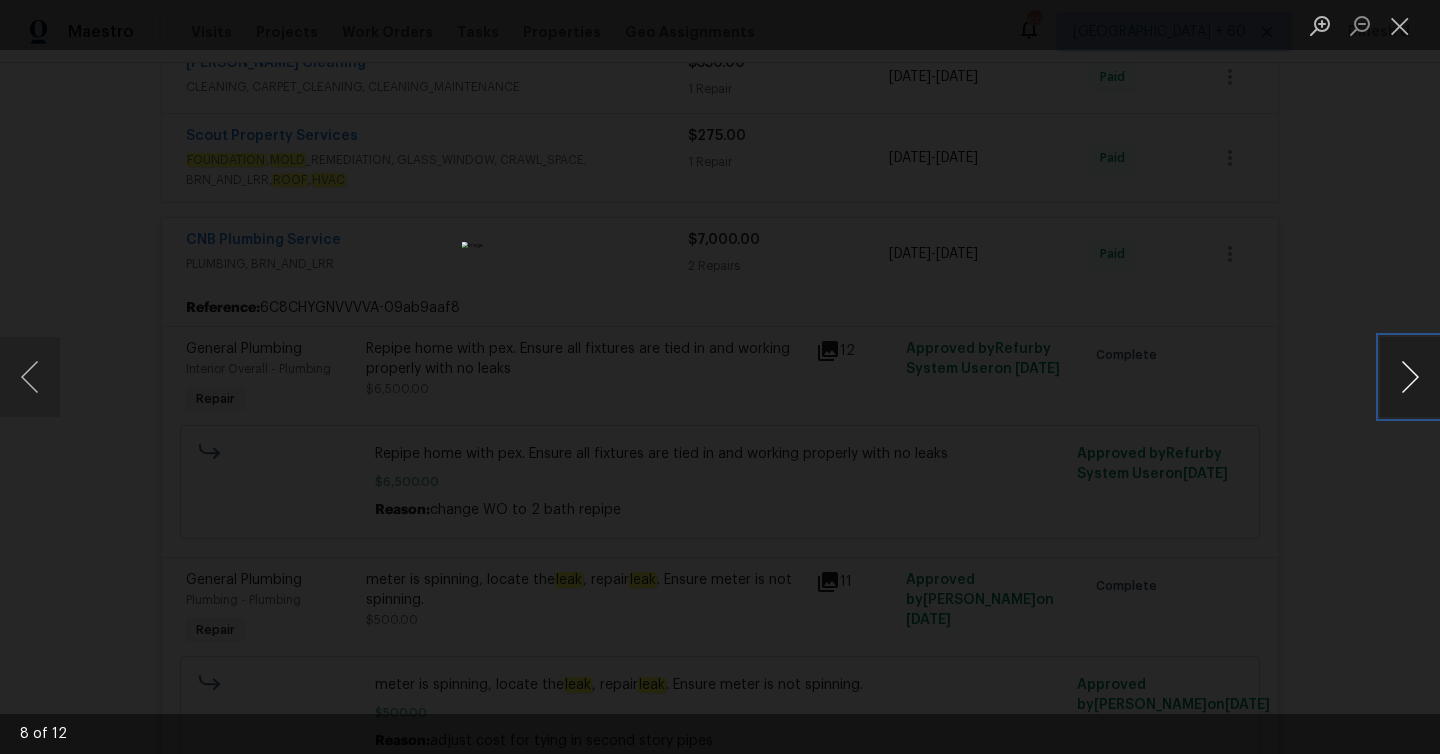 click at bounding box center [1410, 377] 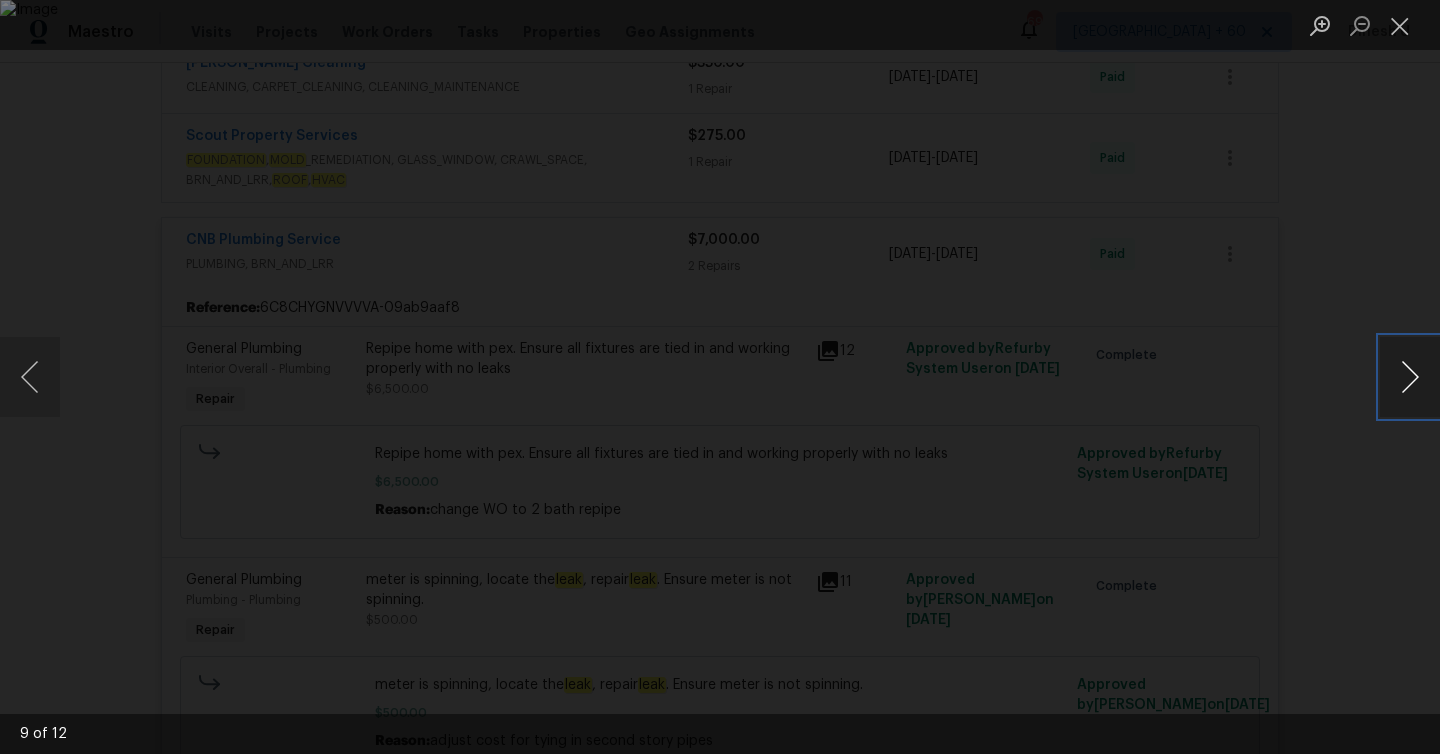 click at bounding box center [1410, 377] 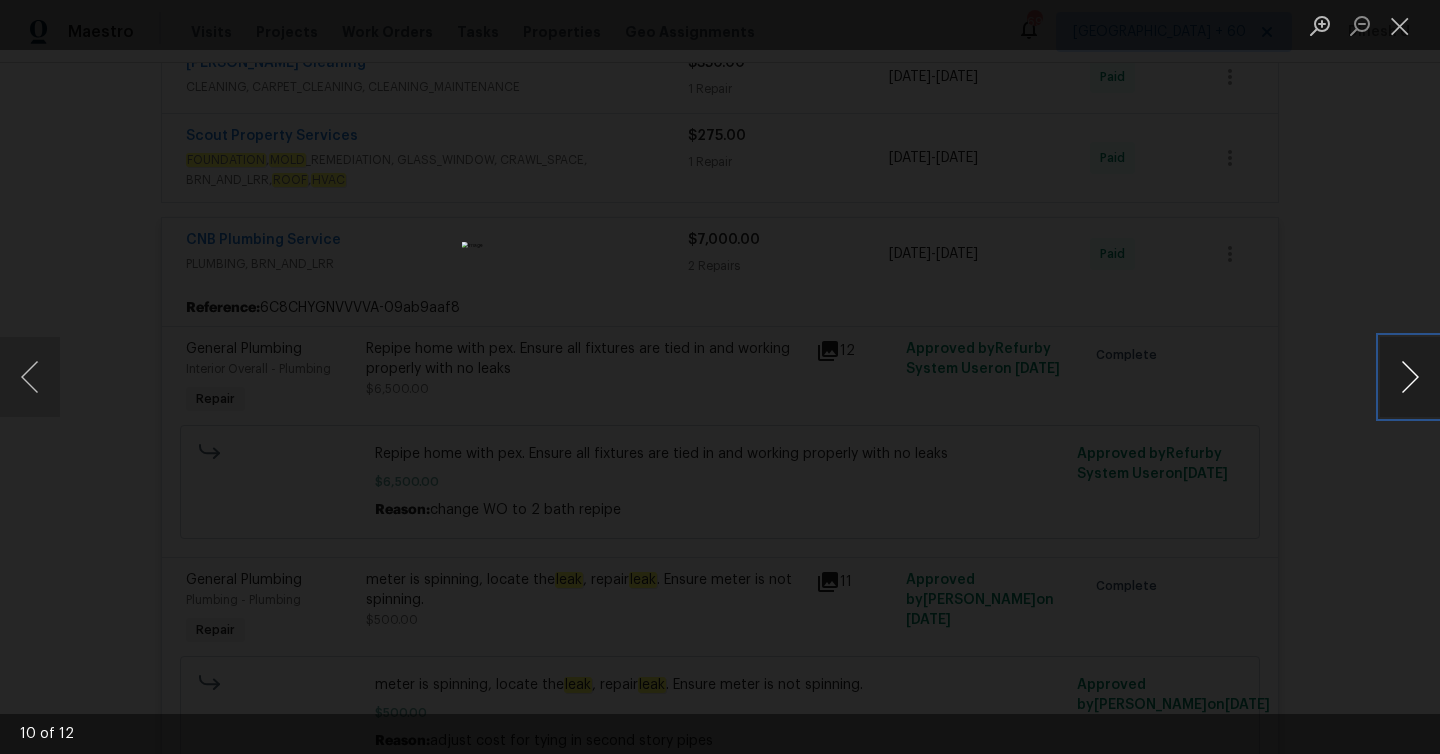 click at bounding box center (1410, 377) 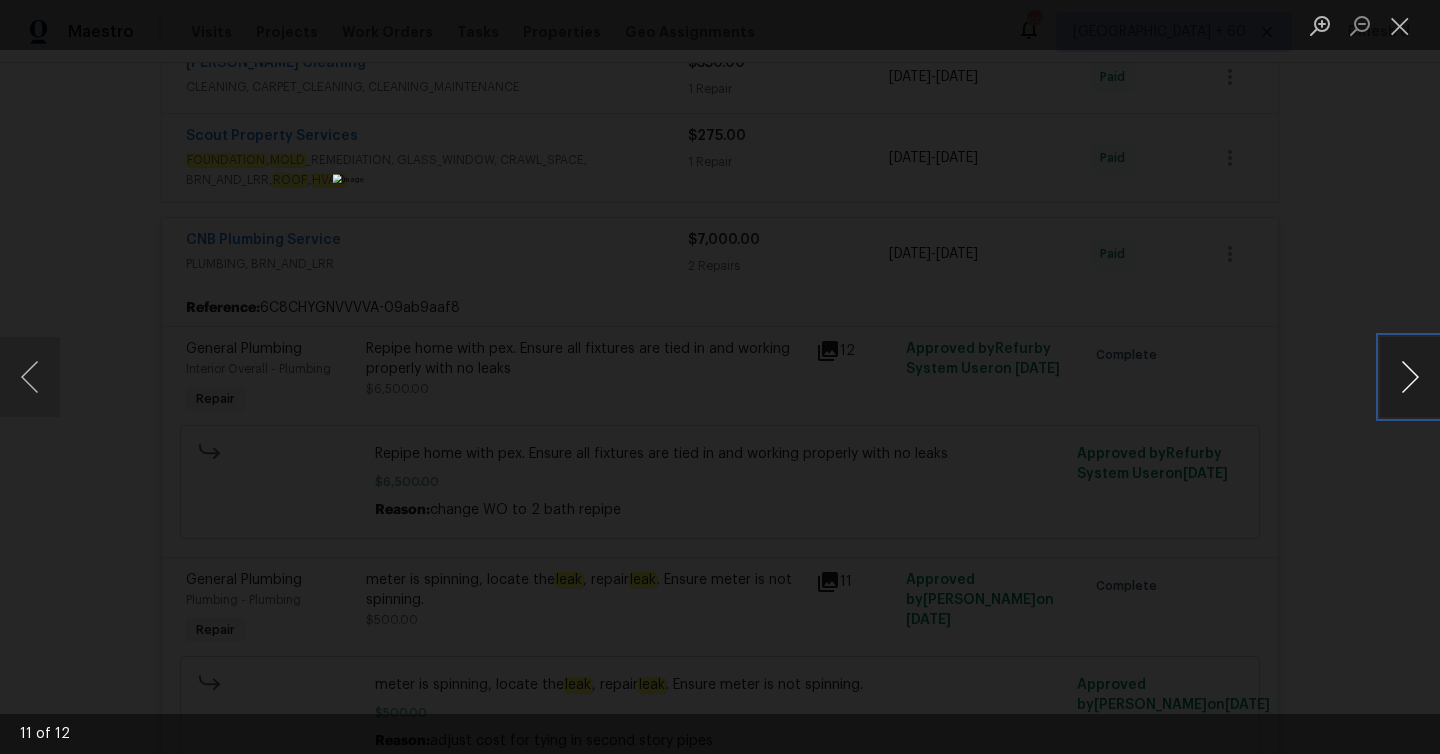 click at bounding box center (1410, 377) 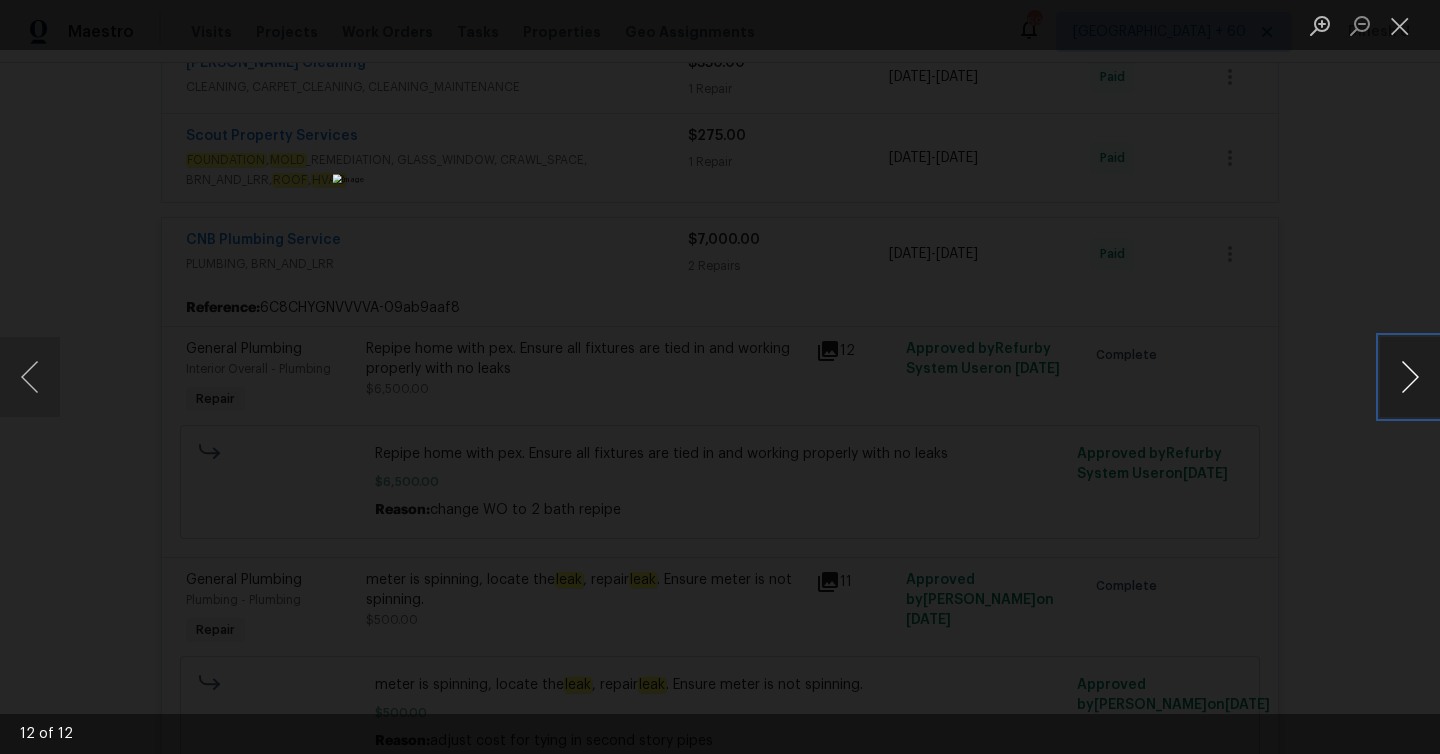 click at bounding box center [1410, 377] 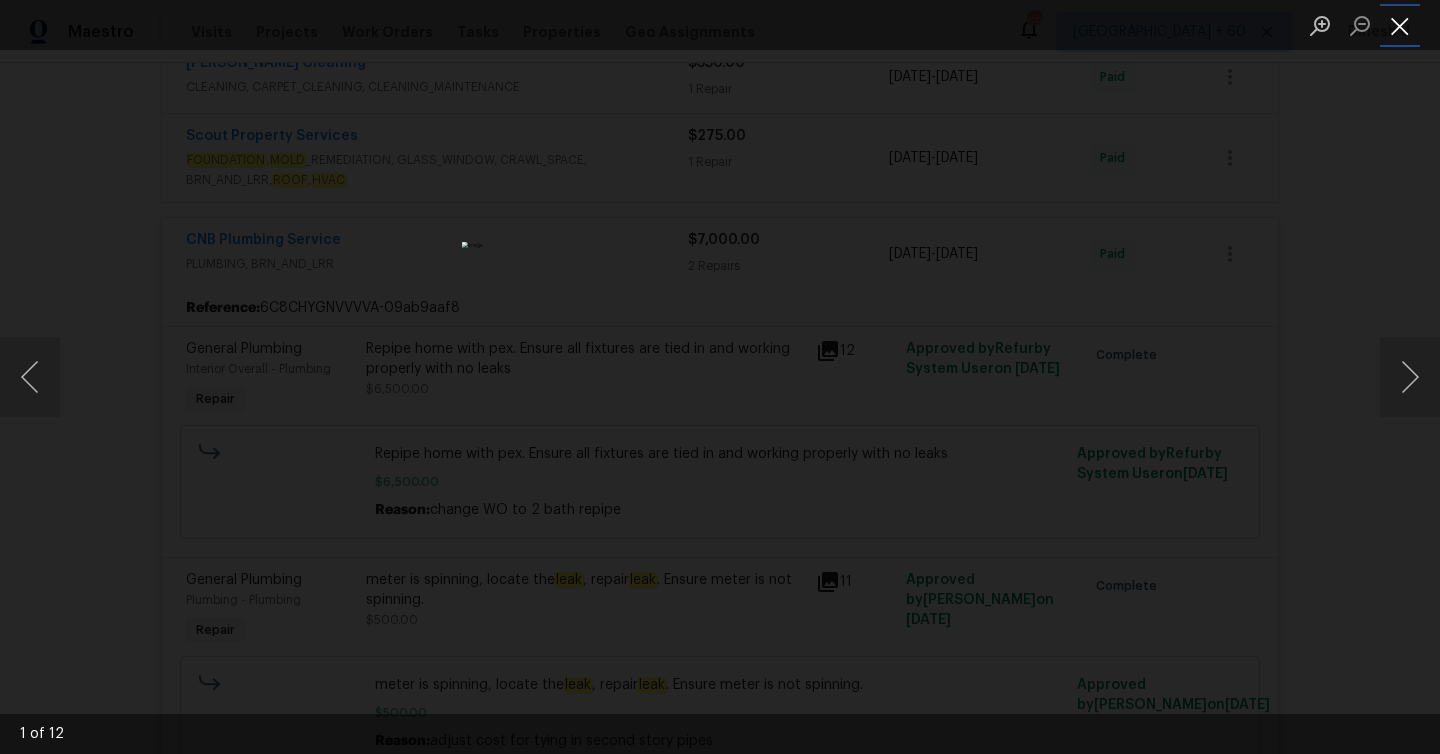 click at bounding box center [1400, 25] 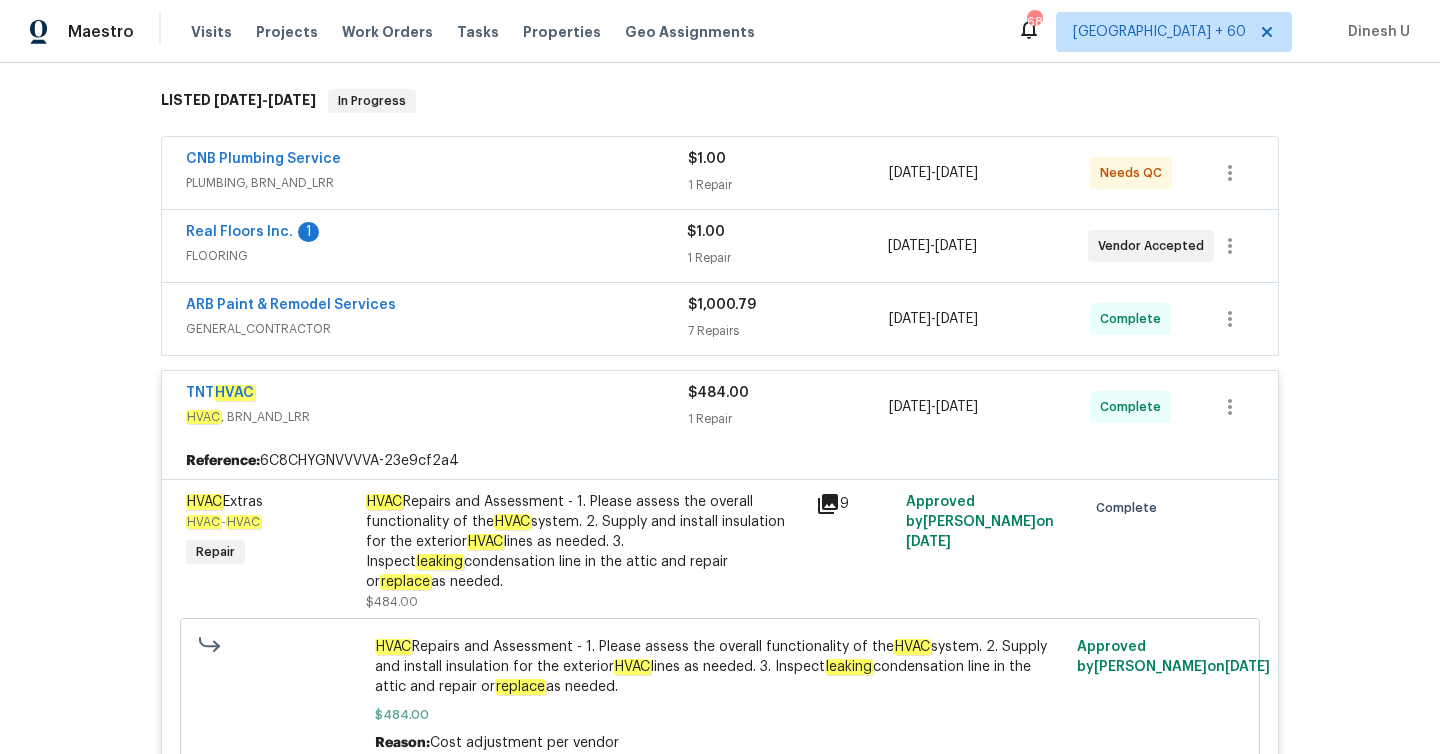 scroll, scrollTop: 0, scrollLeft: 0, axis: both 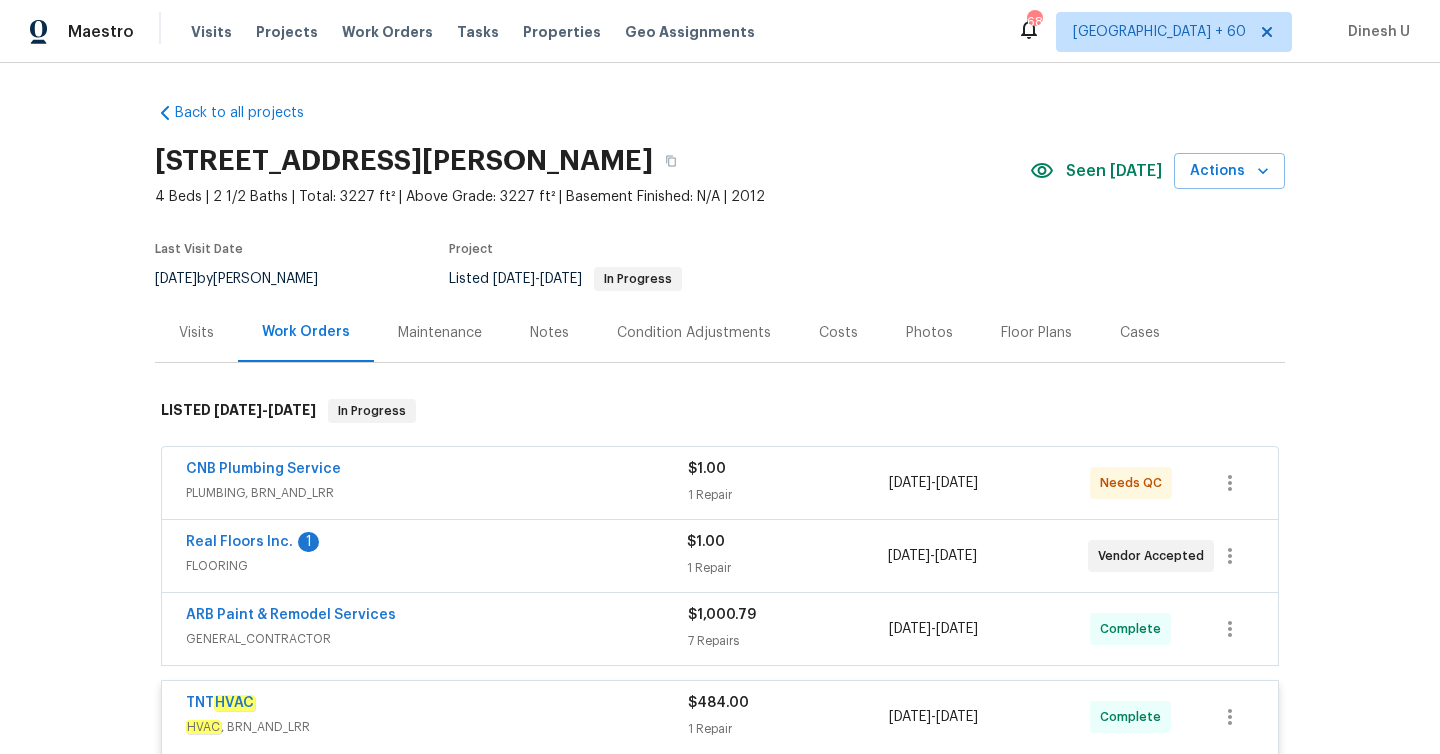 click on "1 Repair" at bounding box center [788, 495] 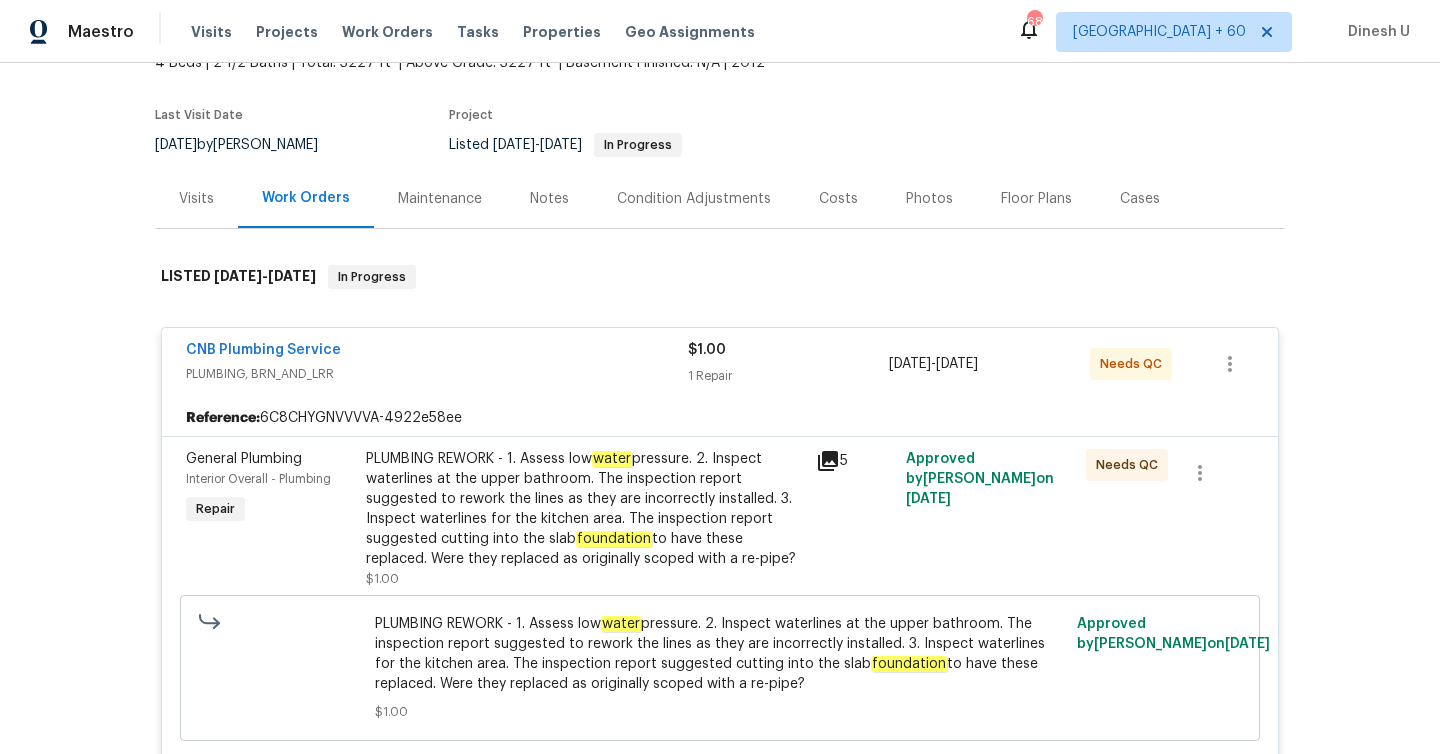 scroll, scrollTop: 0, scrollLeft: 0, axis: both 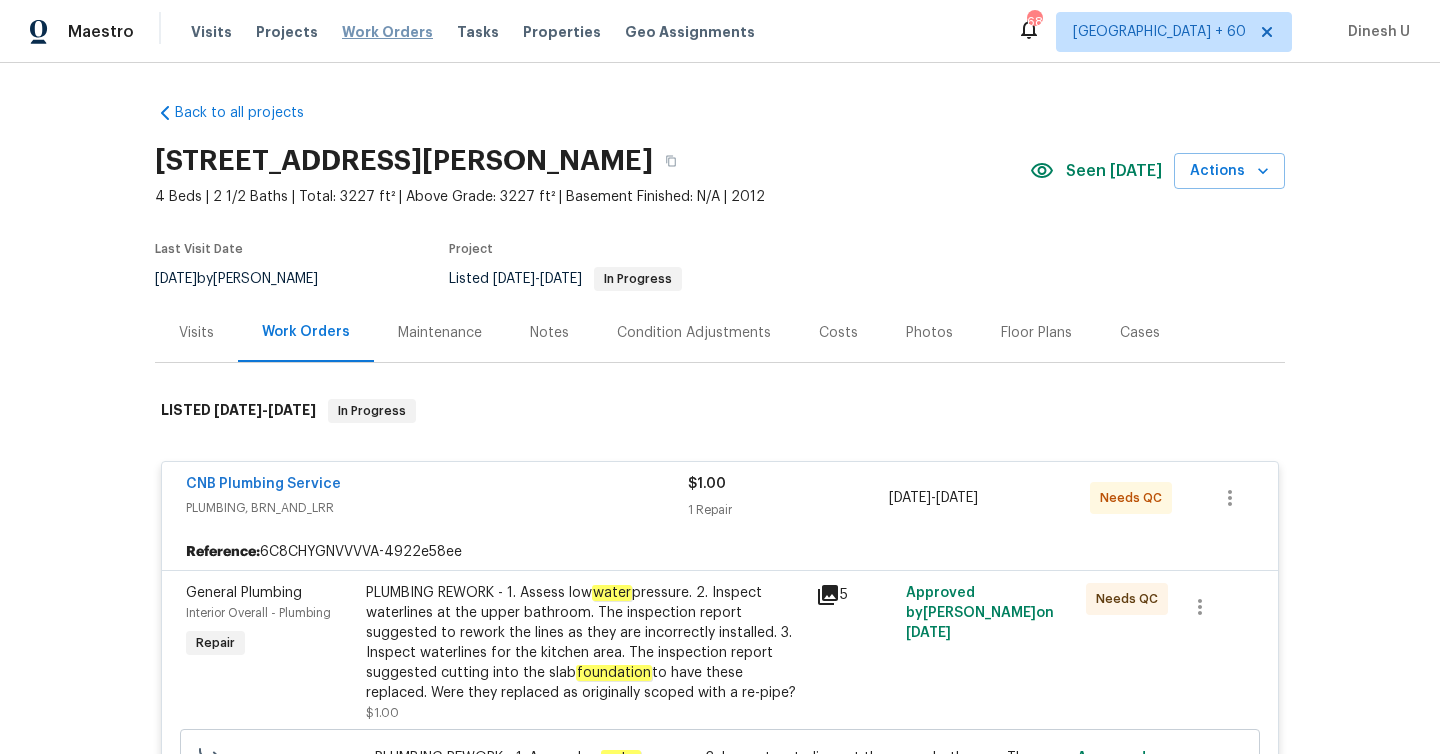 click on "Work Orders" at bounding box center (387, 32) 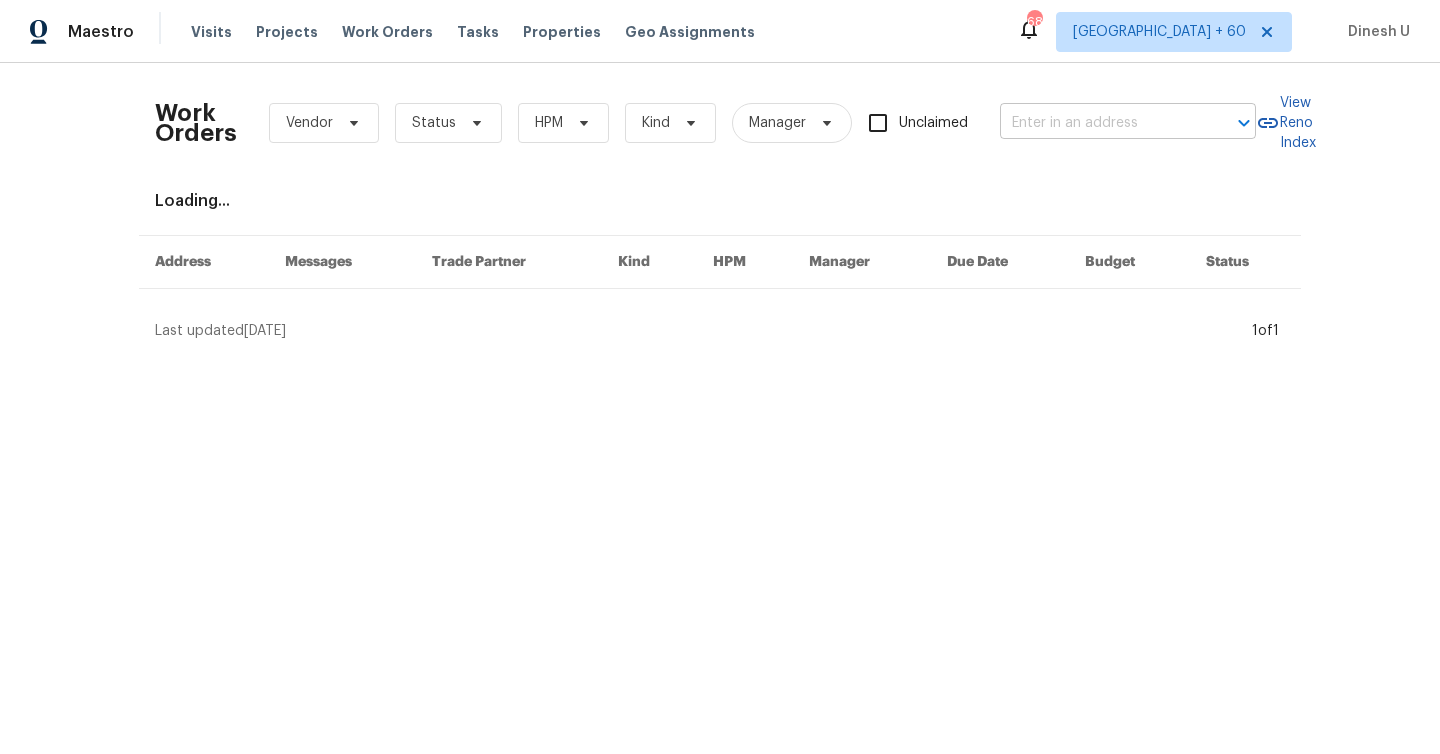 click at bounding box center [1100, 123] 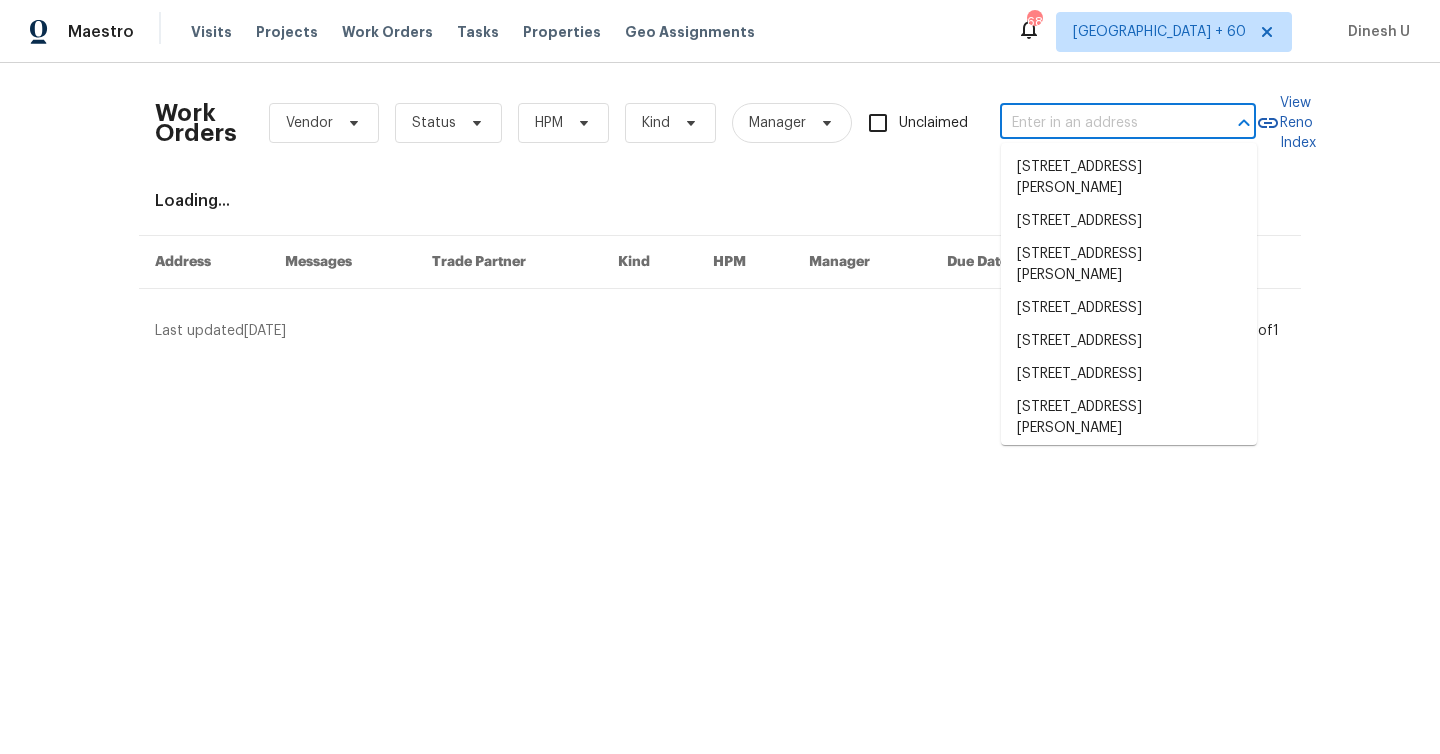 paste on "[STREET_ADDRESS]" 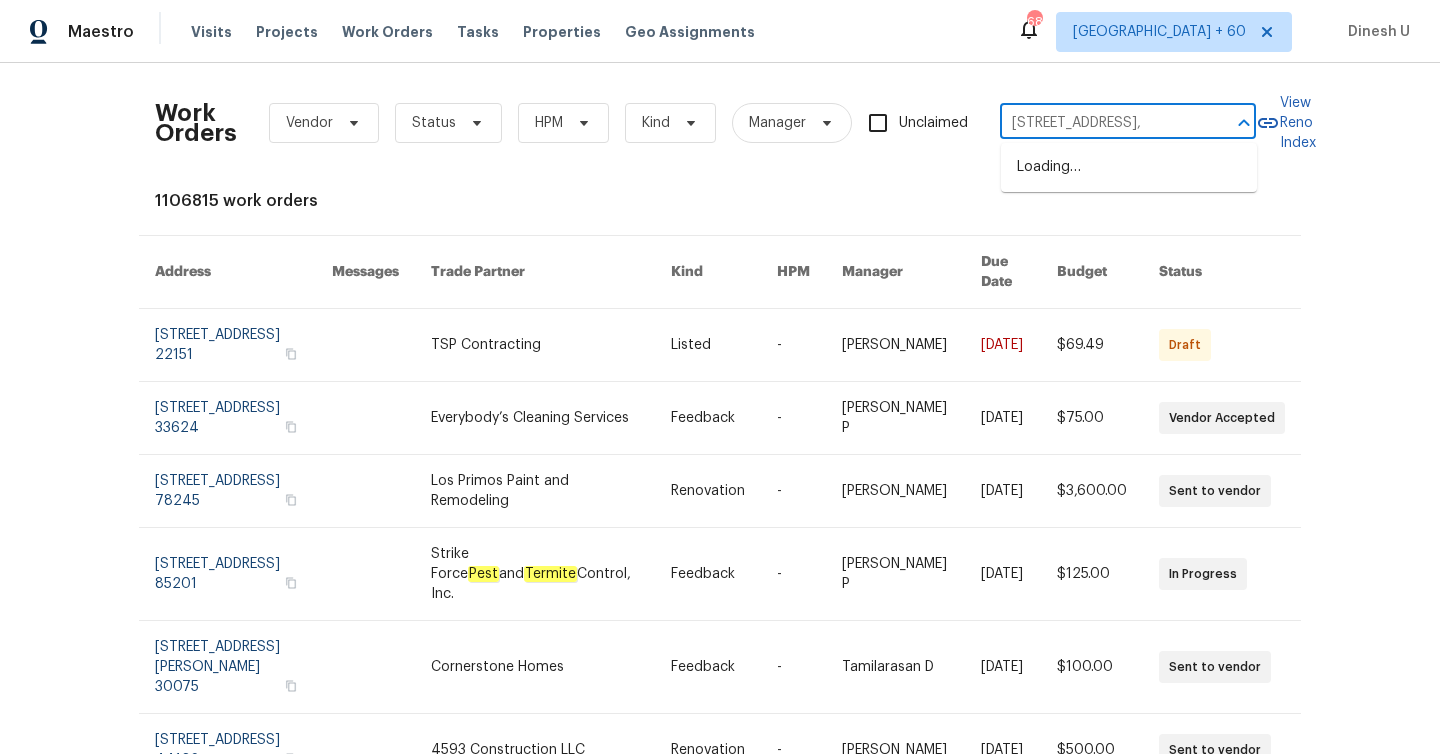 scroll, scrollTop: 0, scrollLeft: 0, axis: both 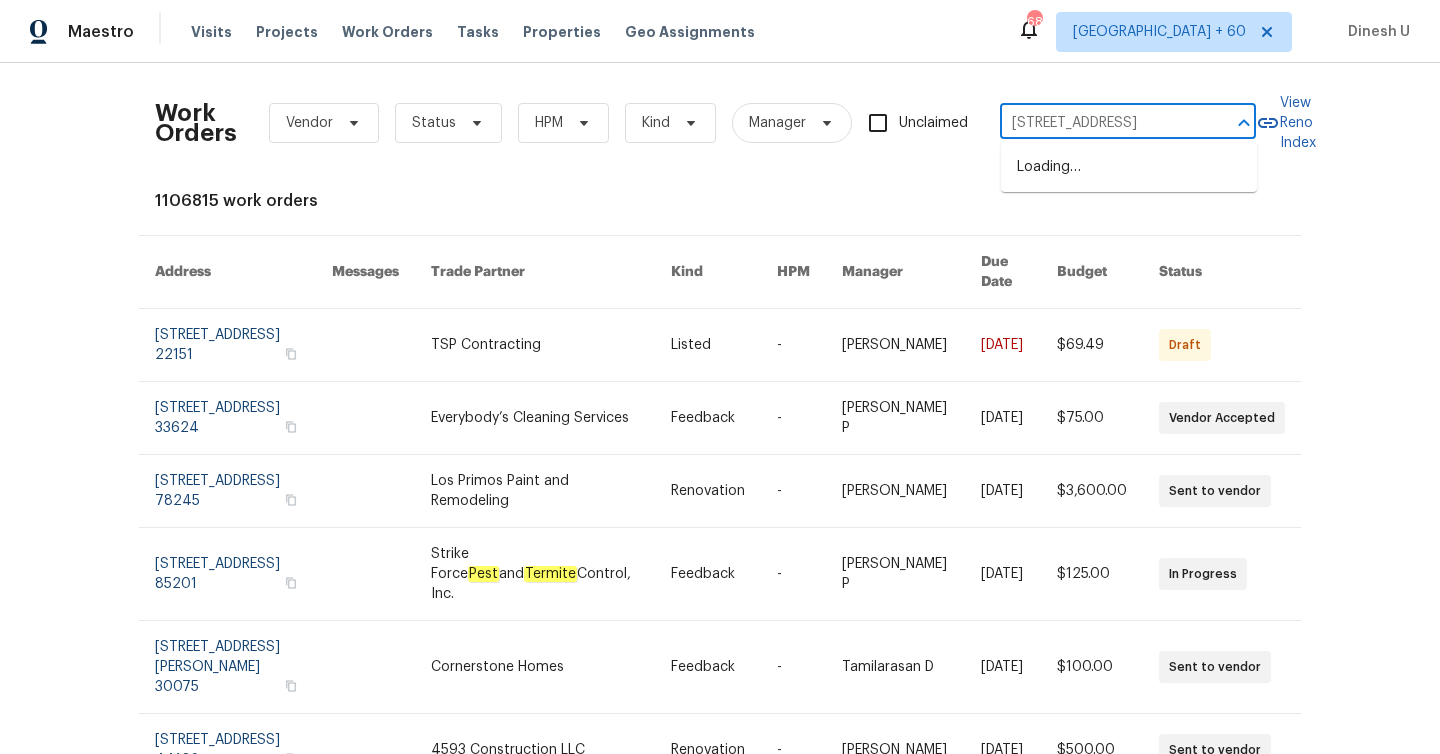 type on "[STREET_ADDRESS]" 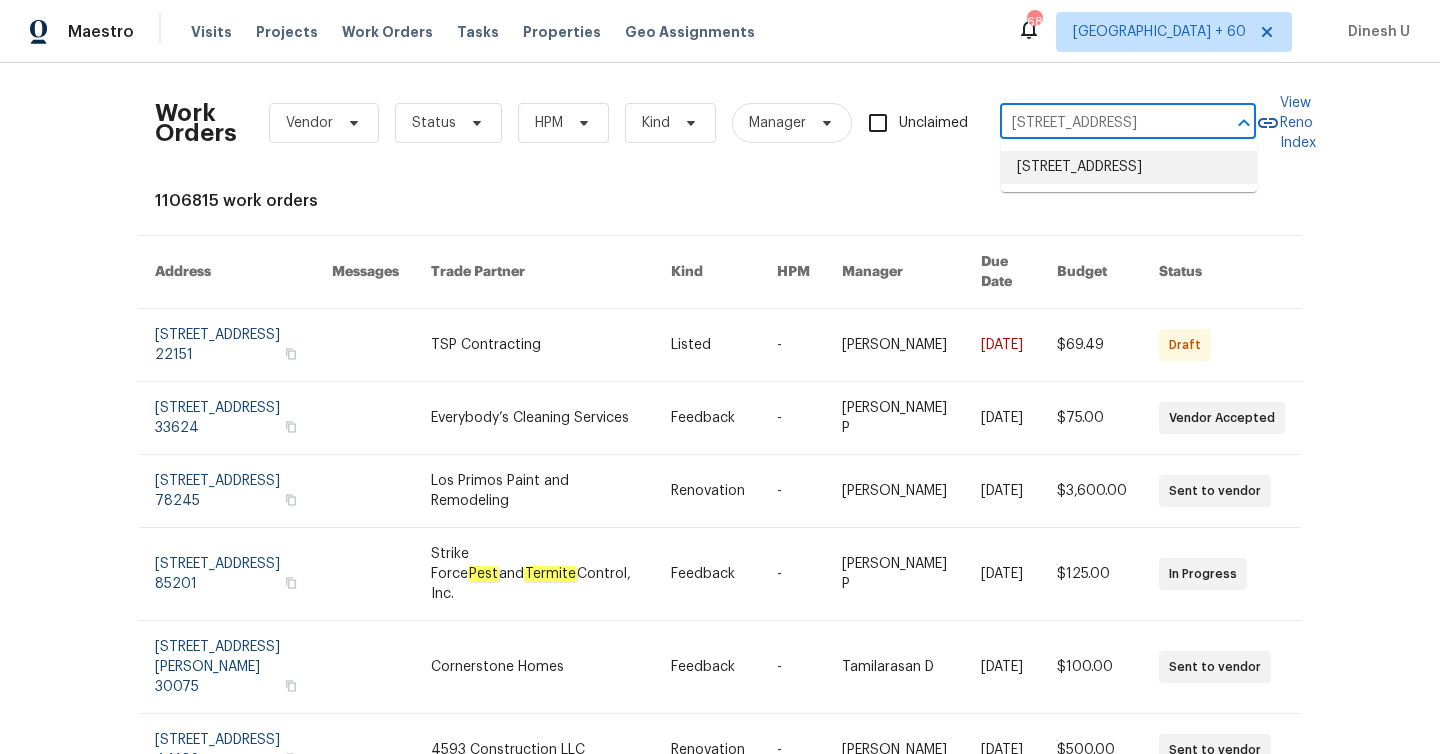 click on "[STREET_ADDRESS]" at bounding box center [1129, 167] 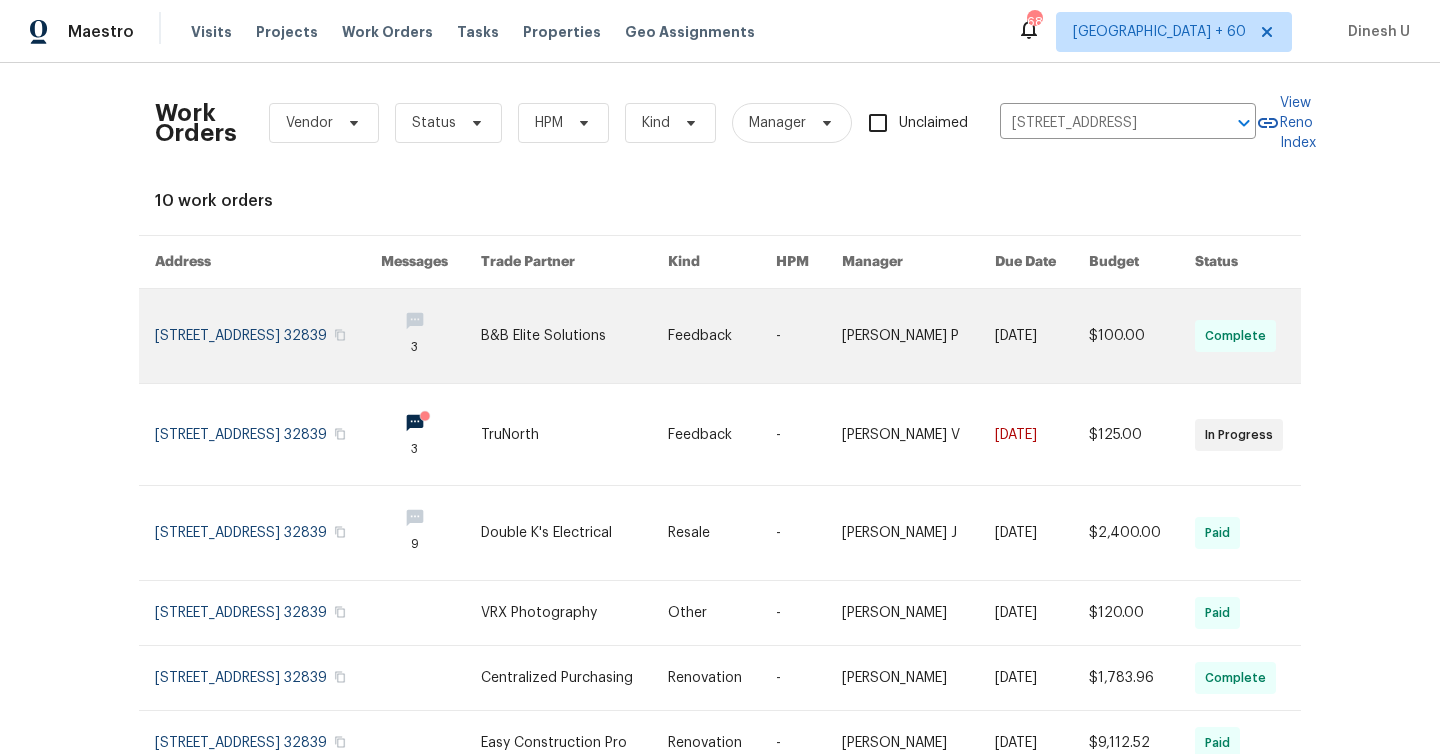 click at bounding box center [268, 336] 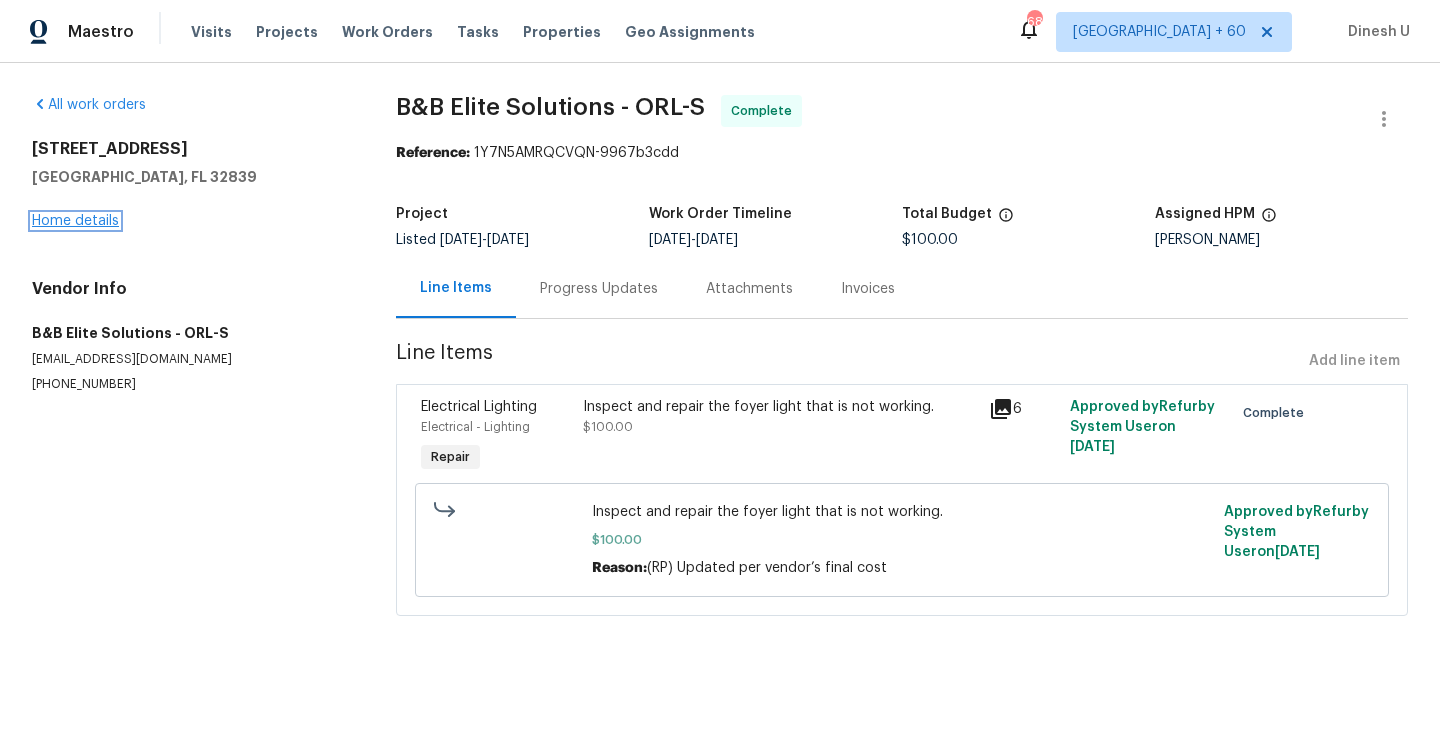 click on "Home details" at bounding box center [75, 221] 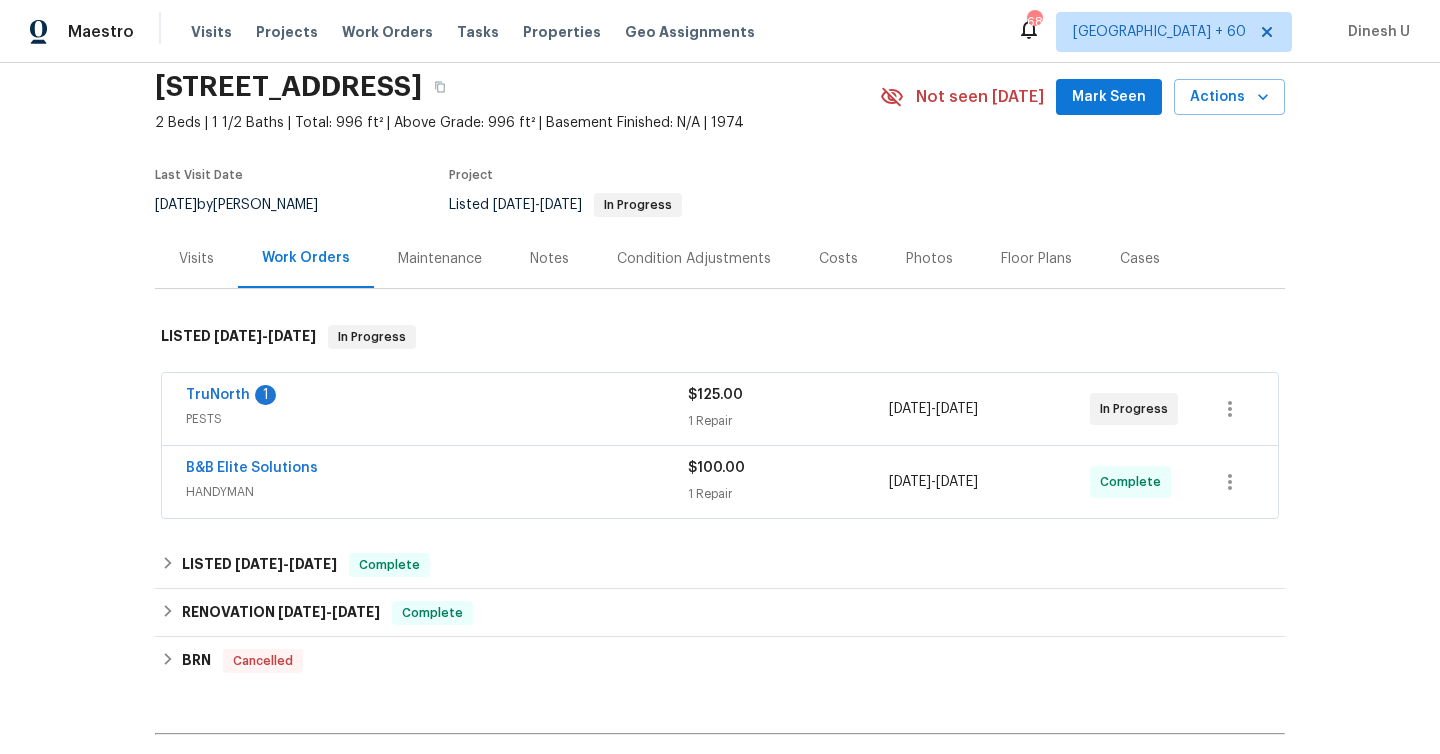 scroll, scrollTop: 89, scrollLeft: 0, axis: vertical 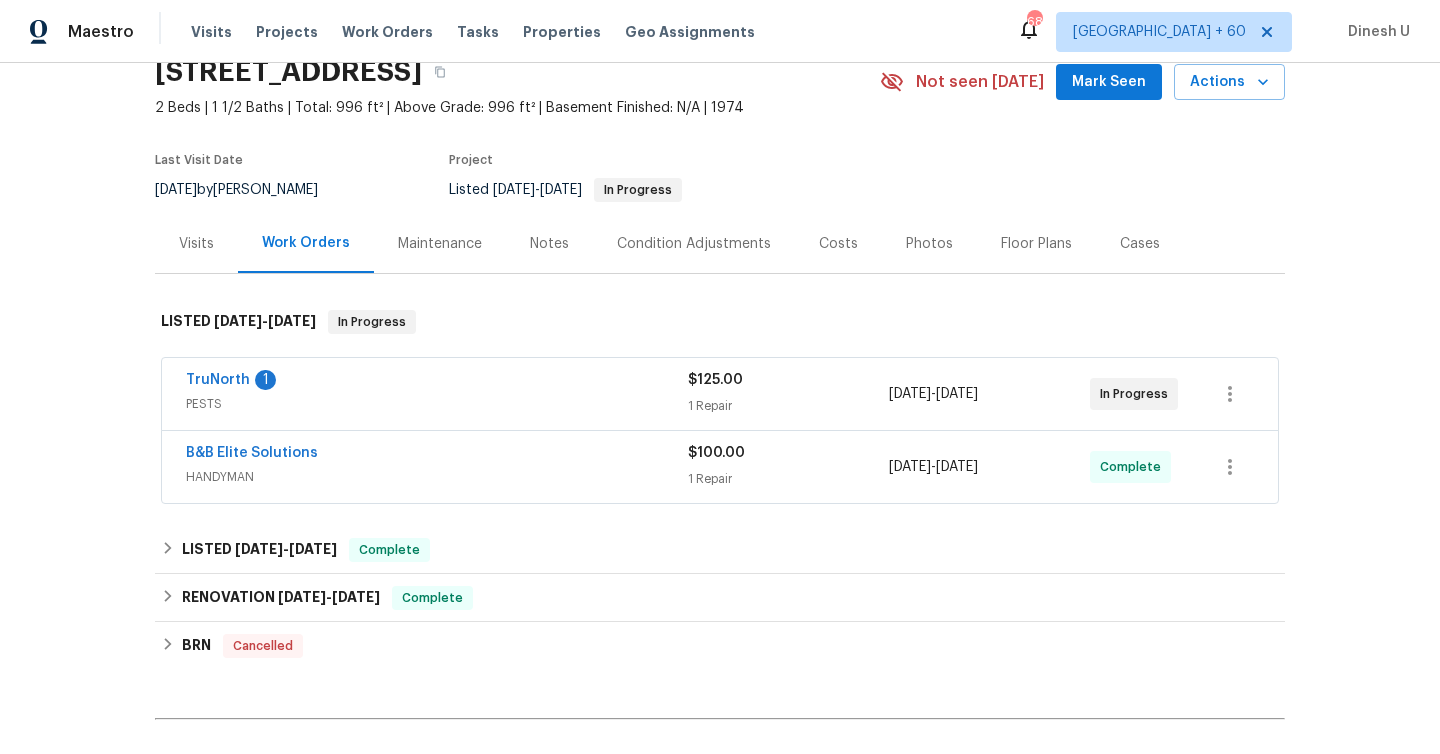 click on "$125.00 1 Repair" at bounding box center (788, 394) 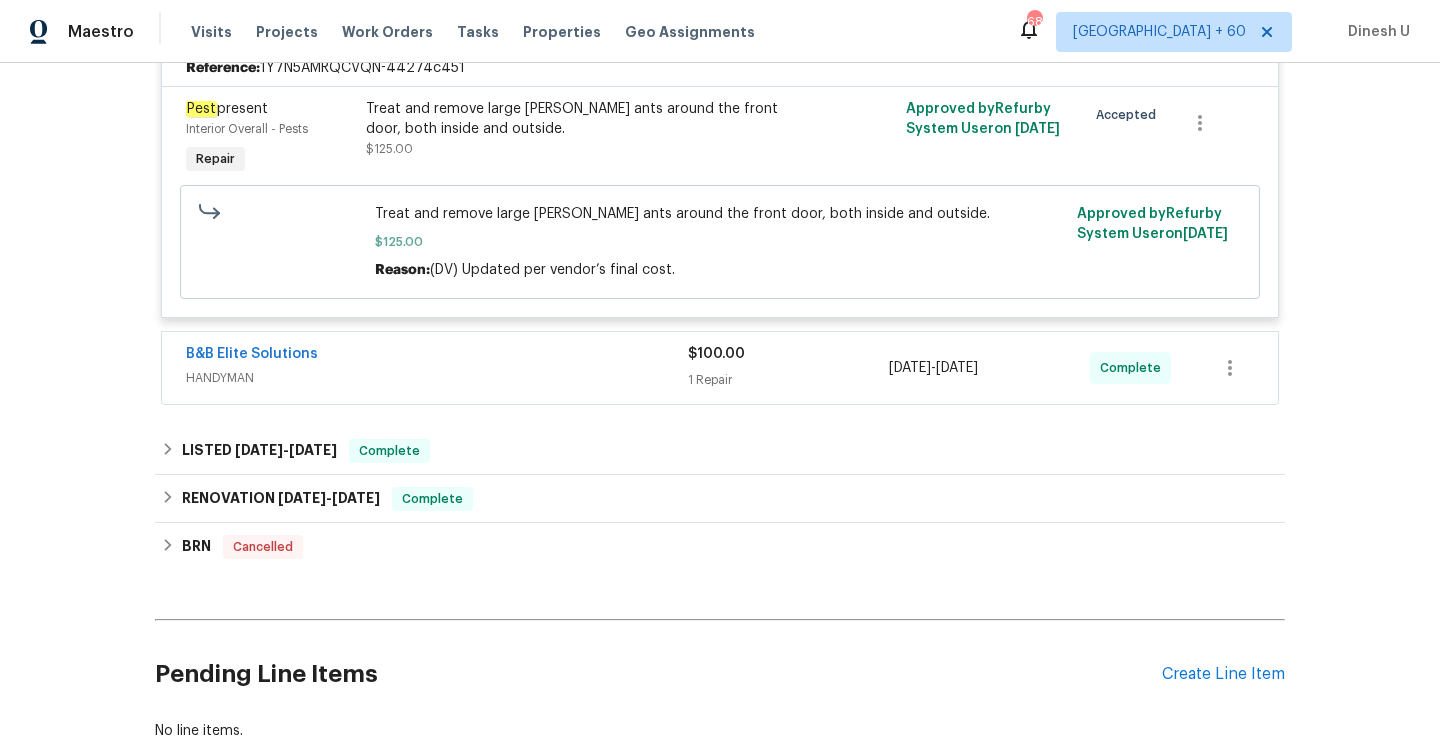 scroll, scrollTop: 514, scrollLeft: 0, axis: vertical 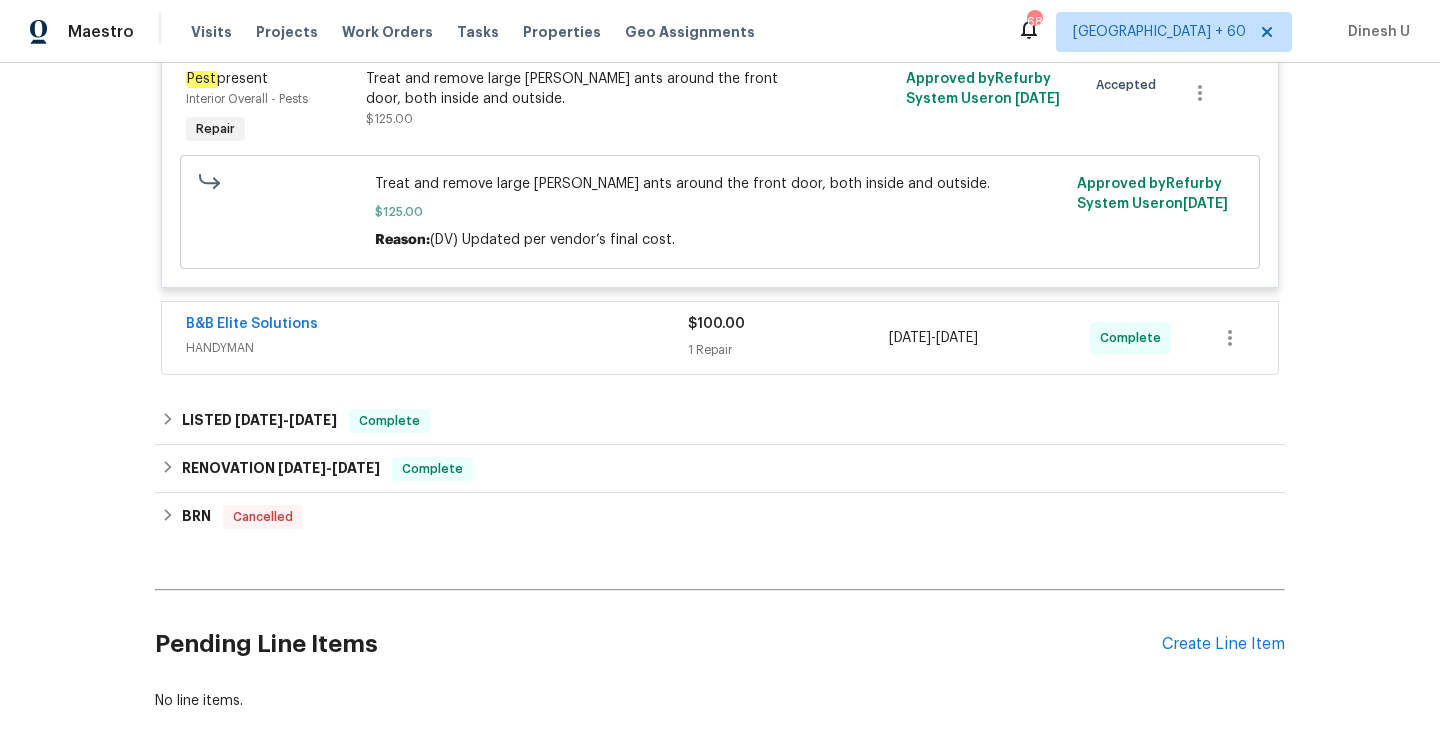 click on "1 Repair" at bounding box center (788, 350) 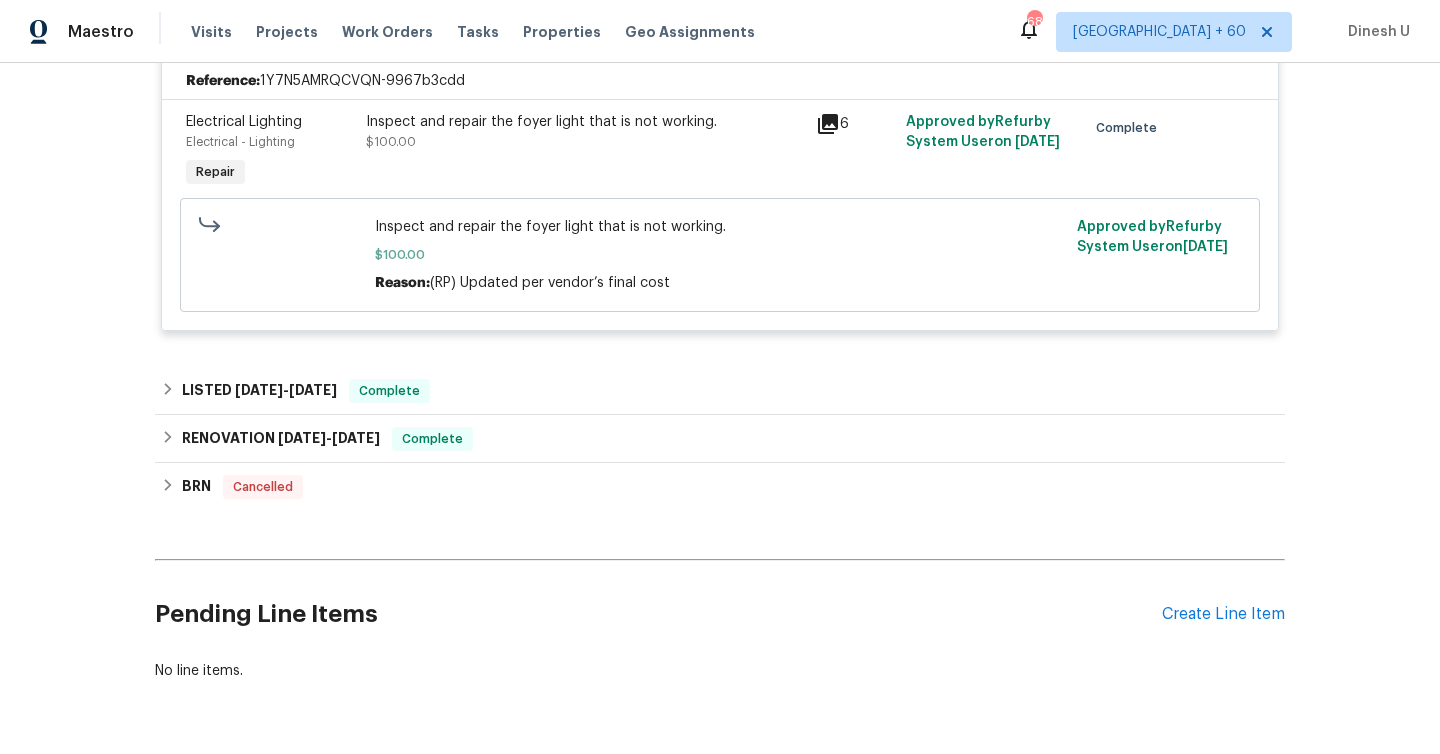 scroll, scrollTop: 844, scrollLeft: 0, axis: vertical 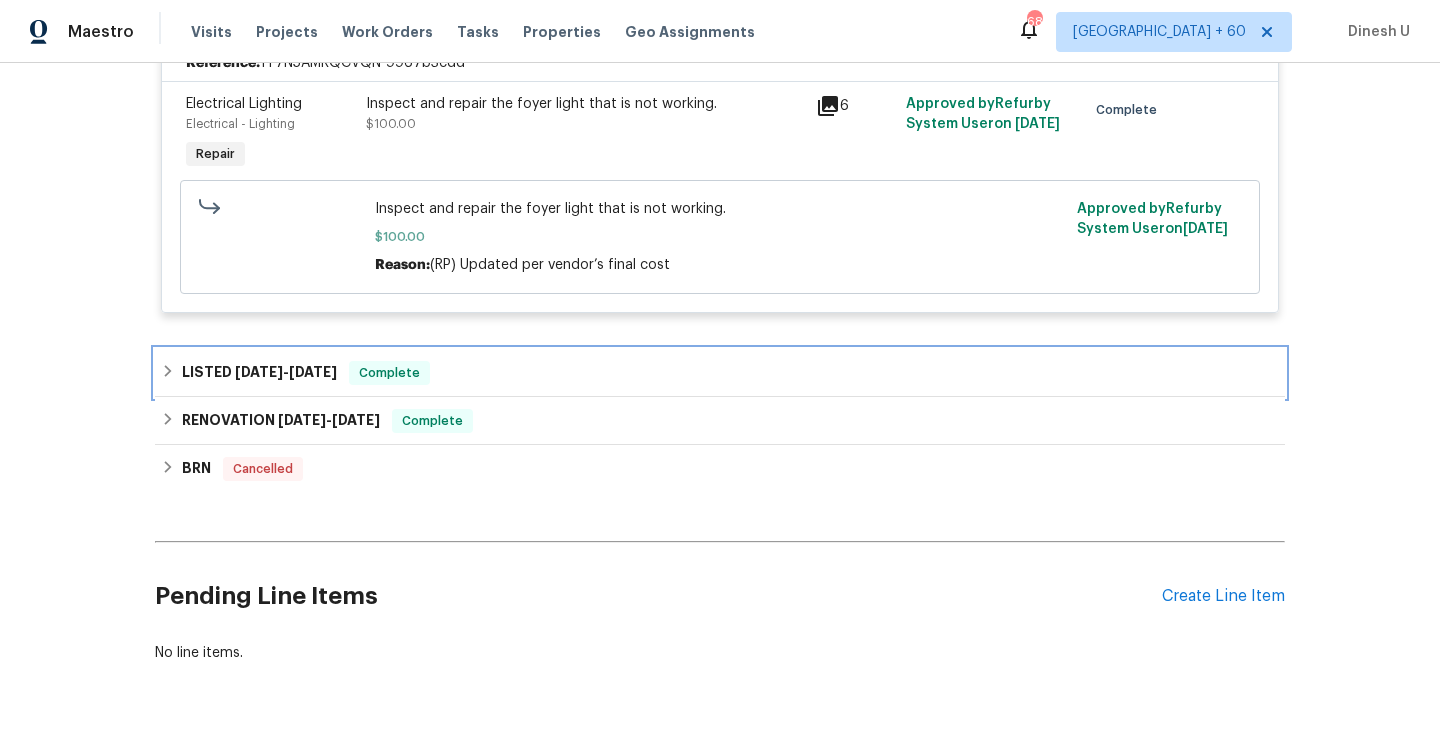 click on "[DATE]" at bounding box center (313, 372) 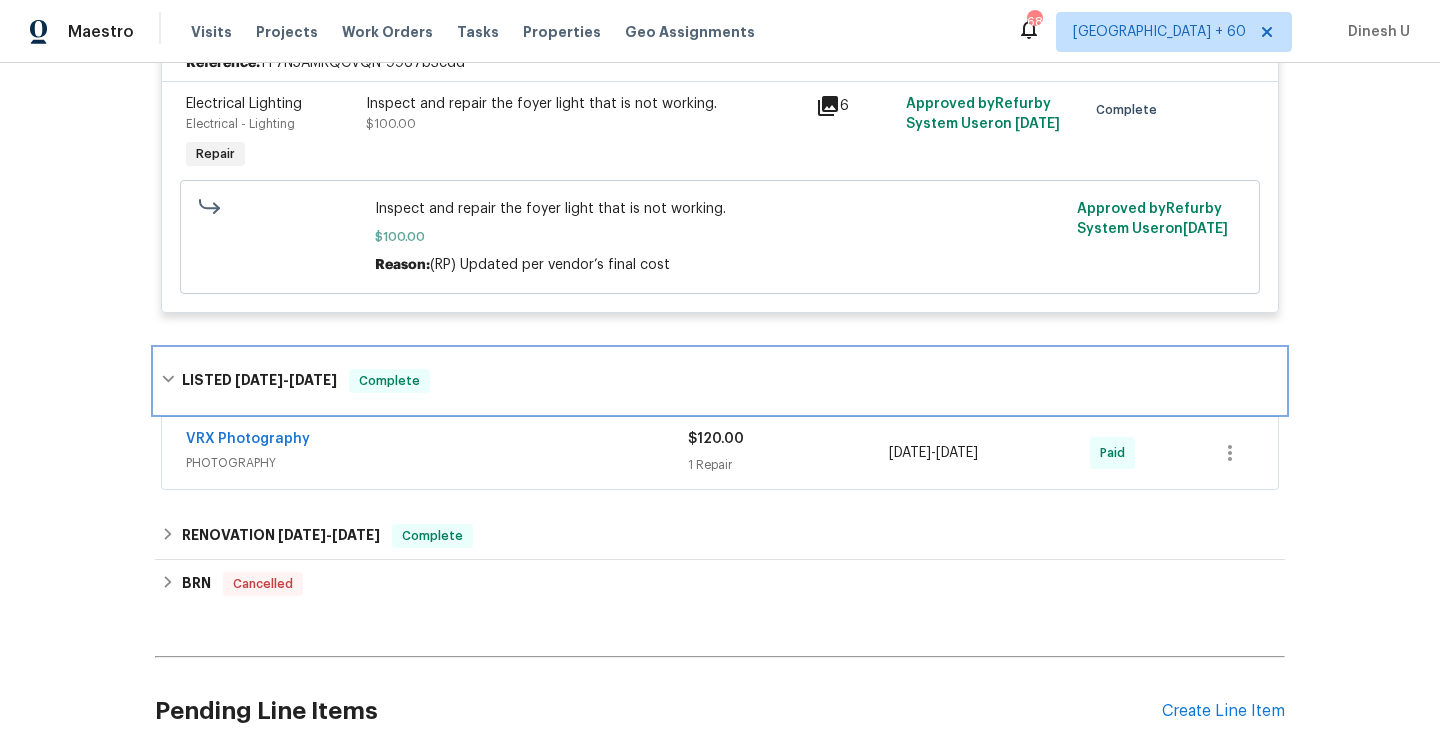 scroll, scrollTop: 944, scrollLeft: 0, axis: vertical 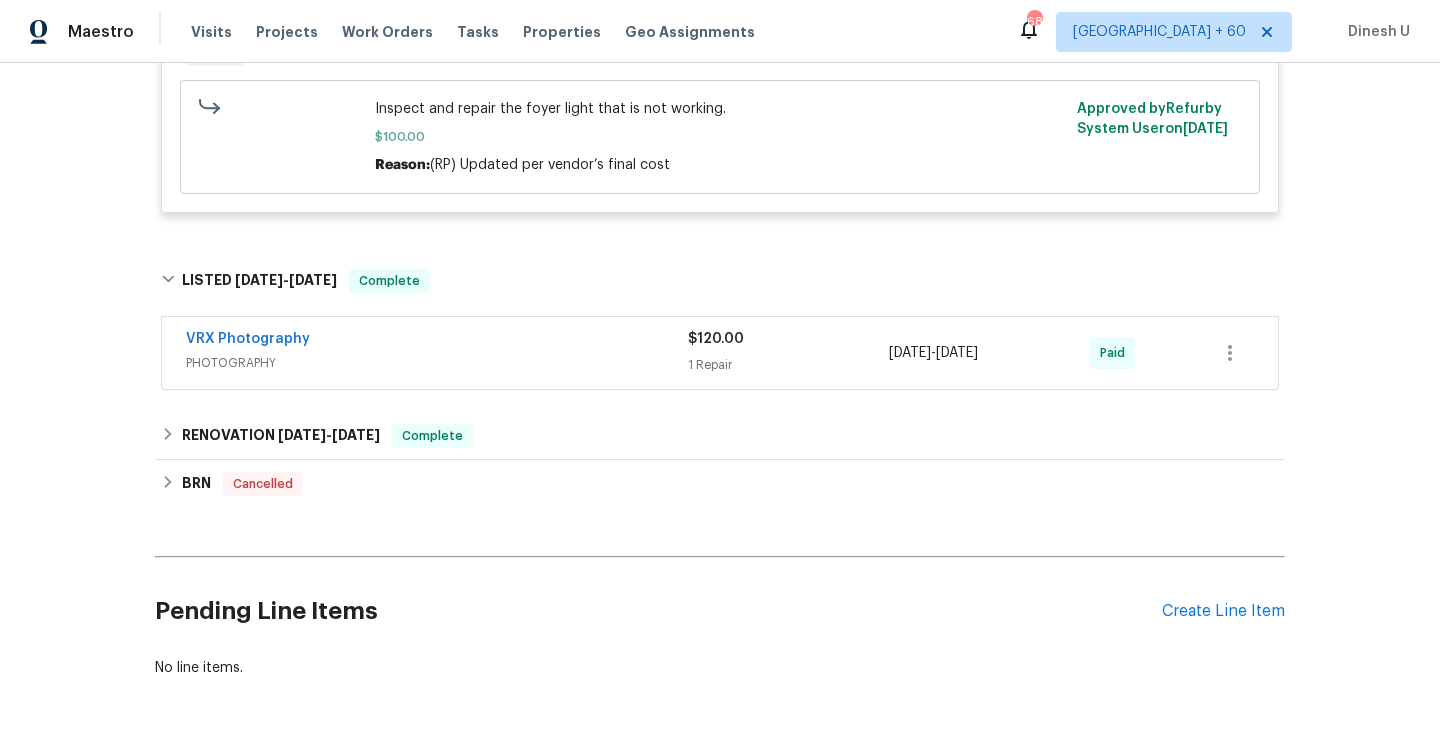 click on "1 Repair" at bounding box center (788, 365) 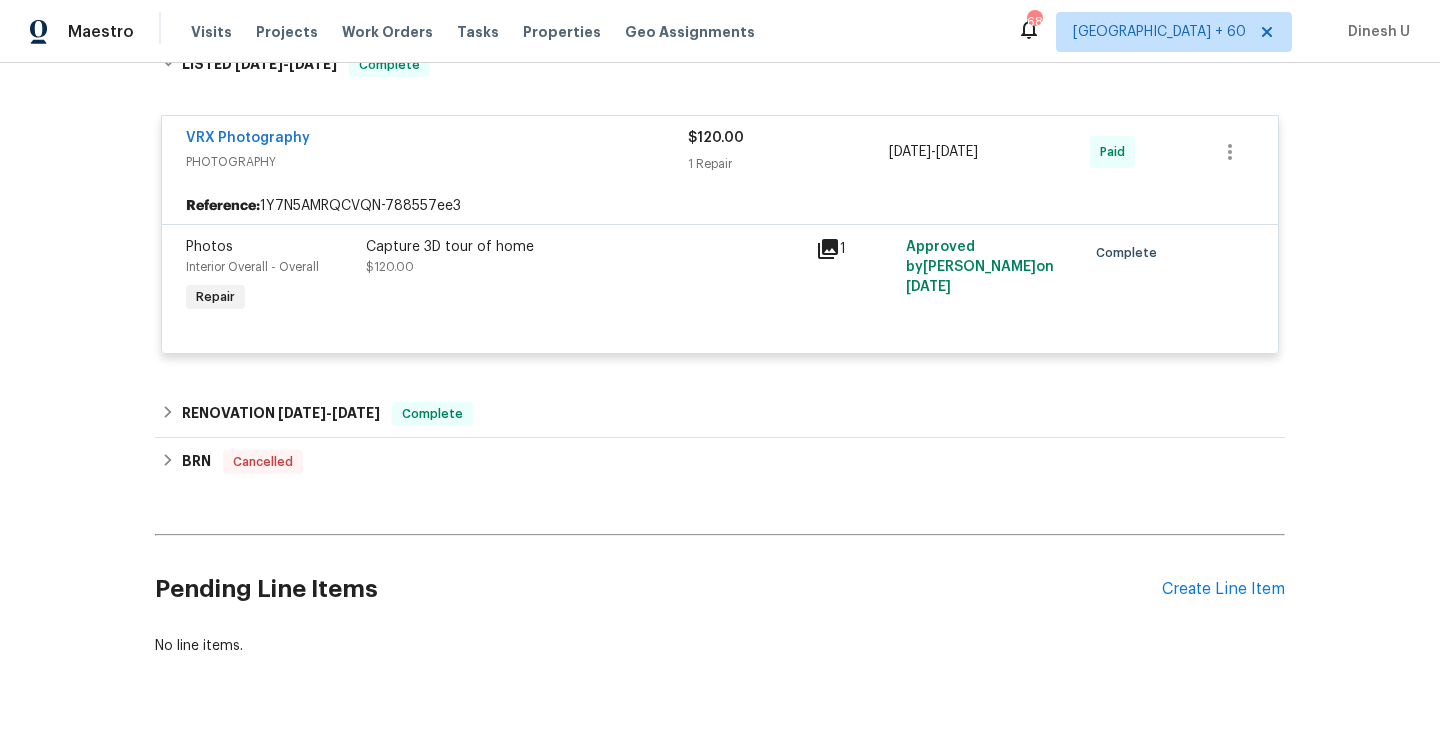 scroll, scrollTop: 1200, scrollLeft: 0, axis: vertical 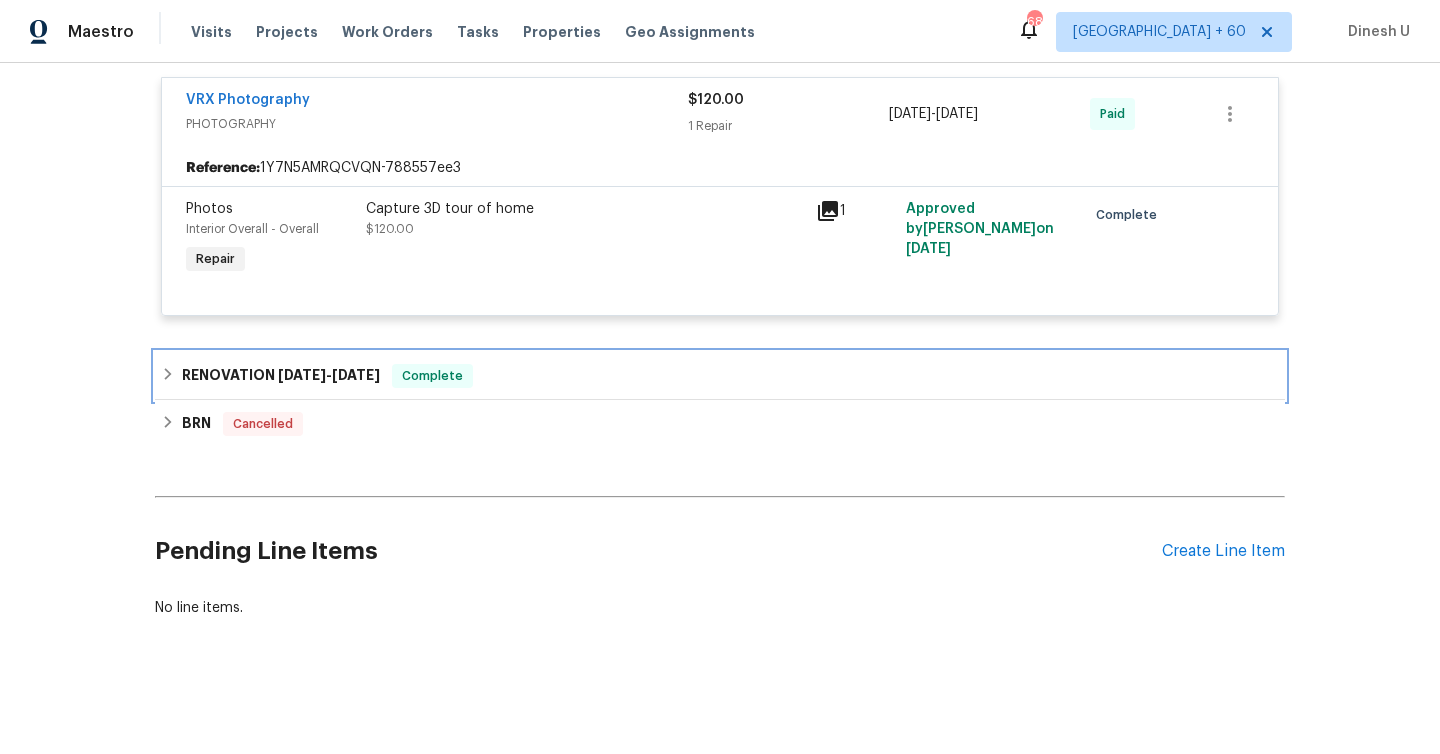 click on "[DATE]" at bounding box center (356, 375) 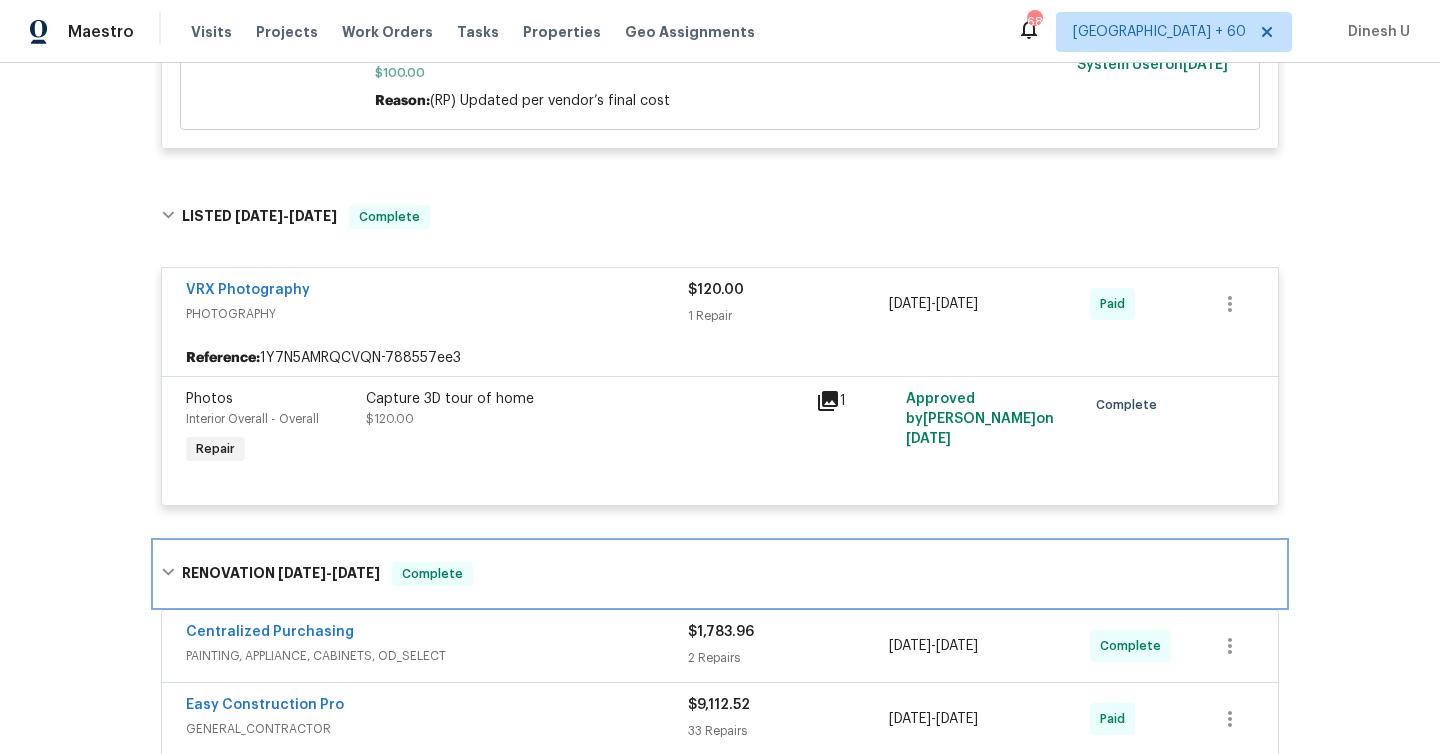 scroll, scrollTop: 849, scrollLeft: 0, axis: vertical 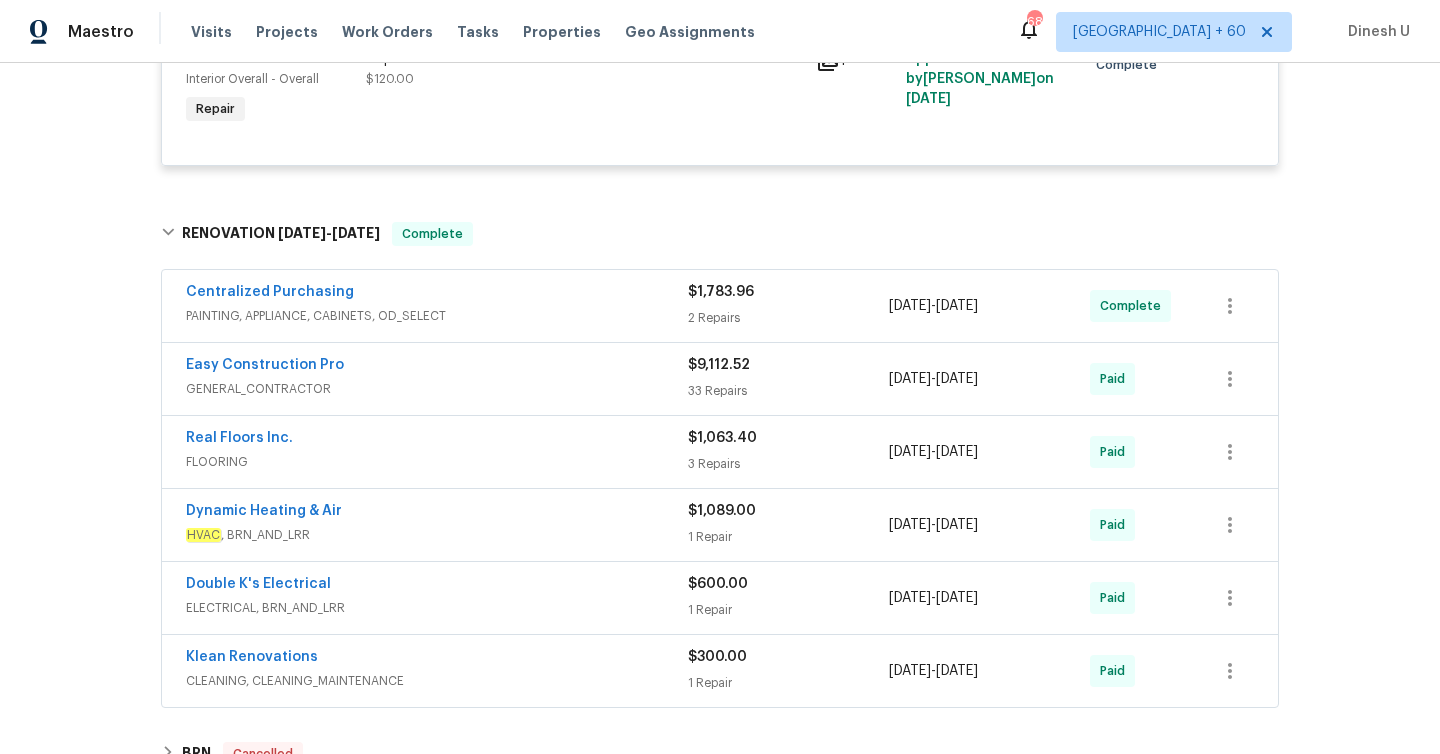 click on "2 Repairs" at bounding box center [788, 318] 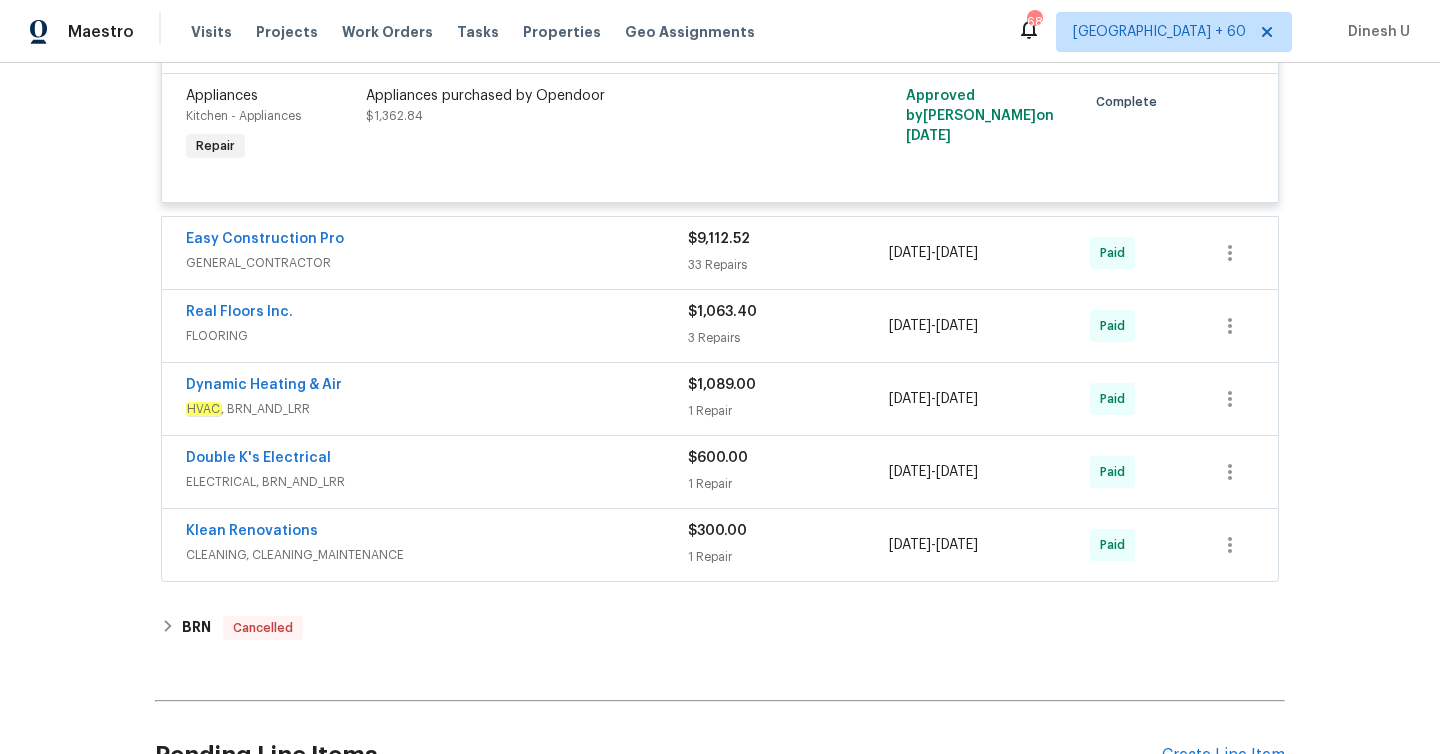 scroll, scrollTop: 1839, scrollLeft: 0, axis: vertical 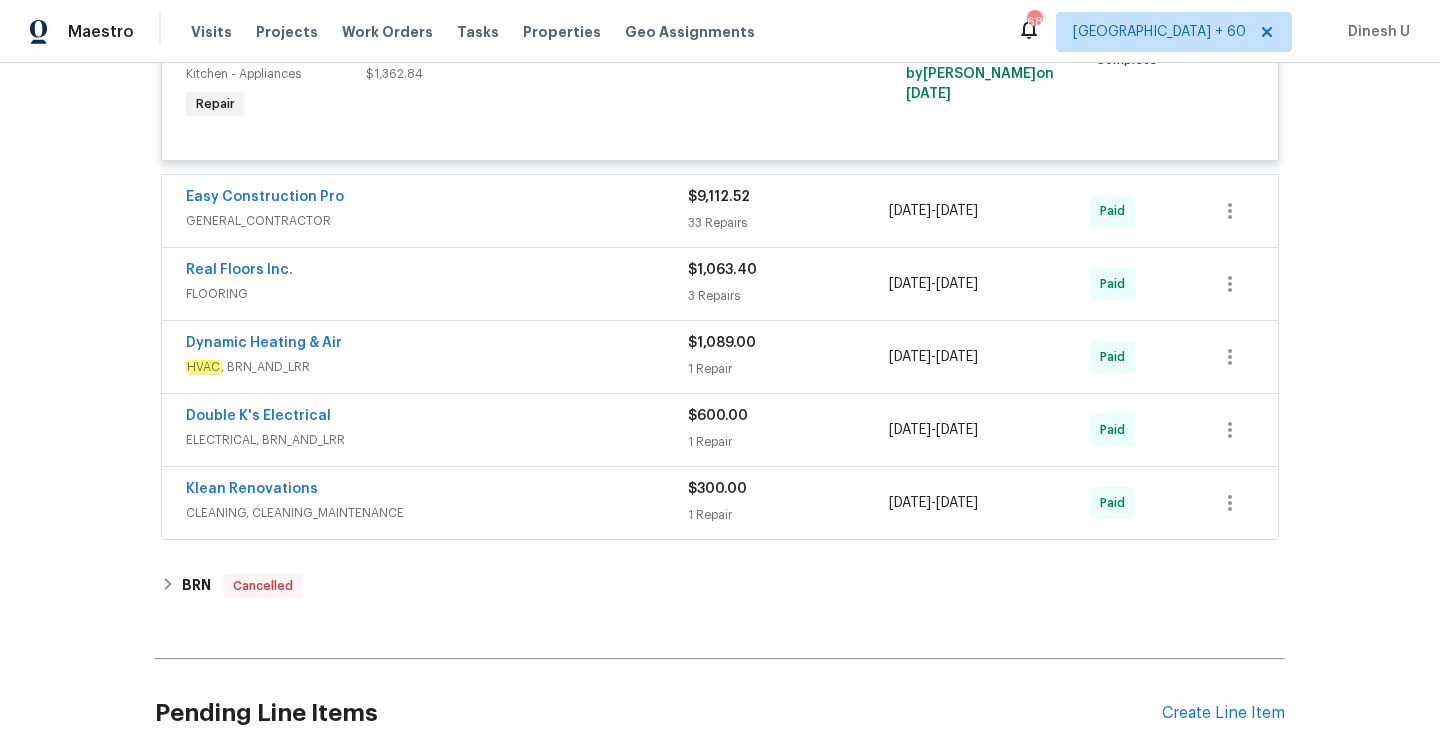 click on "3 Repairs" at bounding box center [788, 296] 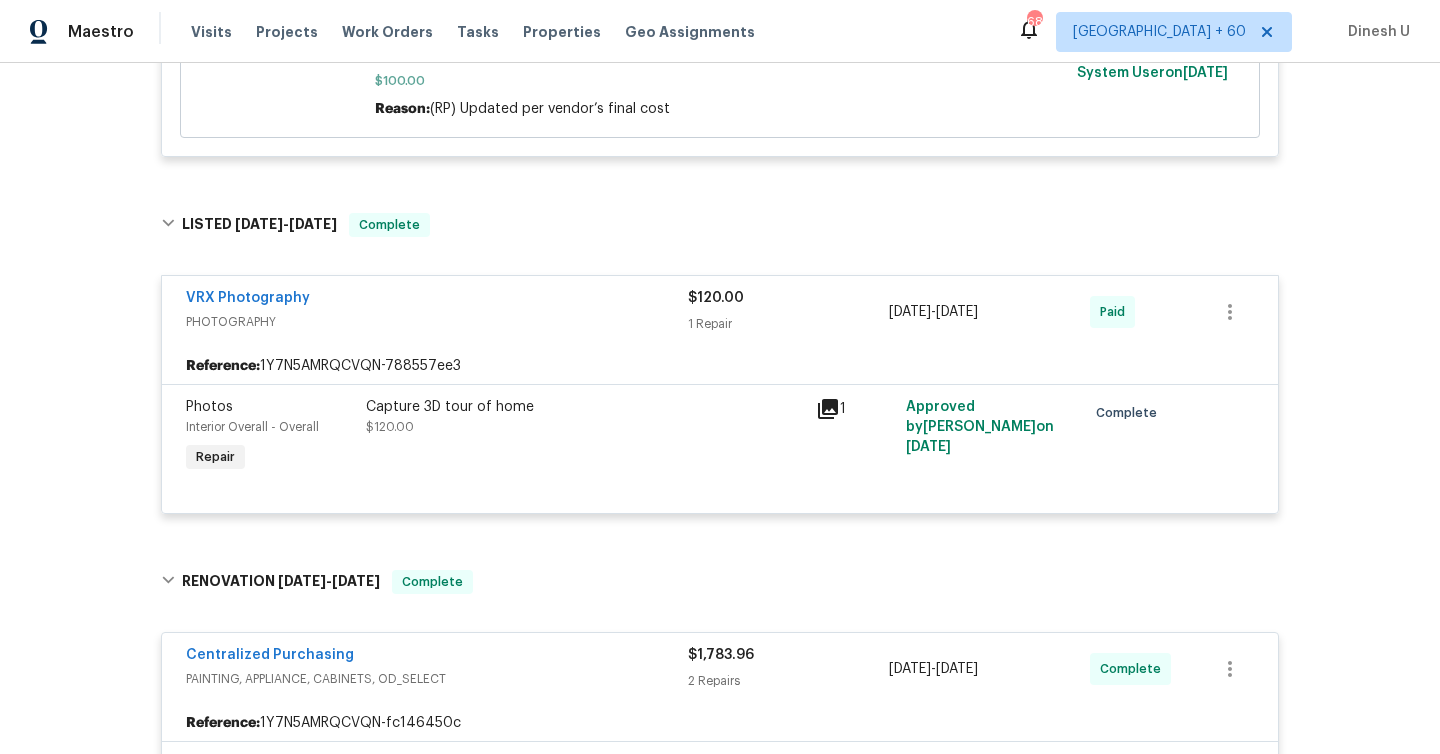 scroll, scrollTop: 0, scrollLeft: 0, axis: both 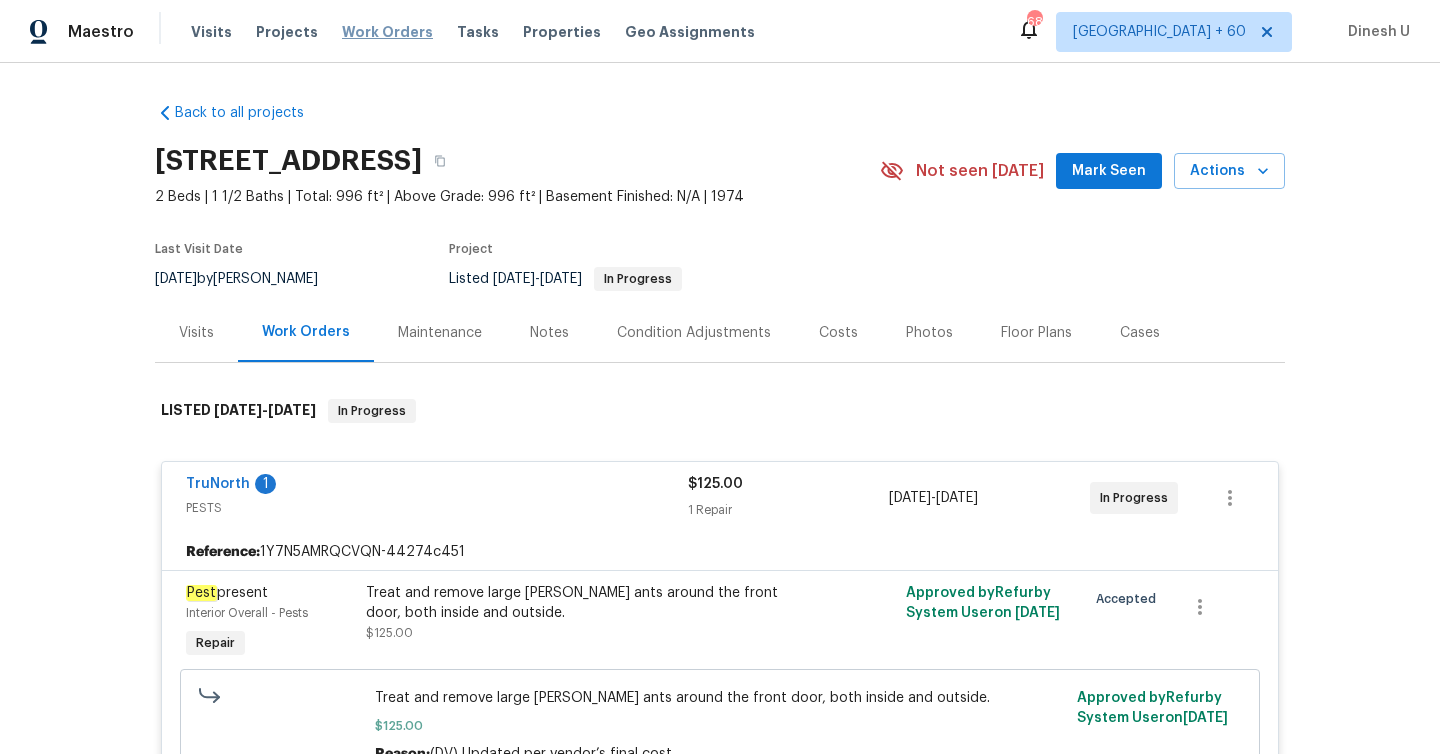 click on "Work Orders" at bounding box center [387, 32] 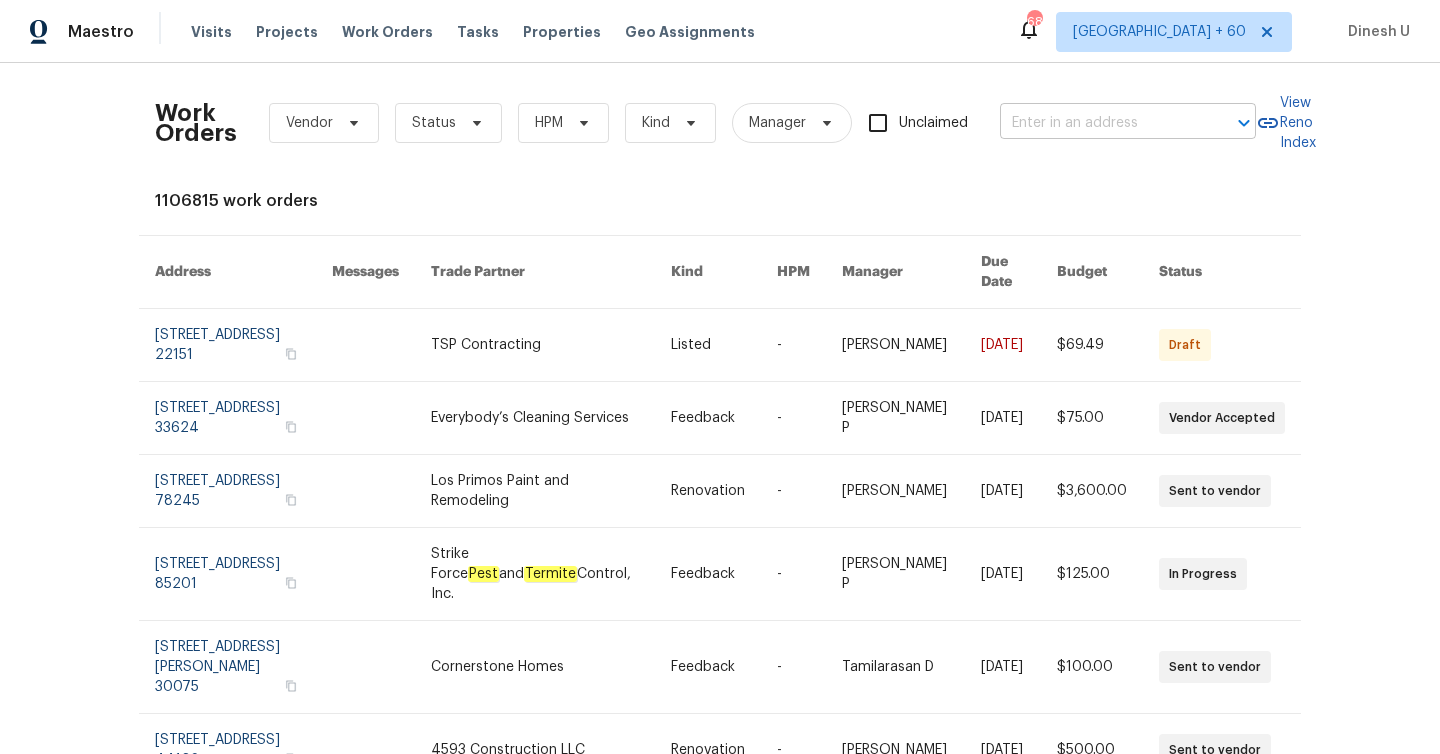 click at bounding box center [1100, 123] 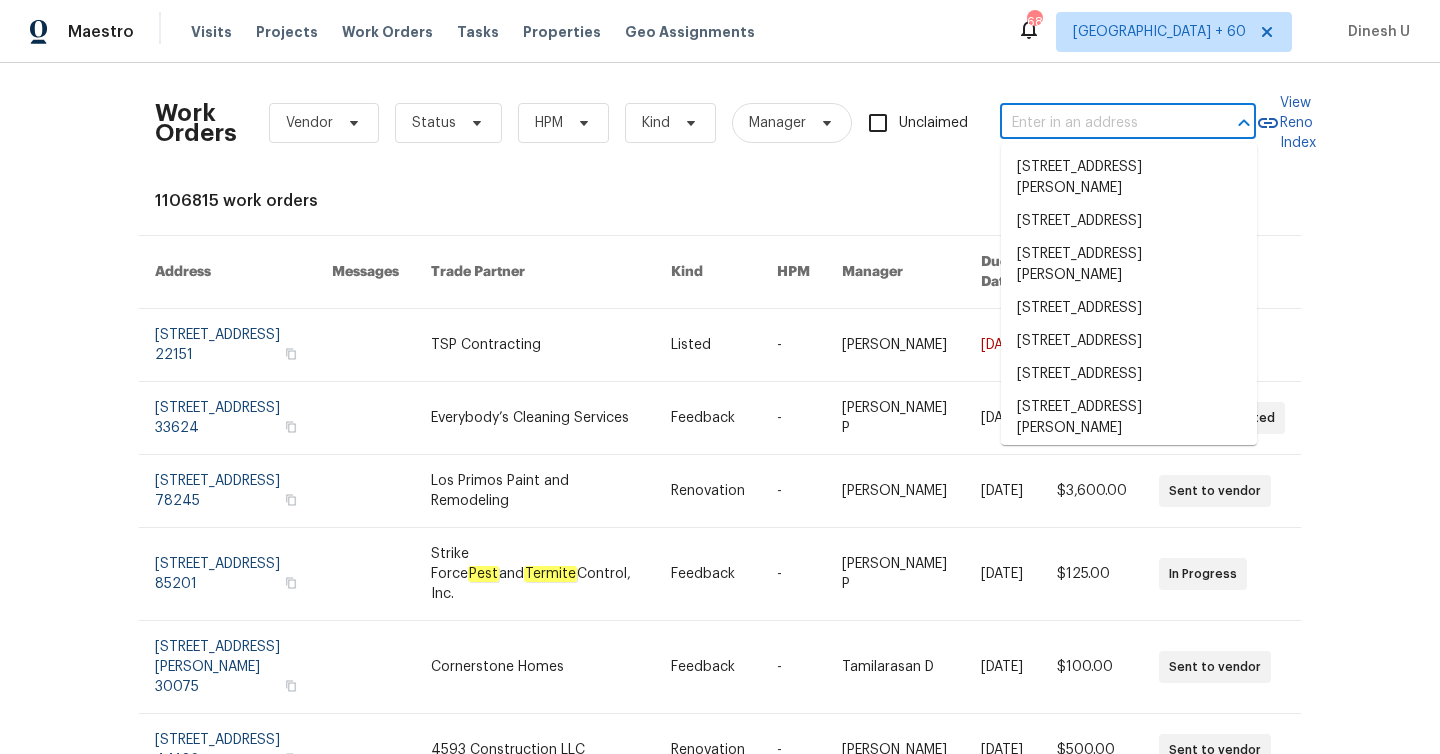 paste on "[STREET_ADDRESS][PERSON_NAME]" 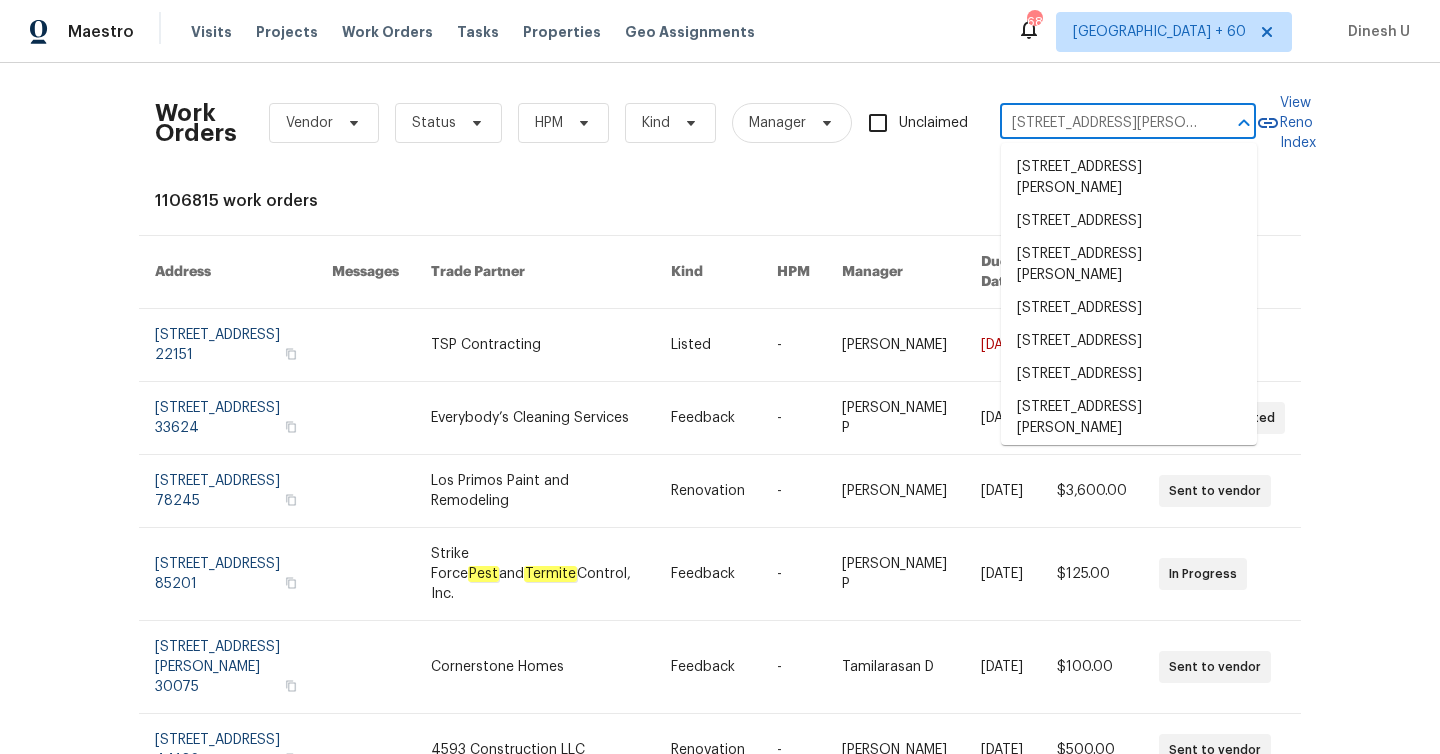 scroll, scrollTop: 0, scrollLeft: 19, axis: horizontal 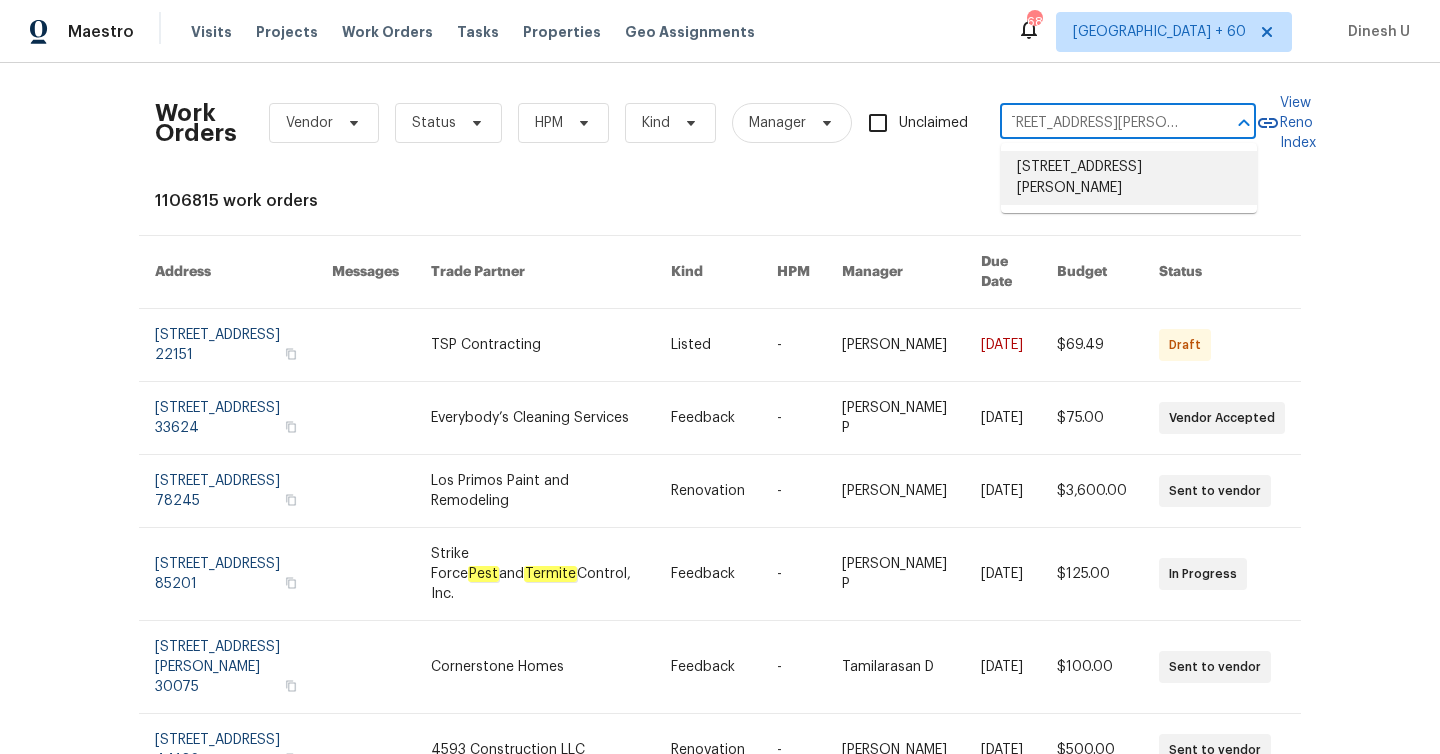 click on "[STREET_ADDRESS][PERSON_NAME]" at bounding box center [1129, 178] 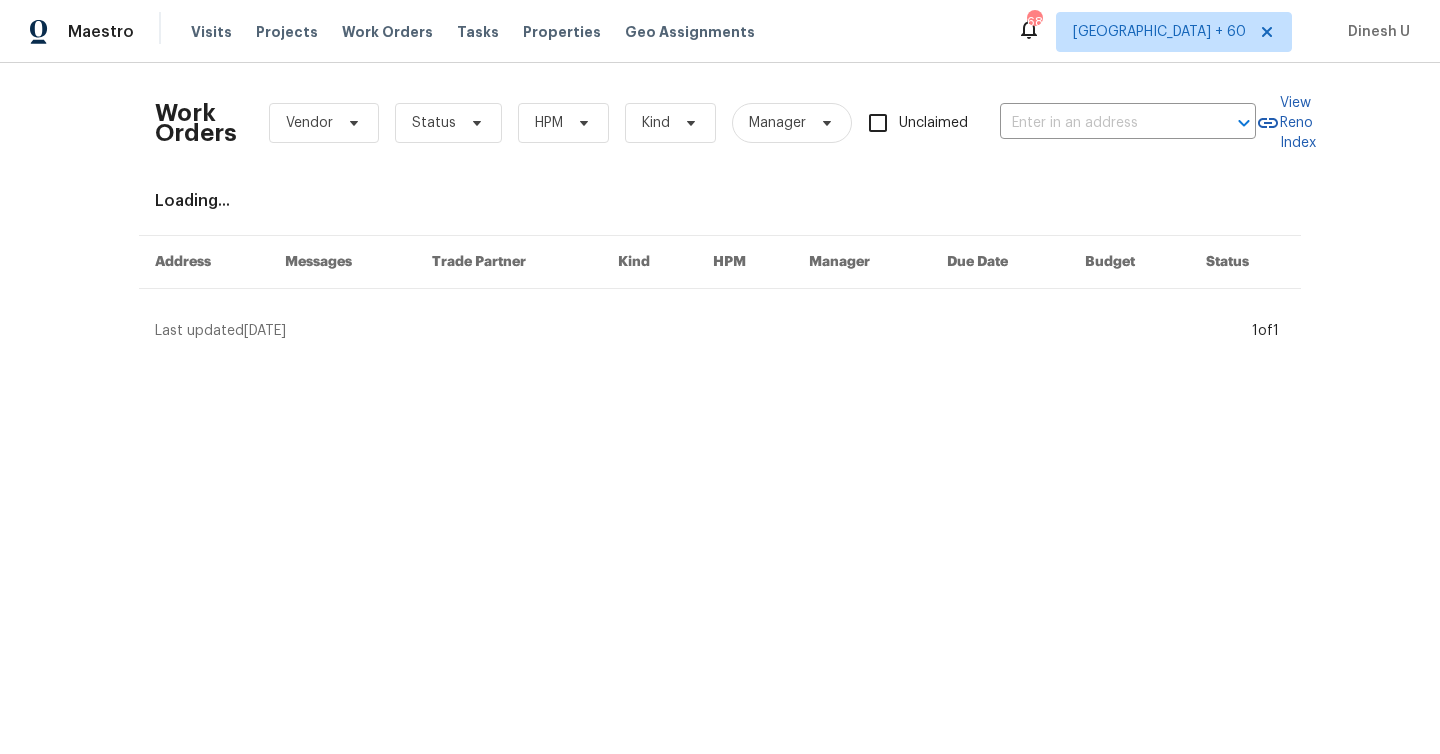 type on "[STREET_ADDRESS][PERSON_NAME]" 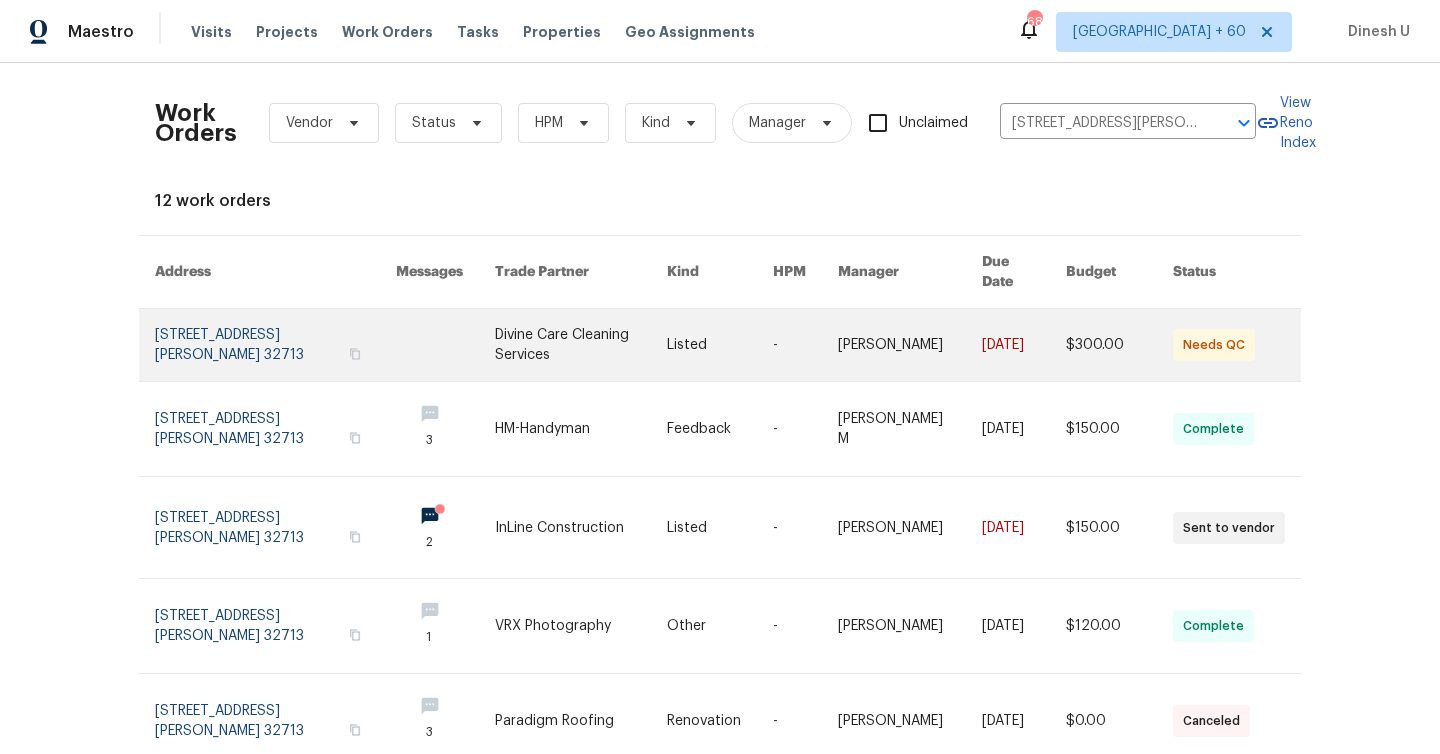 click at bounding box center [275, 345] 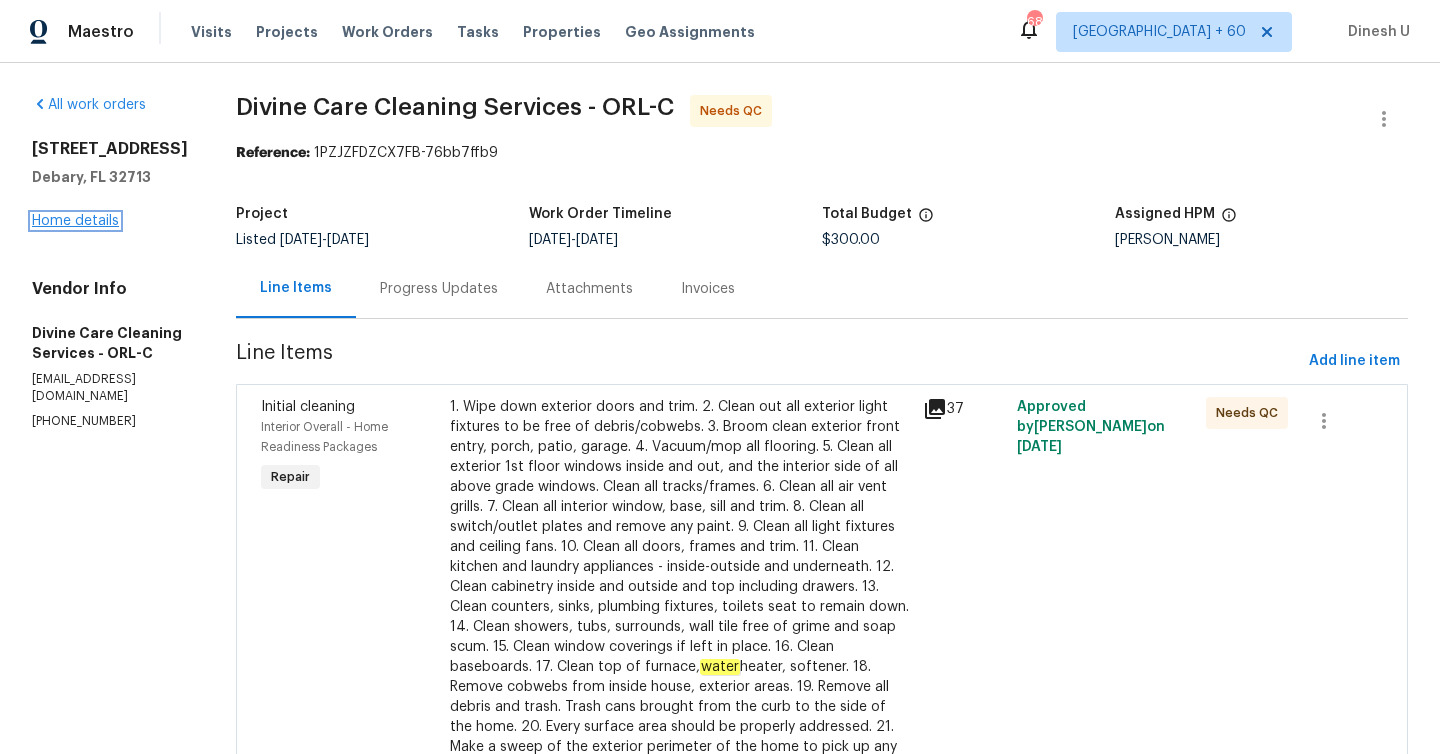click on "Home details" at bounding box center (75, 221) 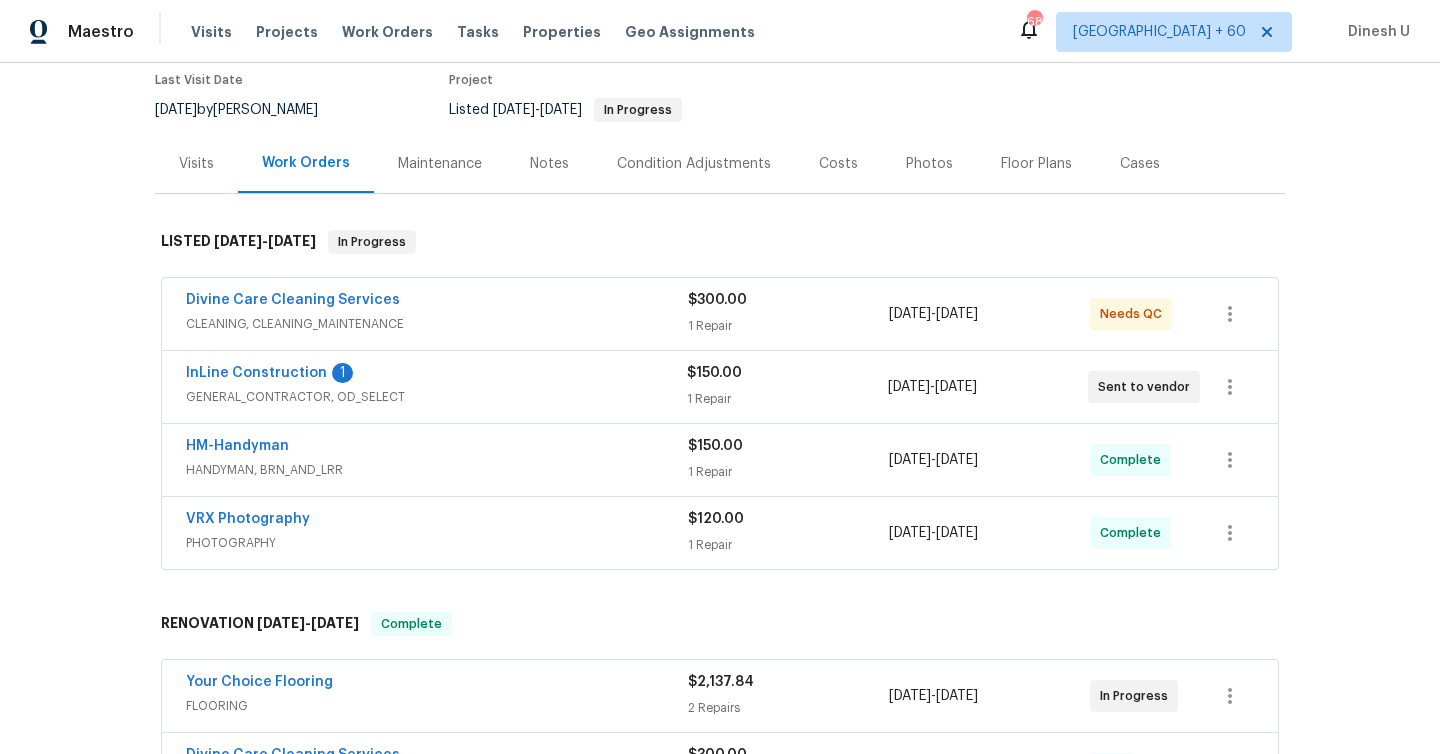 scroll, scrollTop: 175, scrollLeft: 0, axis: vertical 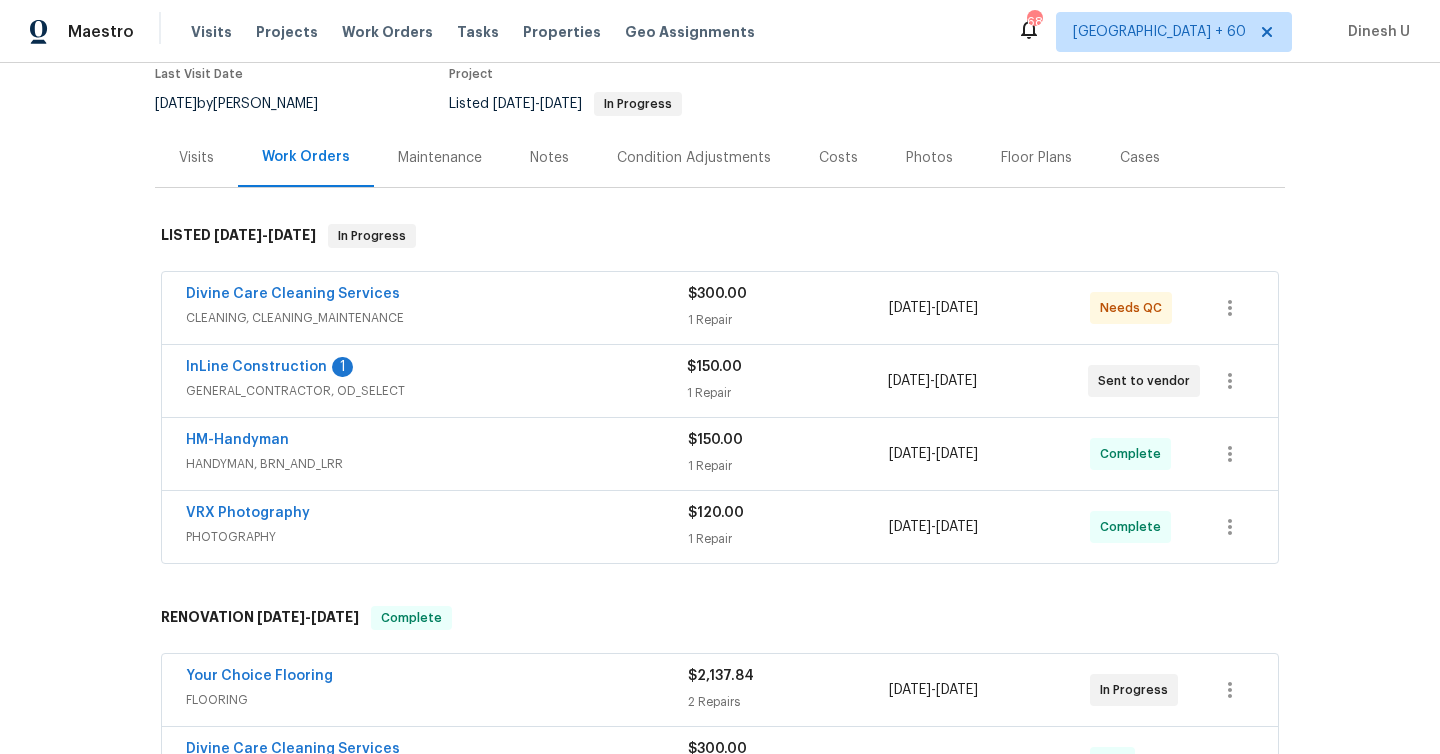 click on "1 Repair" at bounding box center [788, 320] 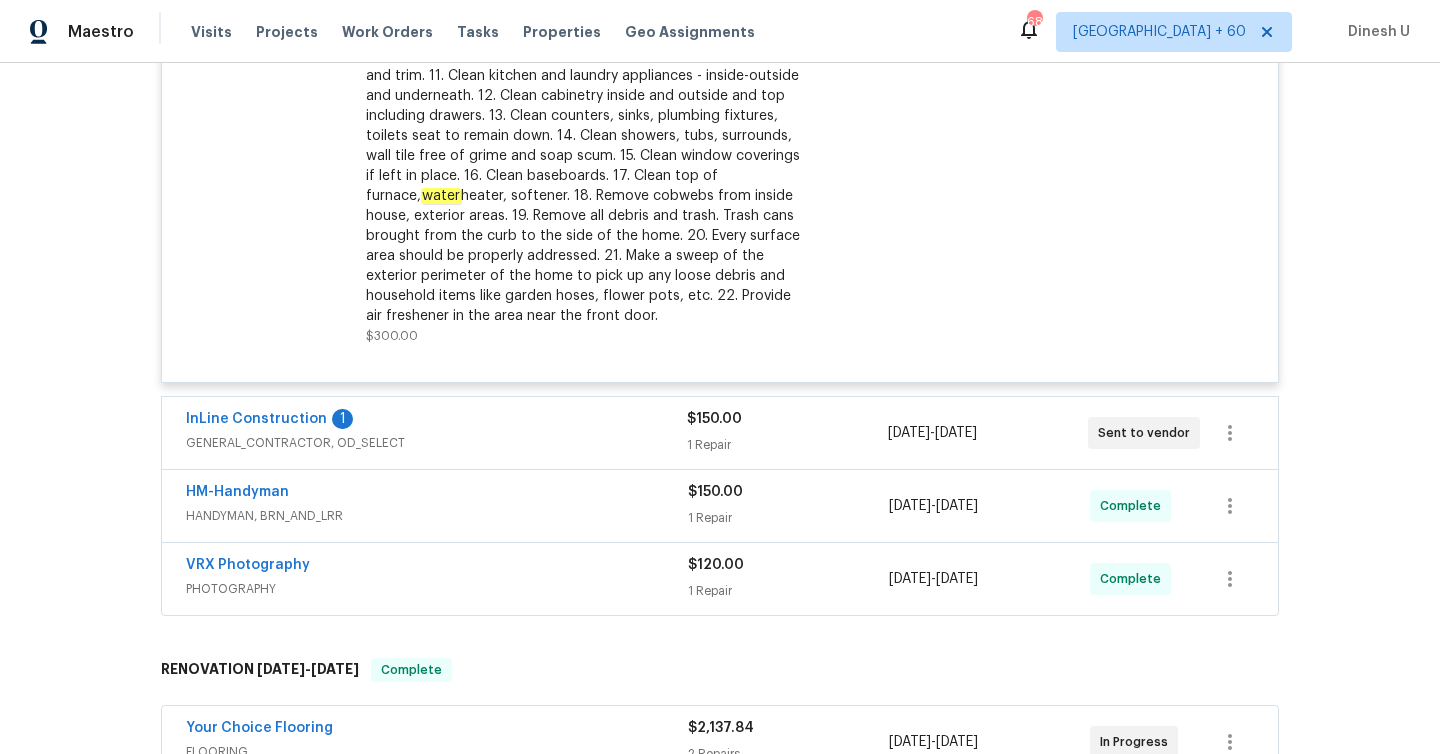 scroll, scrollTop: 716, scrollLeft: 0, axis: vertical 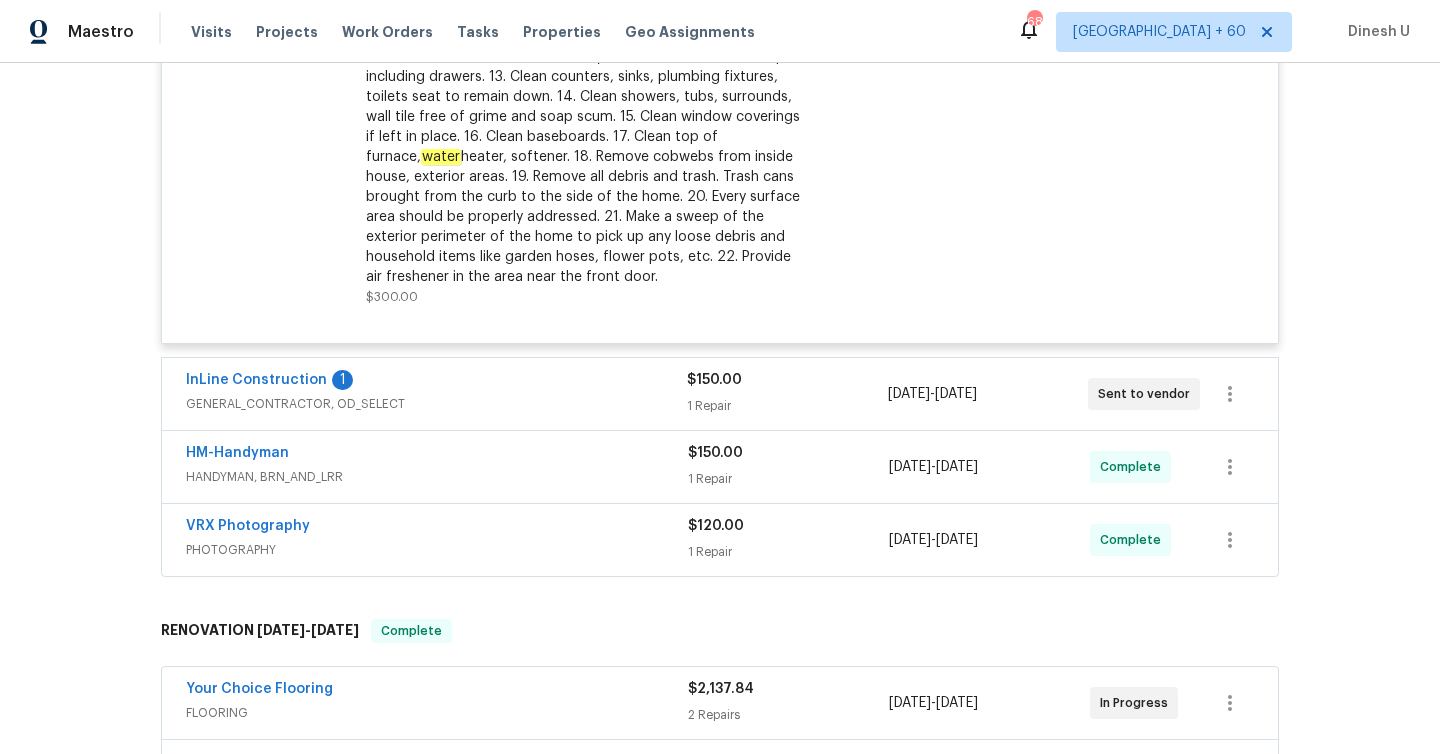 click on "1 Repair" at bounding box center [787, 406] 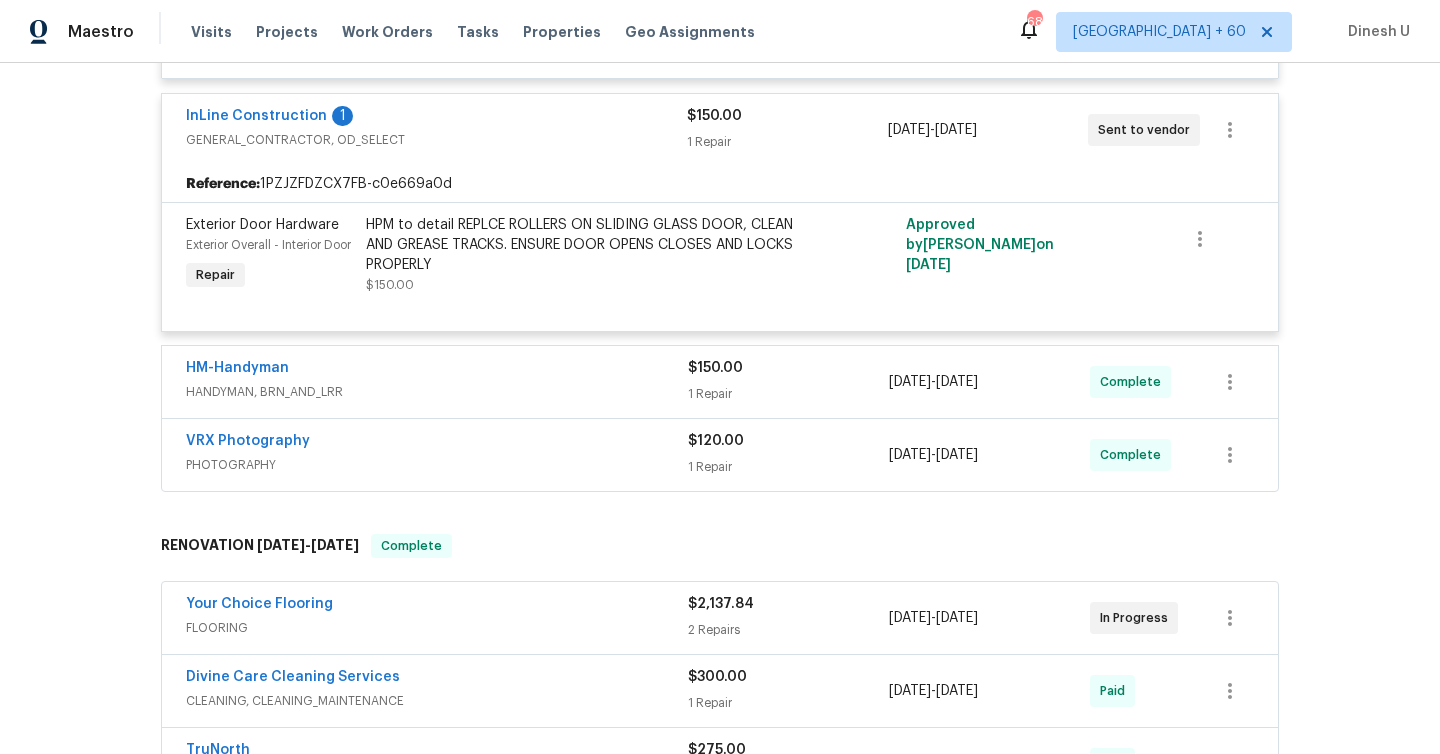 scroll, scrollTop: 986, scrollLeft: 0, axis: vertical 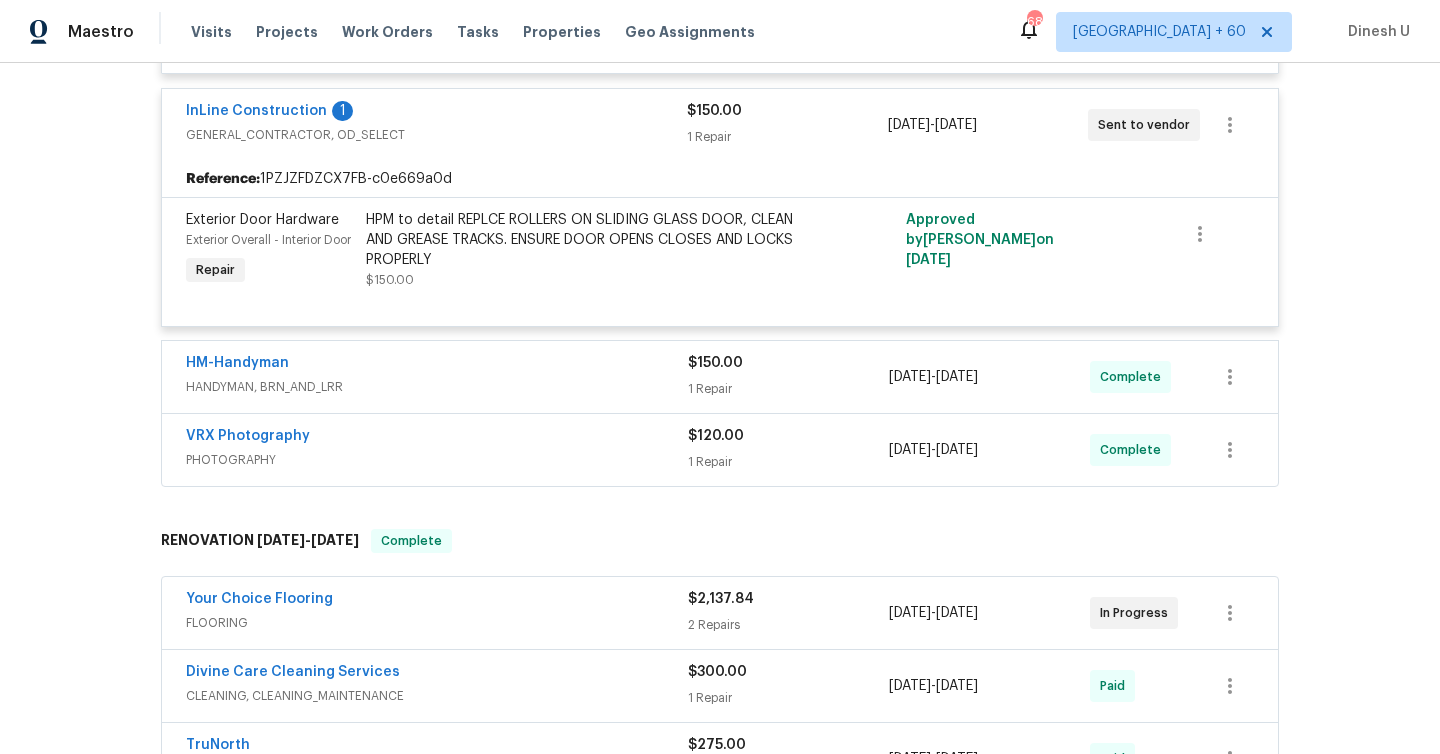 click on "1 Repair" at bounding box center [788, 389] 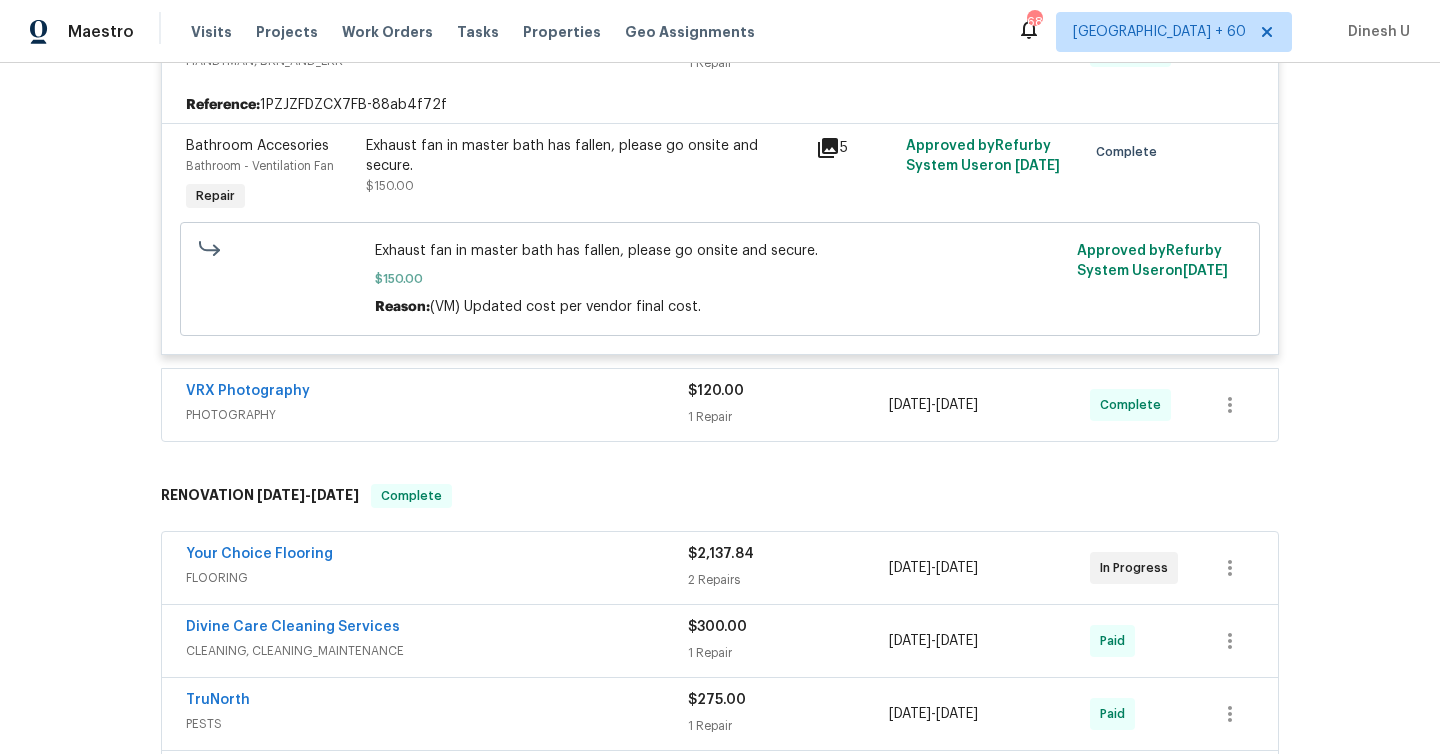 scroll, scrollTop: 1347, scrollLeft: 0, axis: vertical 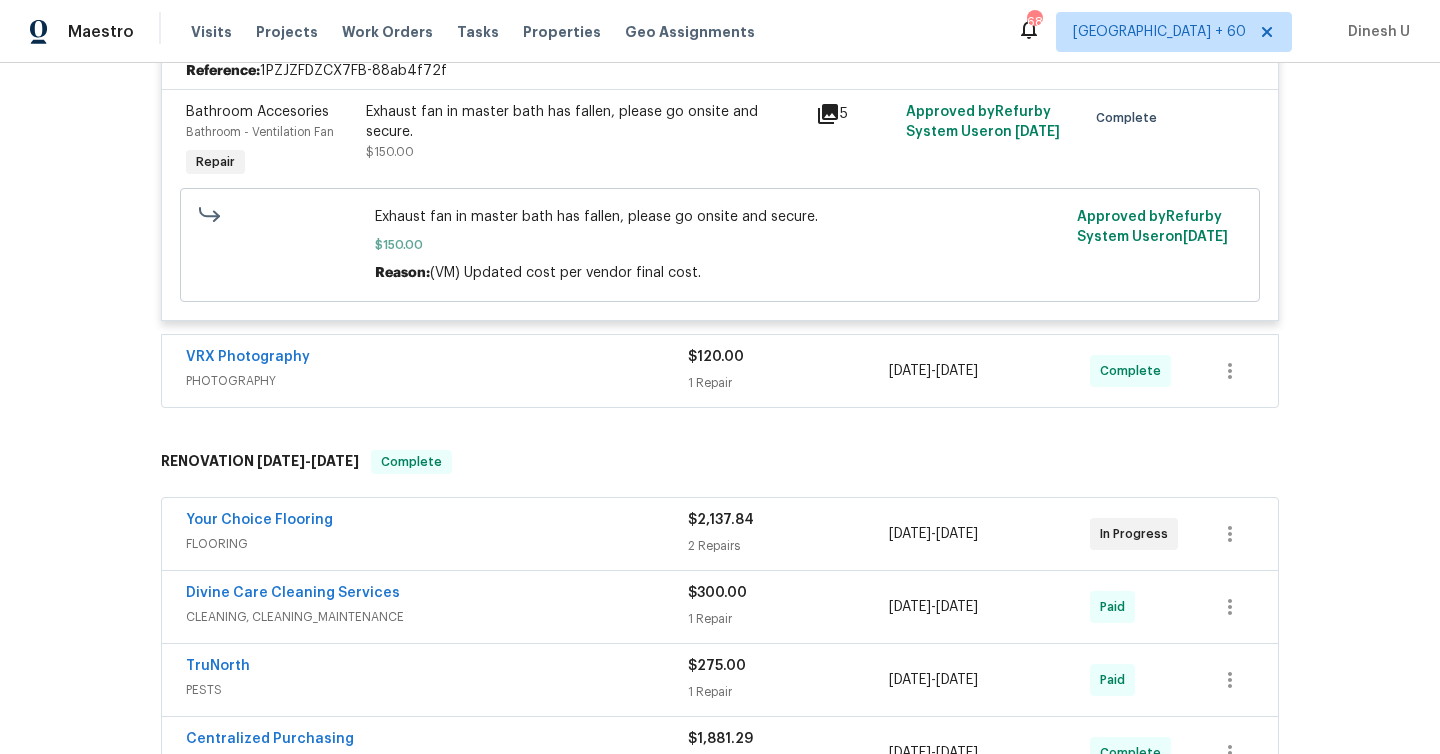 click on "1 Repair" at bounding box center [788, 383] 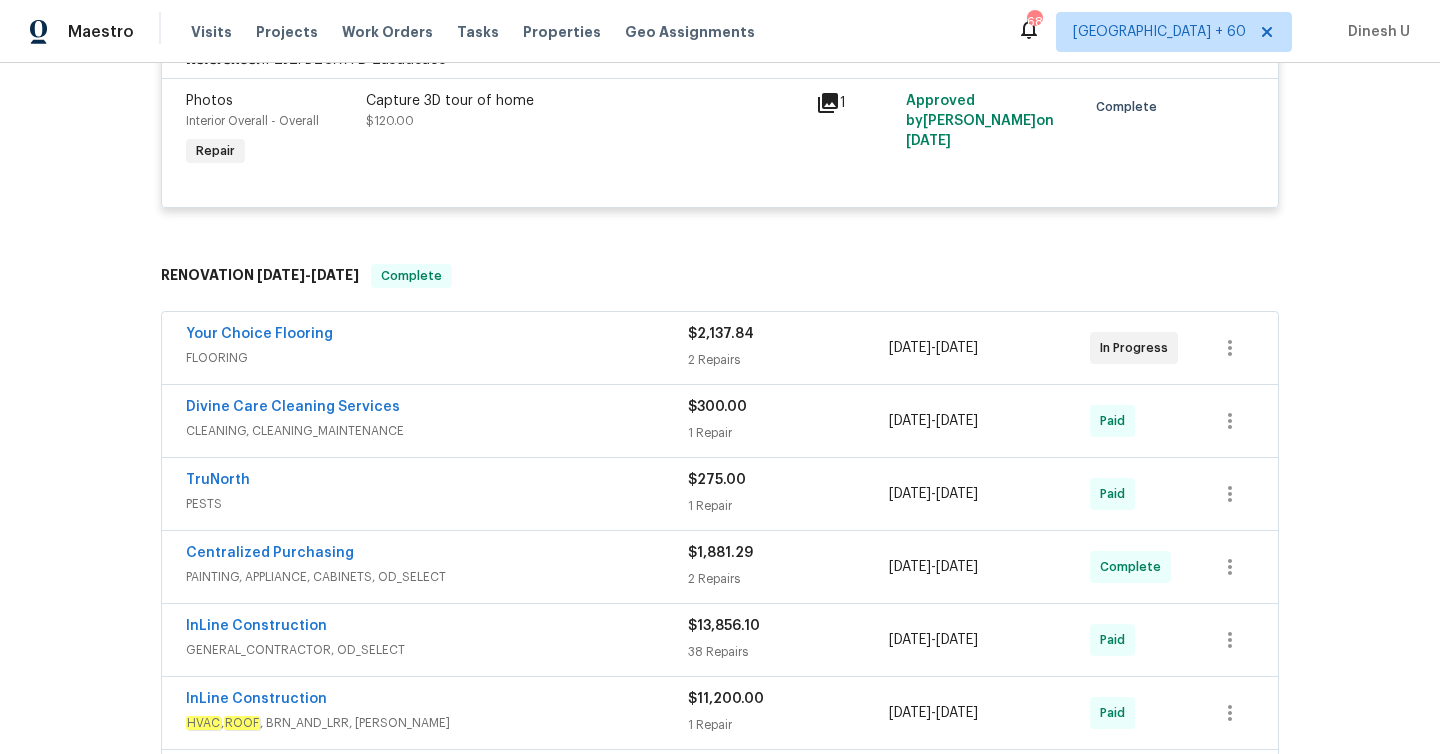 scroll, scrollTop: 1738, scrollLeft: 0, axis: vertical 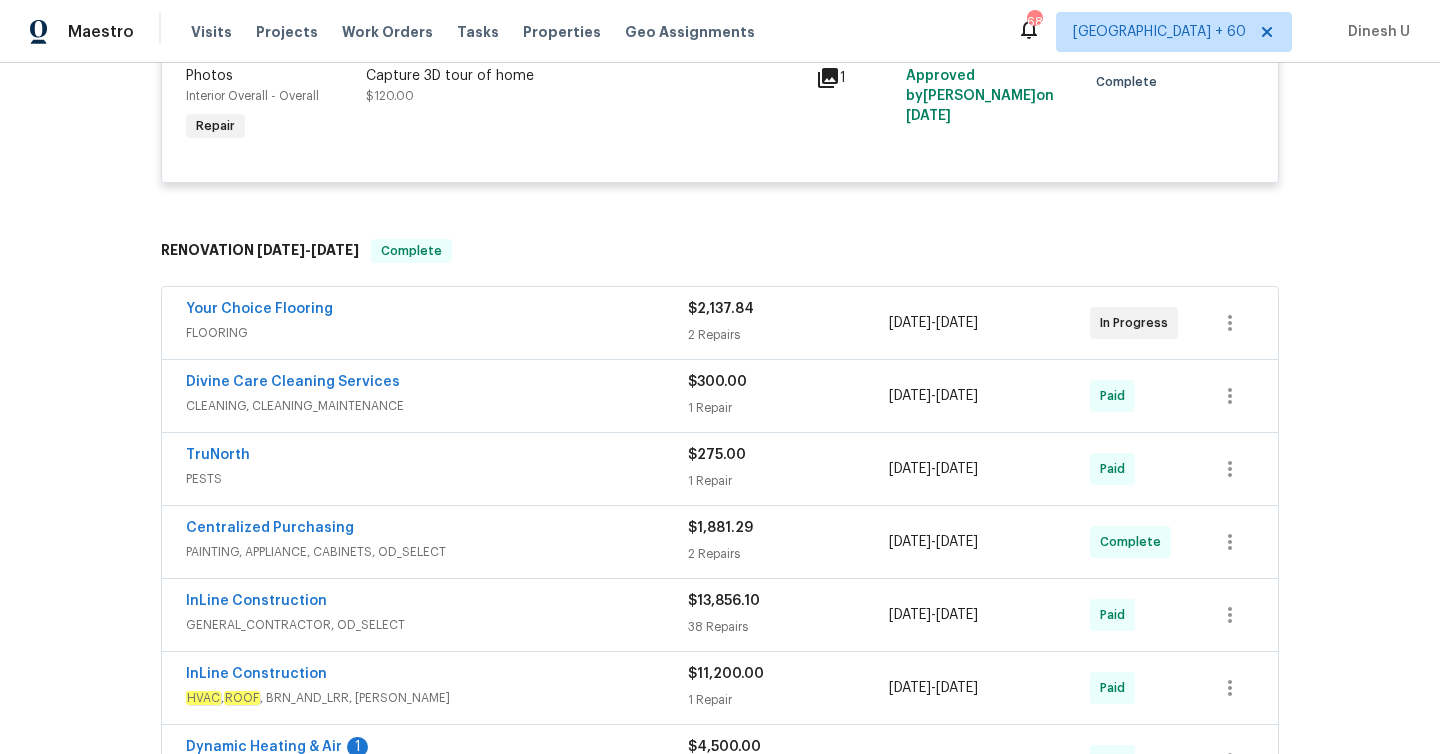 click on "2 Repairs" at bounding box center [788, 335] 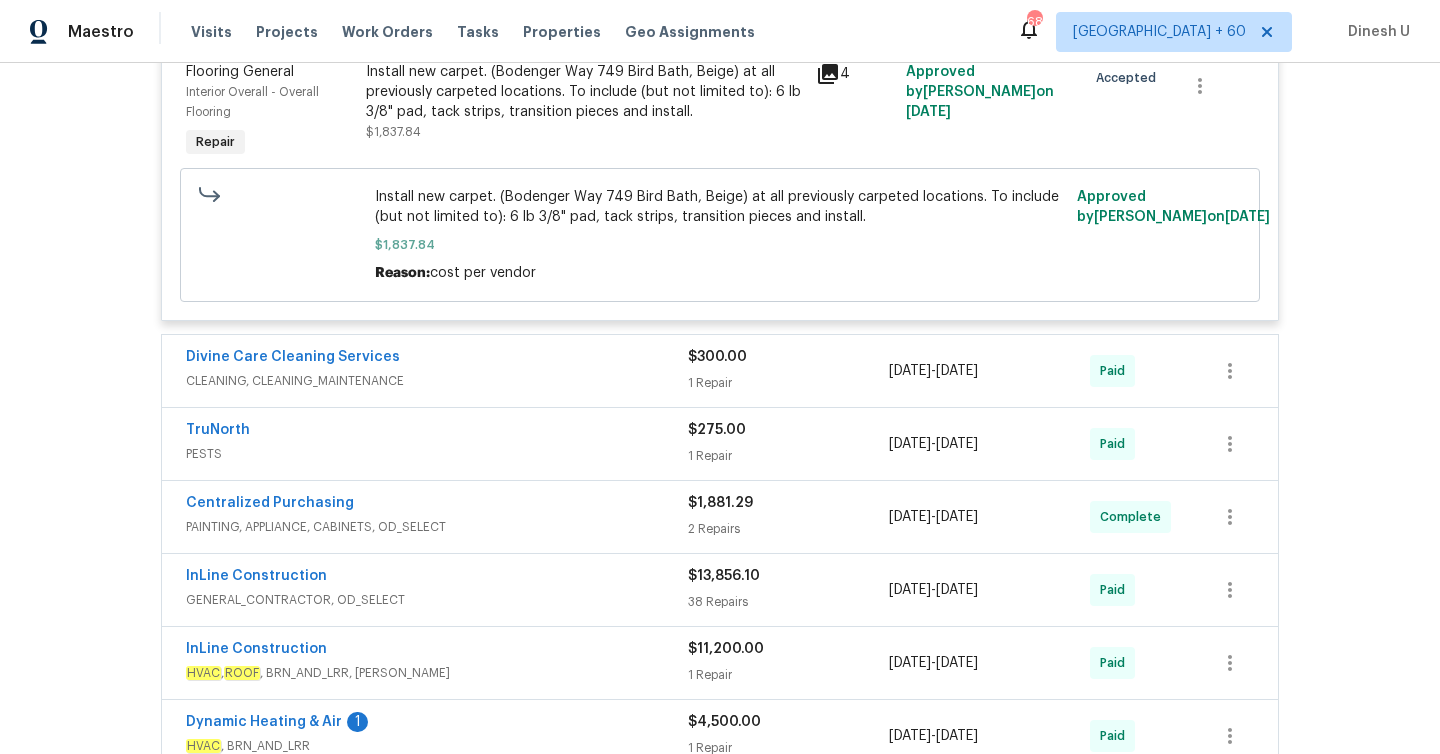 scroll, scrollTop: 2273, scrollLeft: 0, axis: vertical 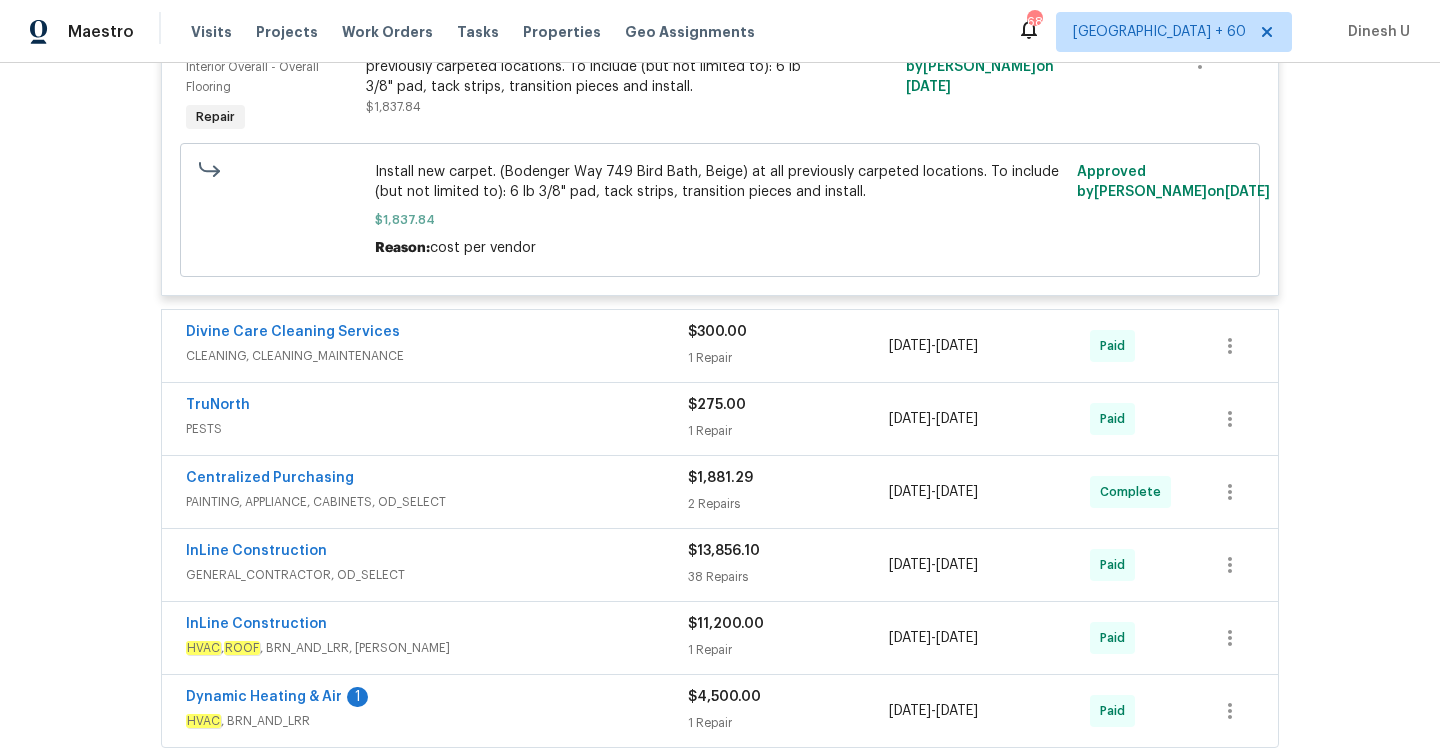 click on "1 Repair" at bounding box center (788, 358) 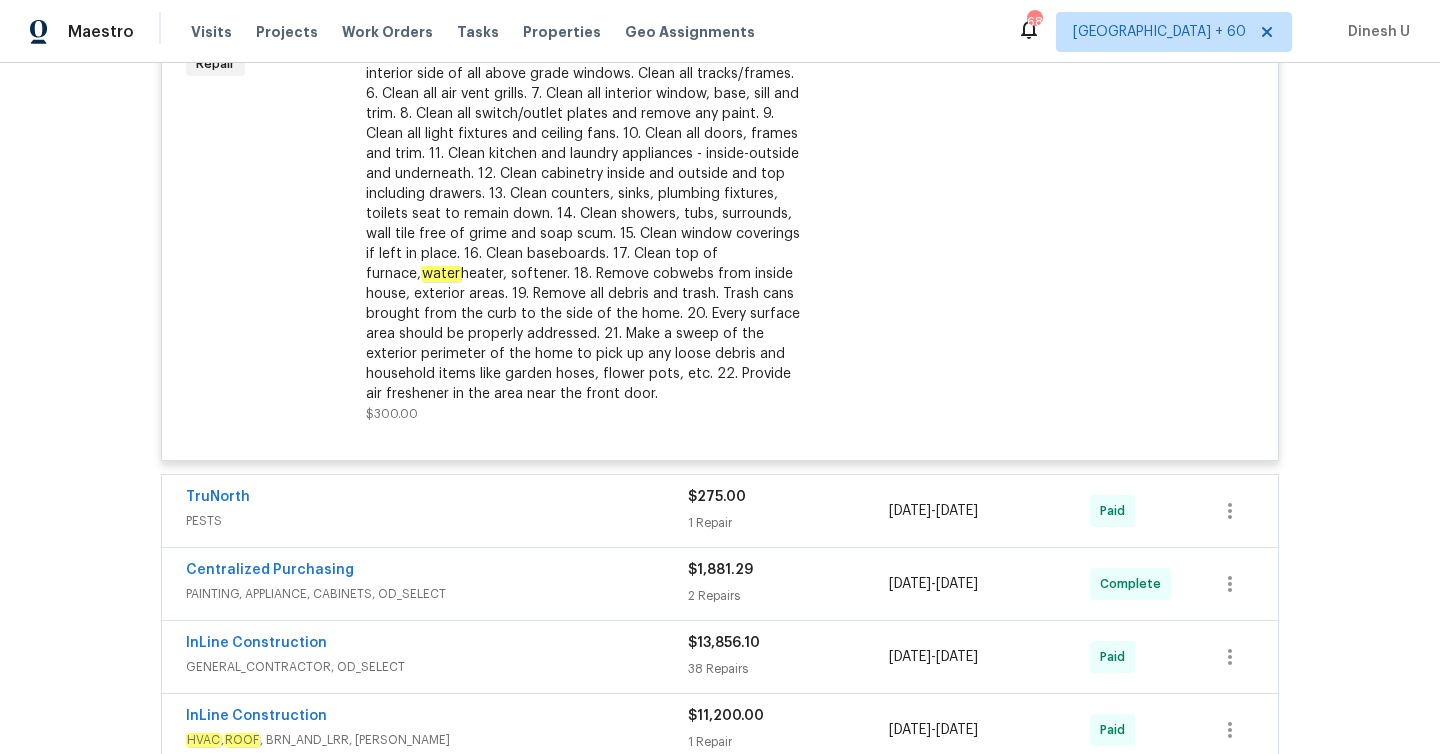 scroll, scrollTop: 2836, scrollLeft: 0, axis: vertical 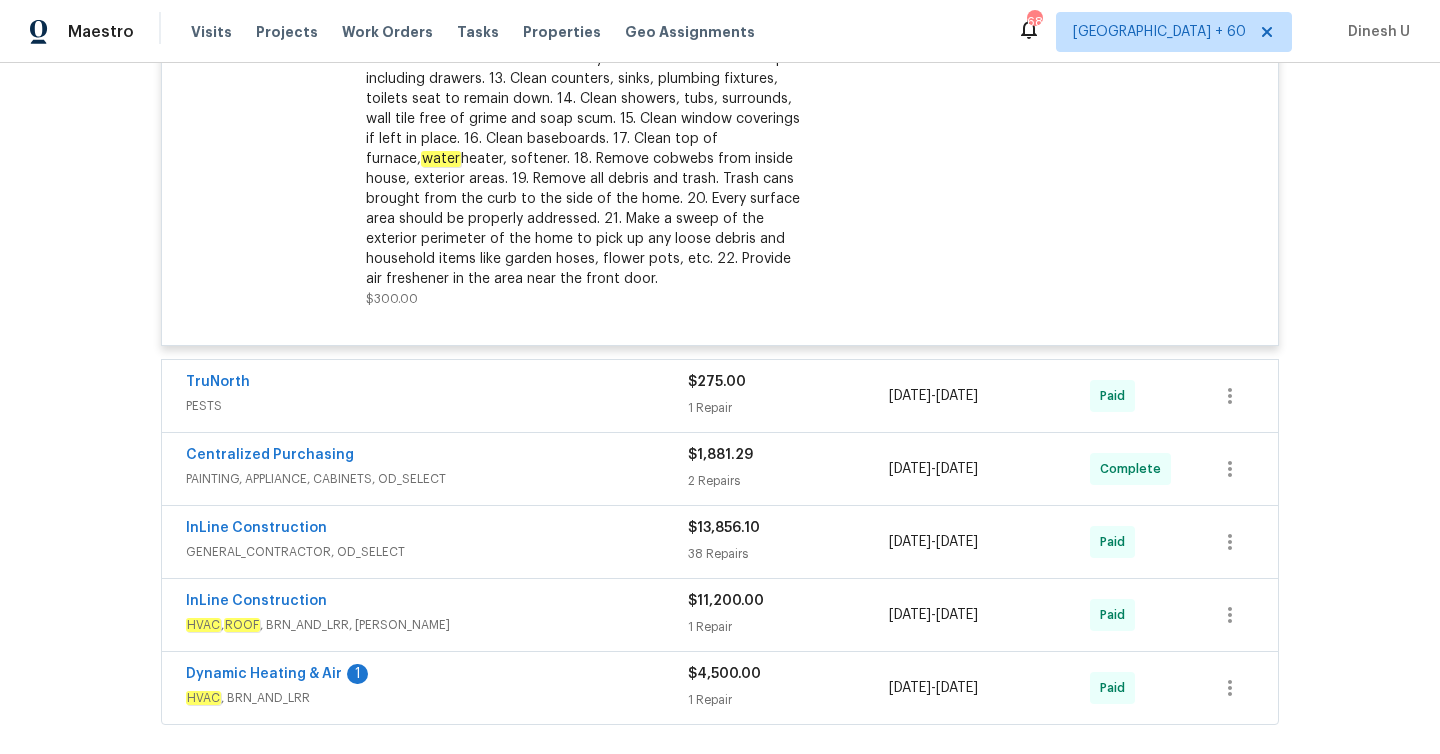 click on "1 Repair" at bounding box center [788, 408] 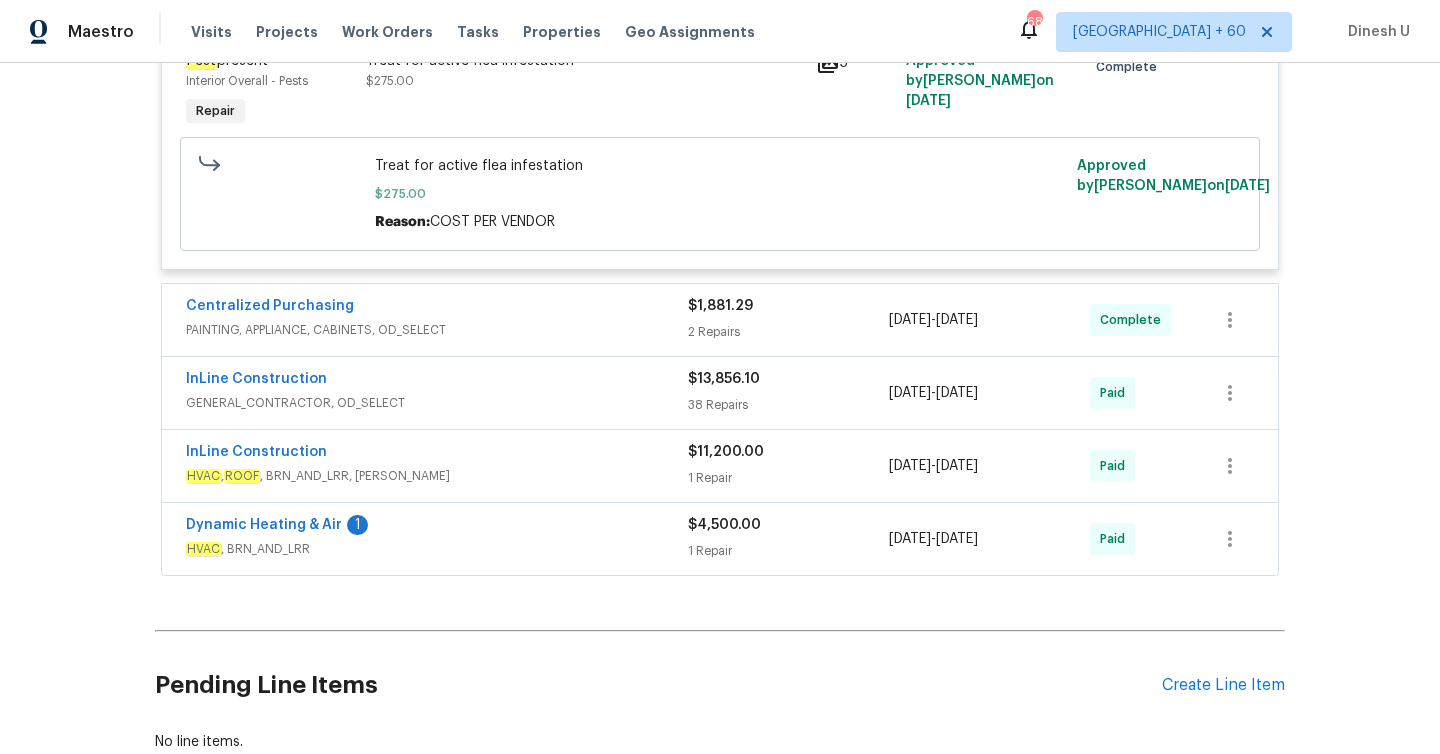 scroll, scrollTop: 3326, scrollLeft: 0, axis: vertical 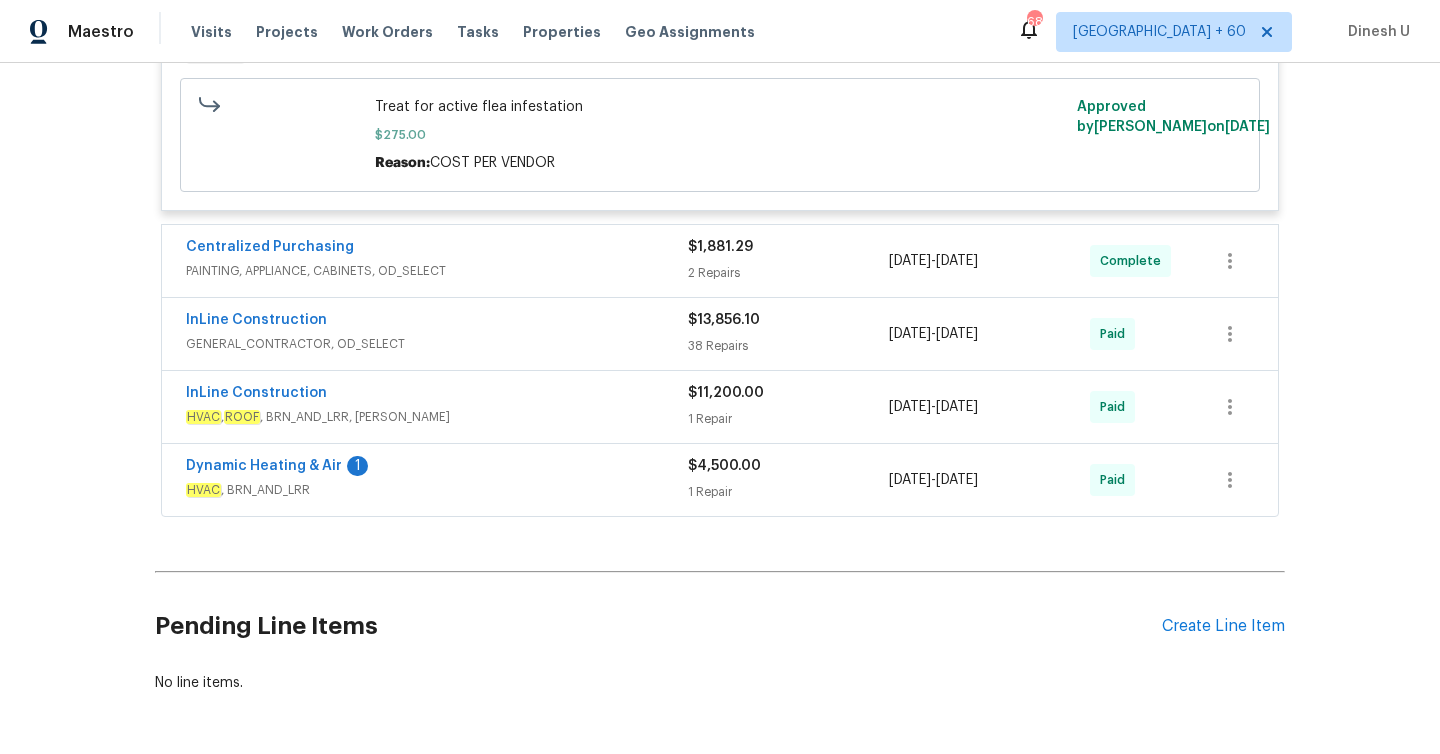 click on "2 Repairs" at bounding box center [788, 273] 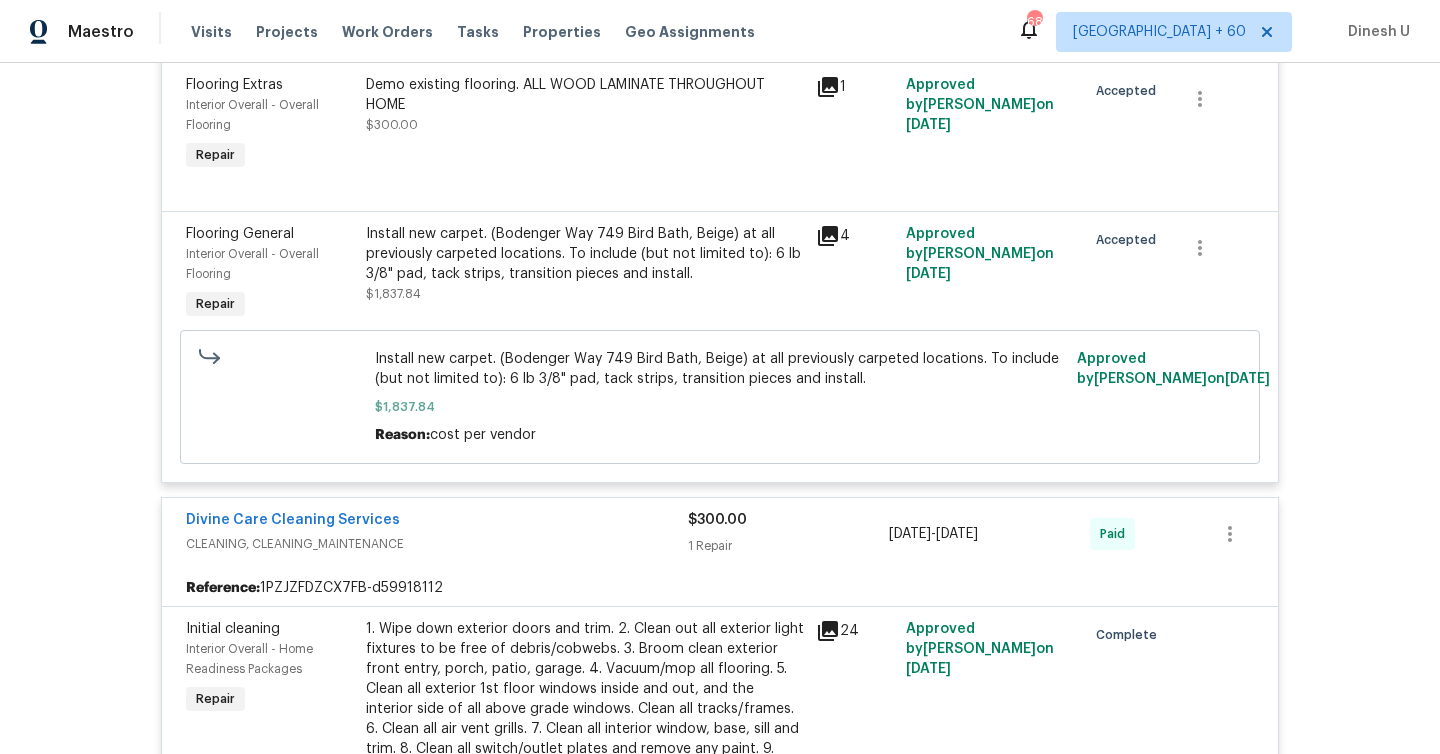 scroll, scrollTop: 1615, scrollLeft: 0, axis: vertical 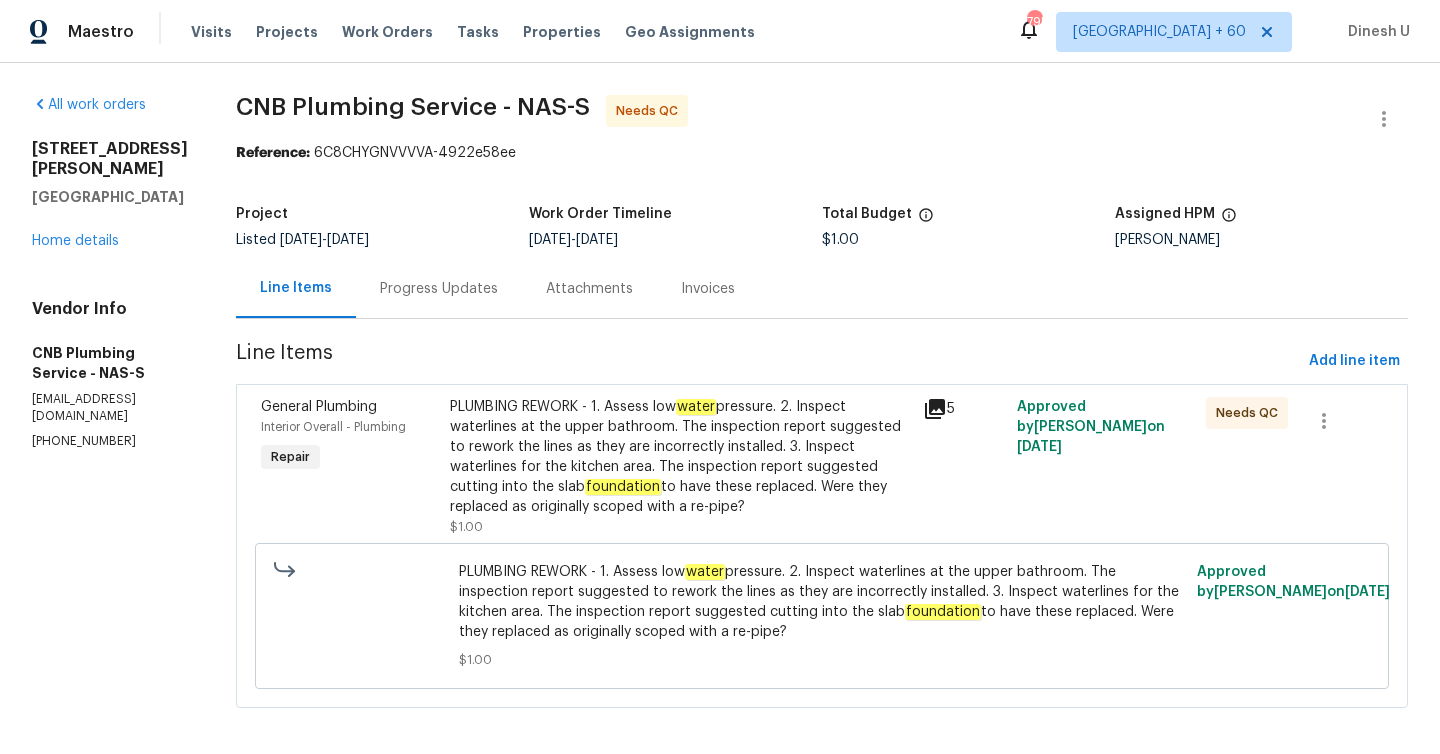 click on "Invoices" at bounding box center (708, 289) 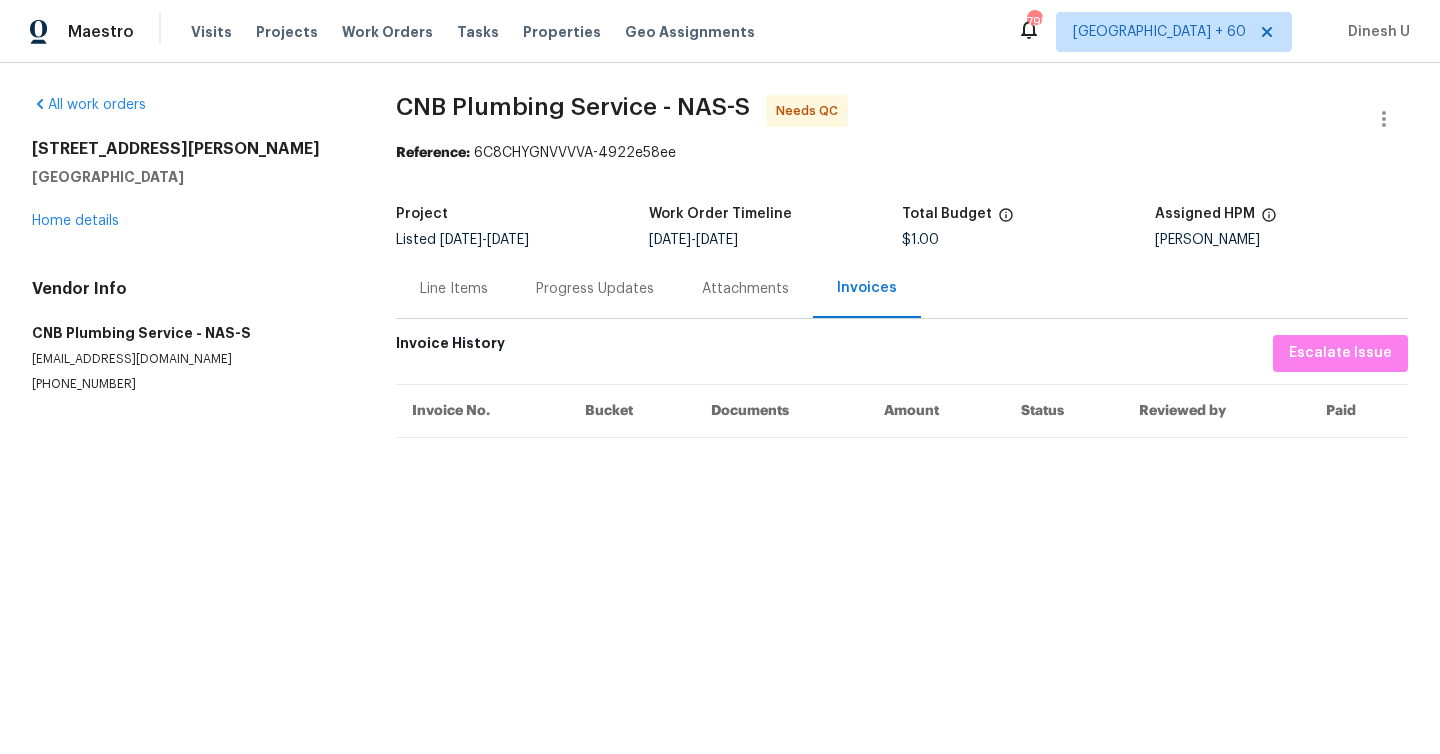 click on "Progress Updates" at bounding box center (595, 289) 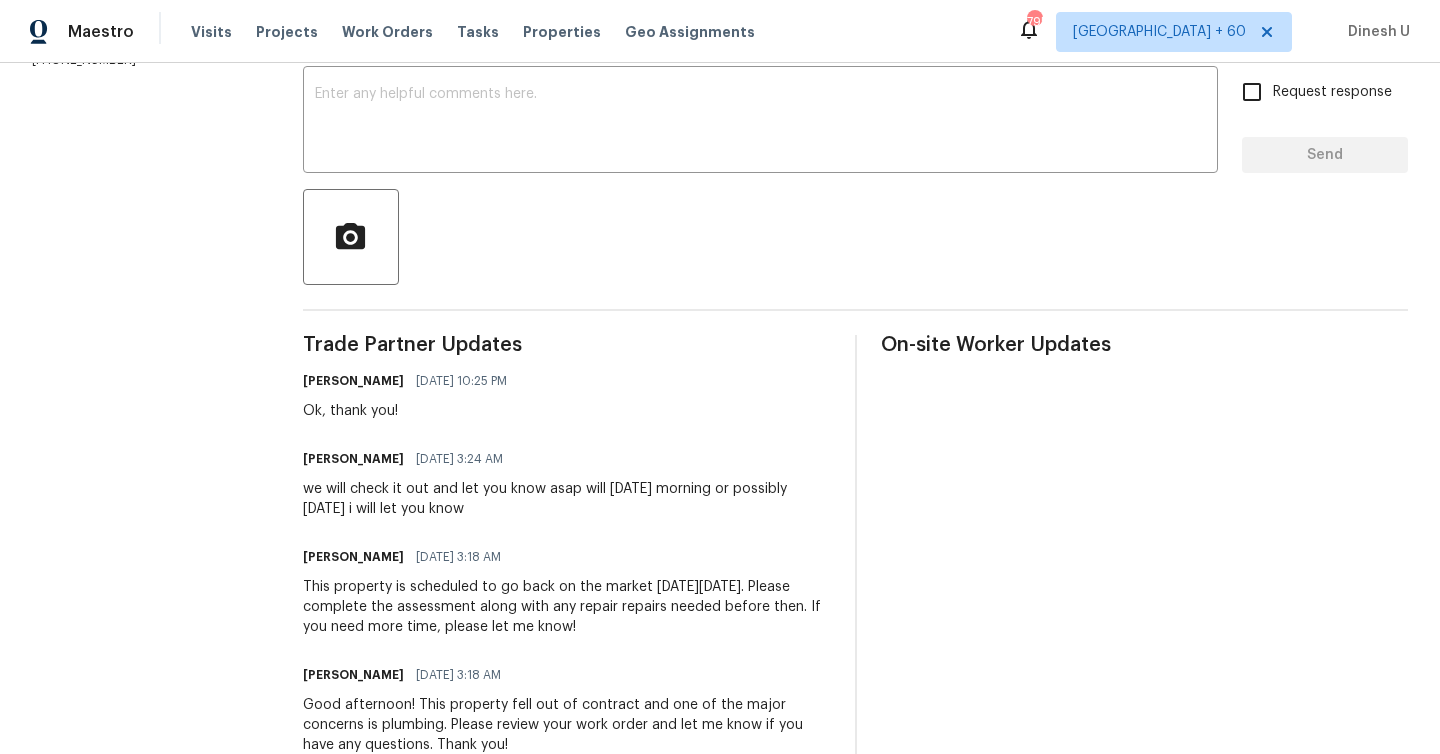 scroll, scrollTop: 0, scrollLeft: 0, axis: both 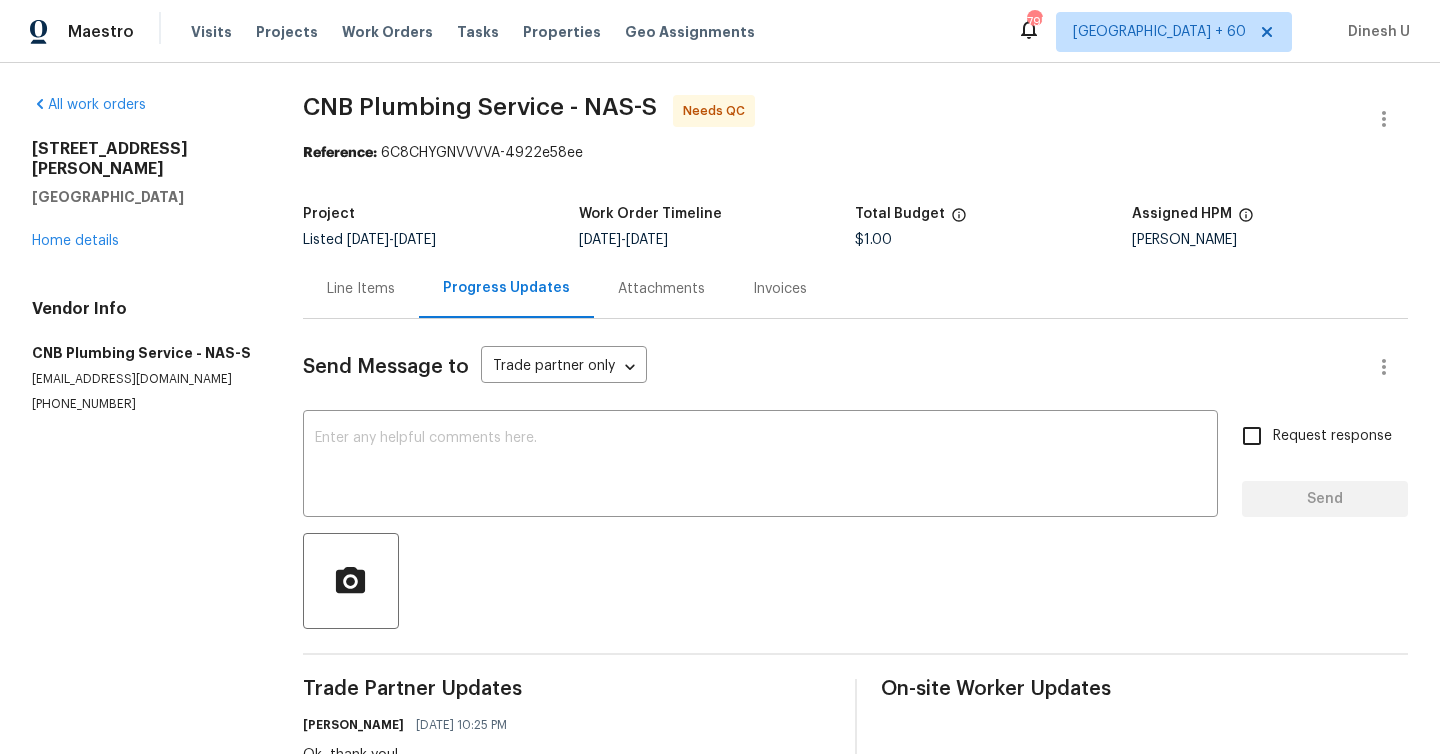 click on "Line Items" at bounding box center [361, 289] 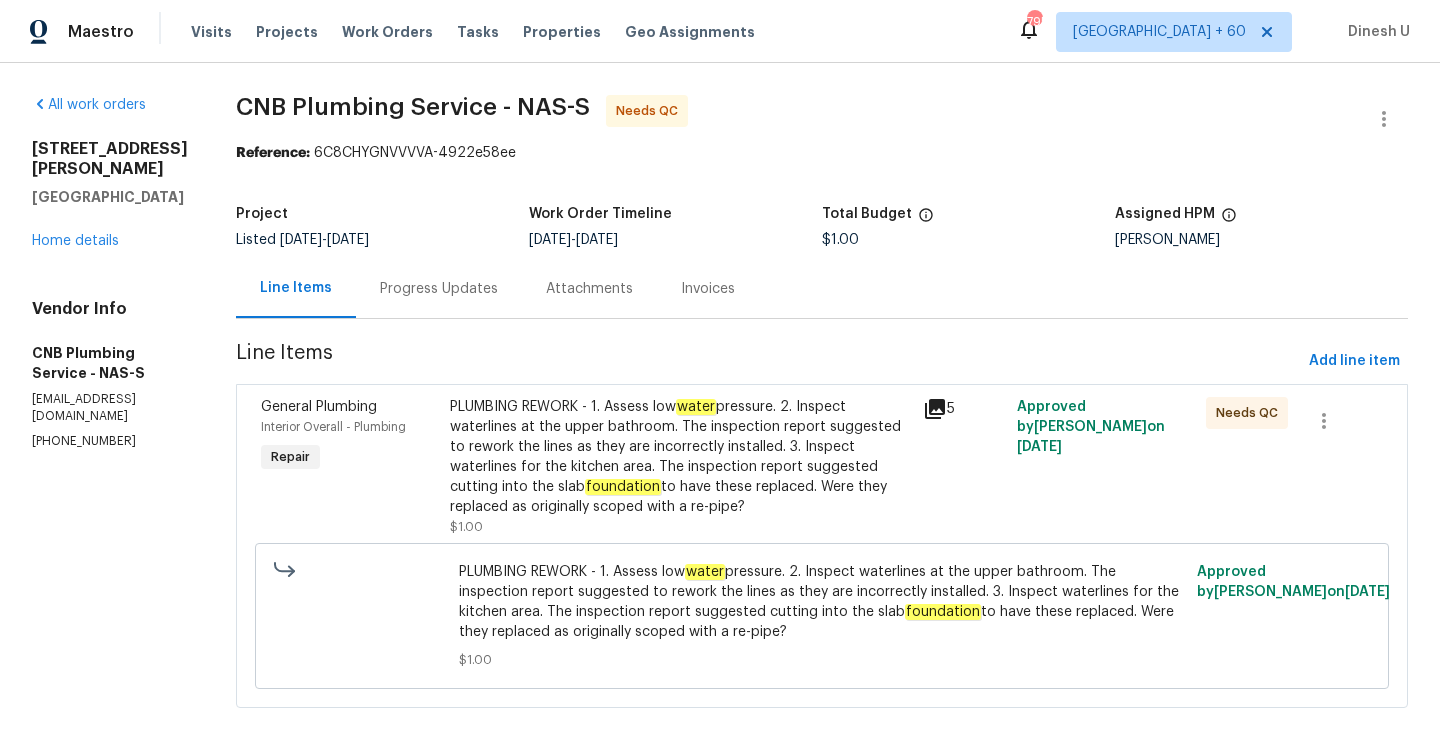 scroll, scrollTop: 10, scrollLeft: 0, axis: vertical 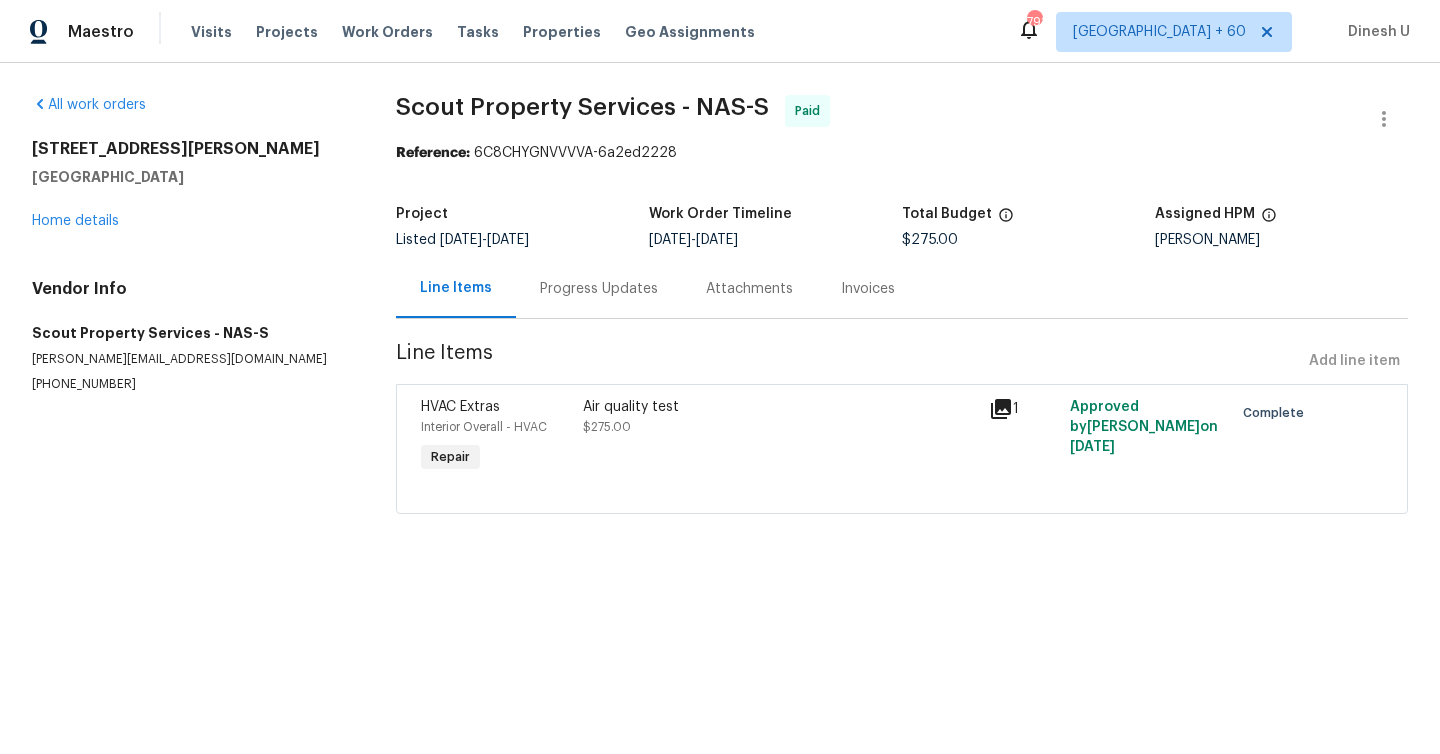 click on "Progress Updates" at bounding box center (599, 289) 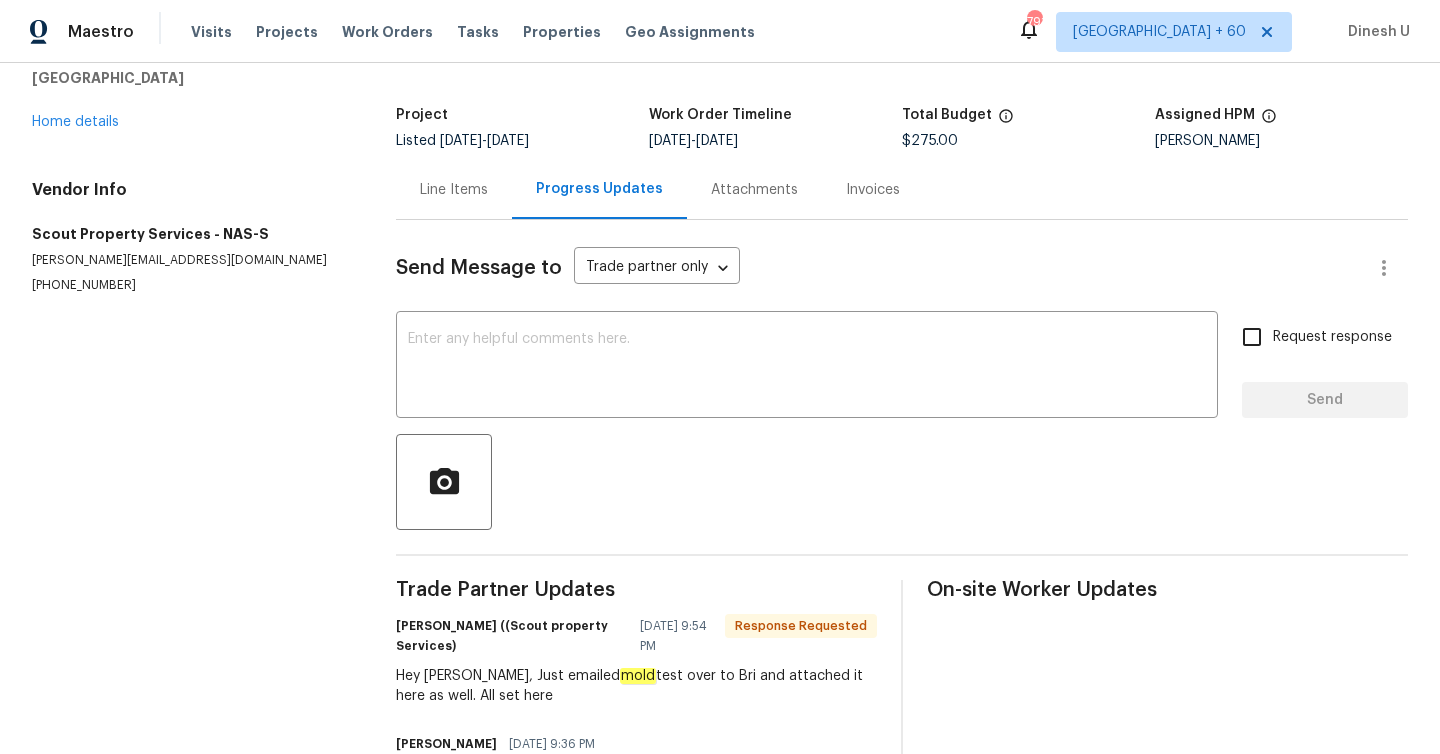 scroll, scrollTop: 0, scrollLeft: 0, axis: both 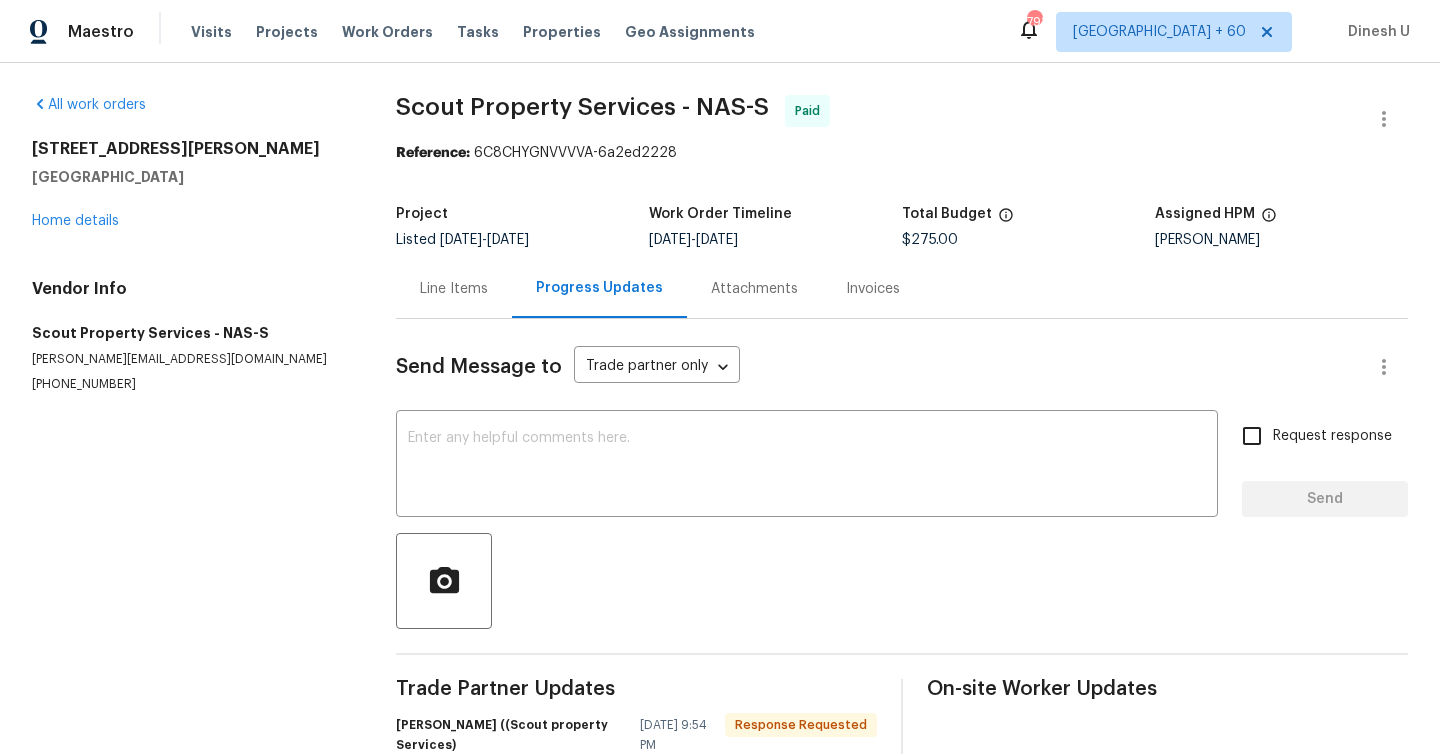 click on "Invoices" at bounding box center (873, 289) 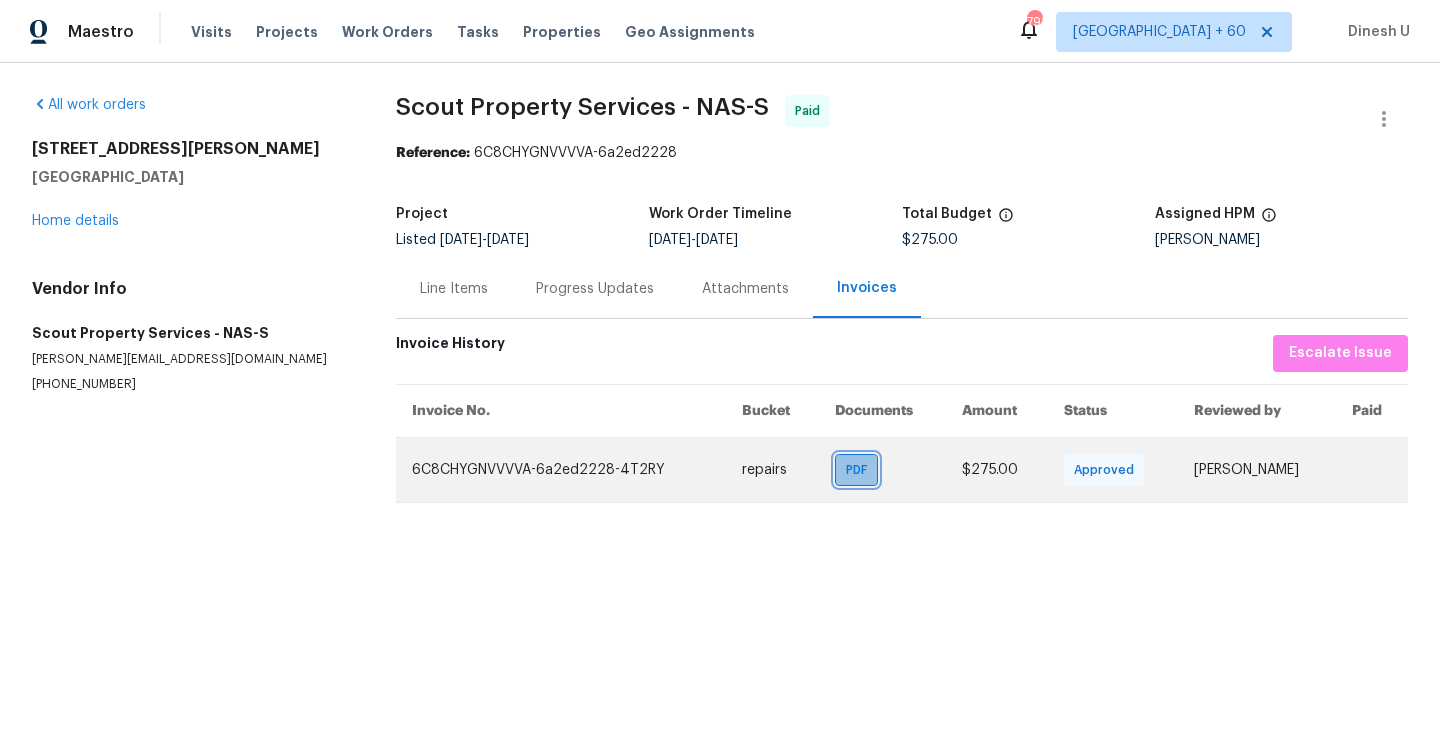 click on "PDF" at bounding box center [860, 470] 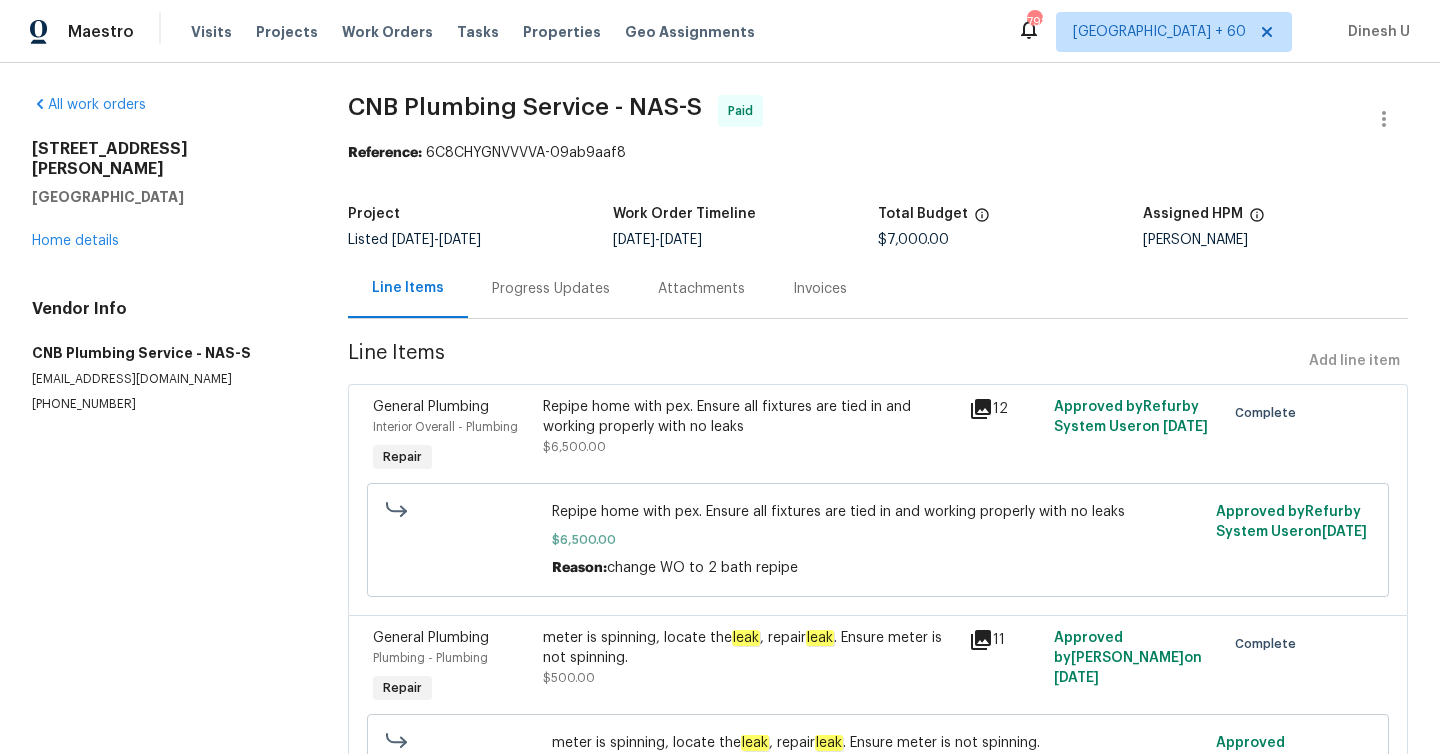 scroll, scrollTop: 0, scrollLeft: 0, axis: both 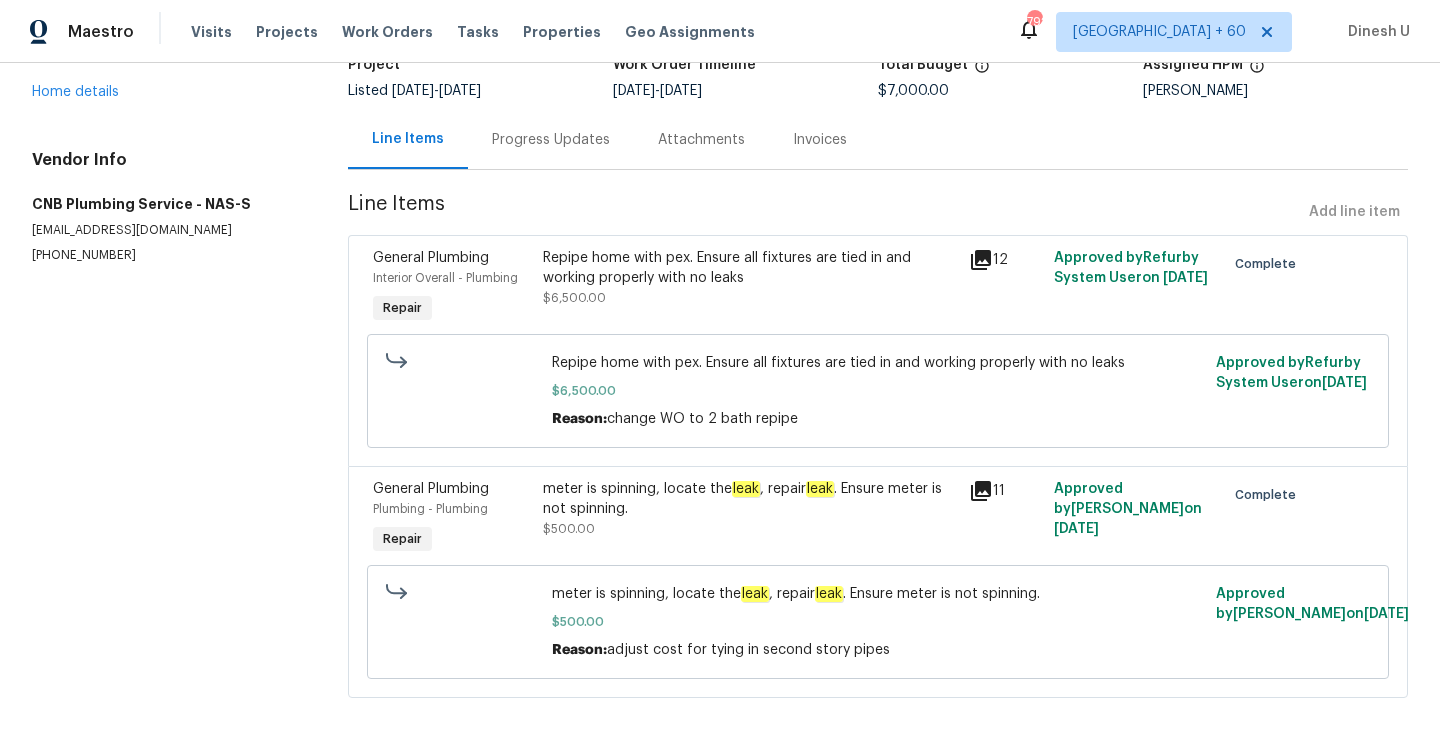 click on "Progress Updates" at bounding box center [551, 140] 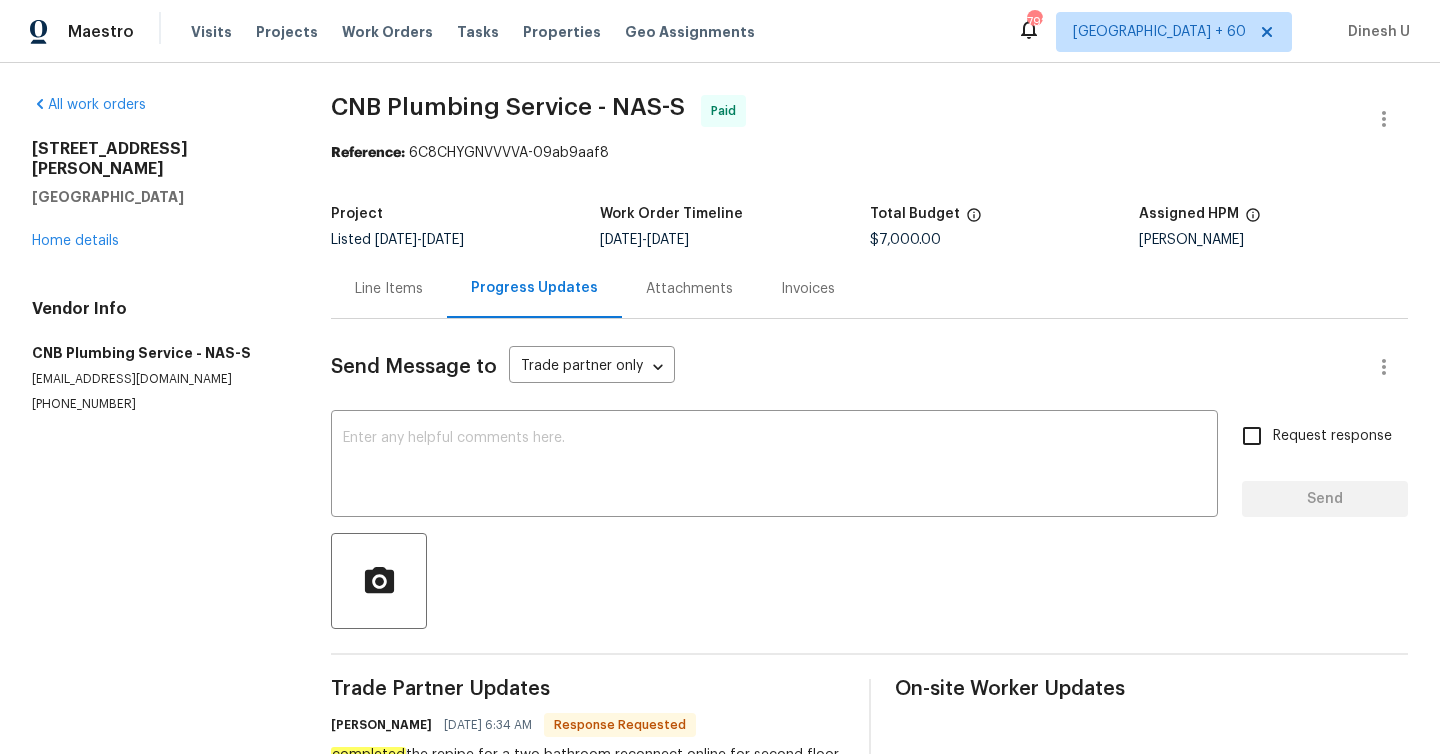 scroll, scrollTop: 205, scrollLeft: 0, axis: vertical 